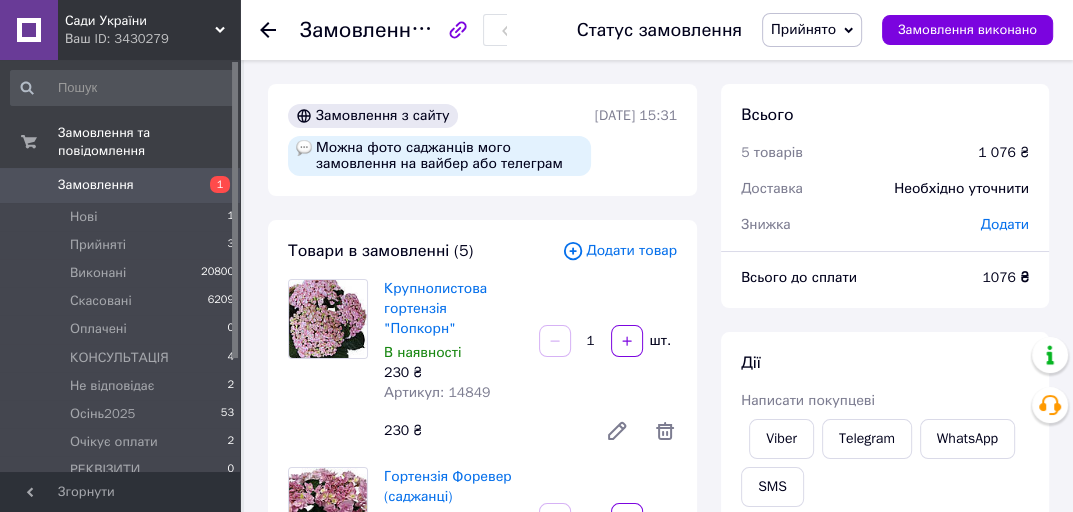 scroll, scrollTop: 160, scrollLeft: 0, axis: vertical 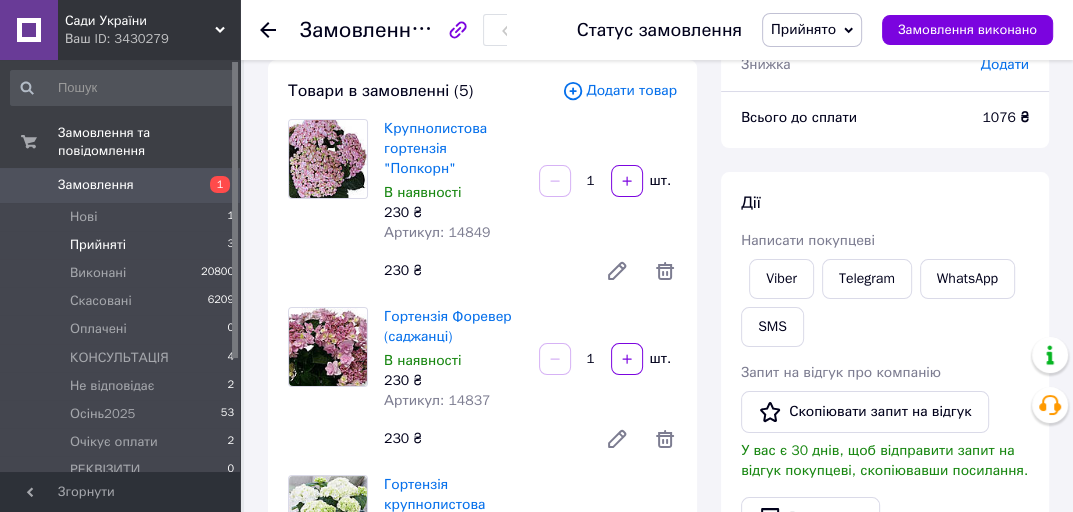 click on "Прийняті 3" at bounding box center (123, 245) 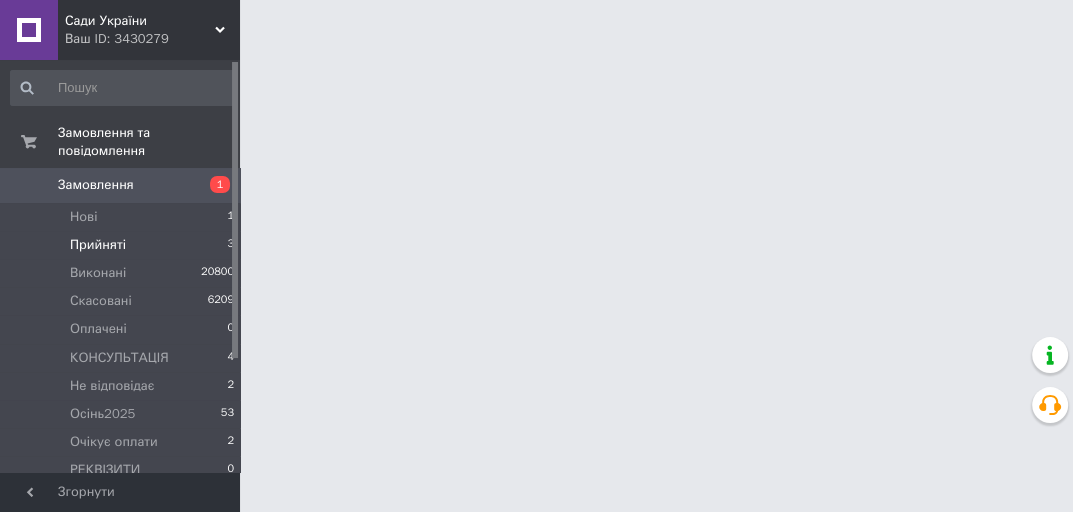 scroll, scrollTop: 0, scrollLeft: 0, axis: both 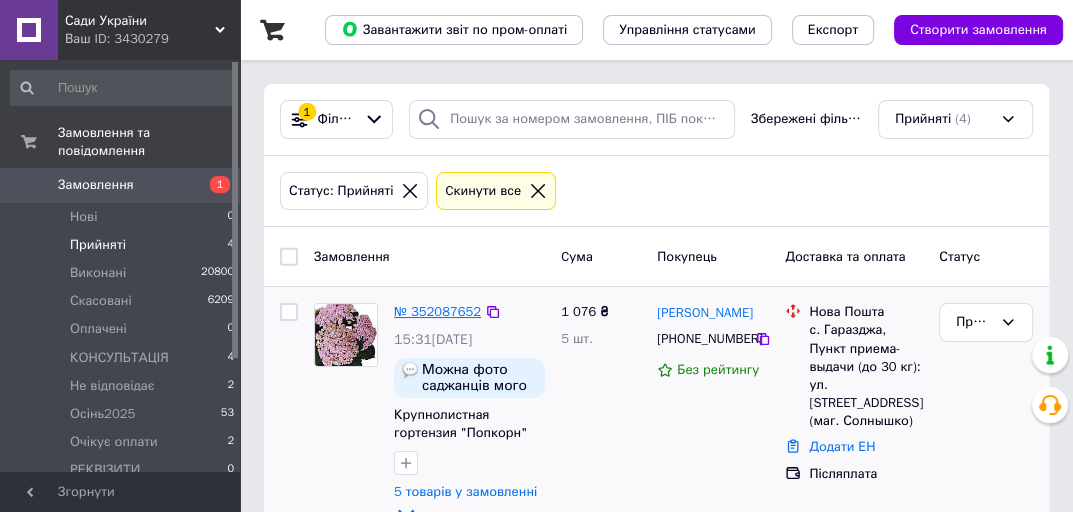 click on "№ 352087652" at bounding box center [437, 311] 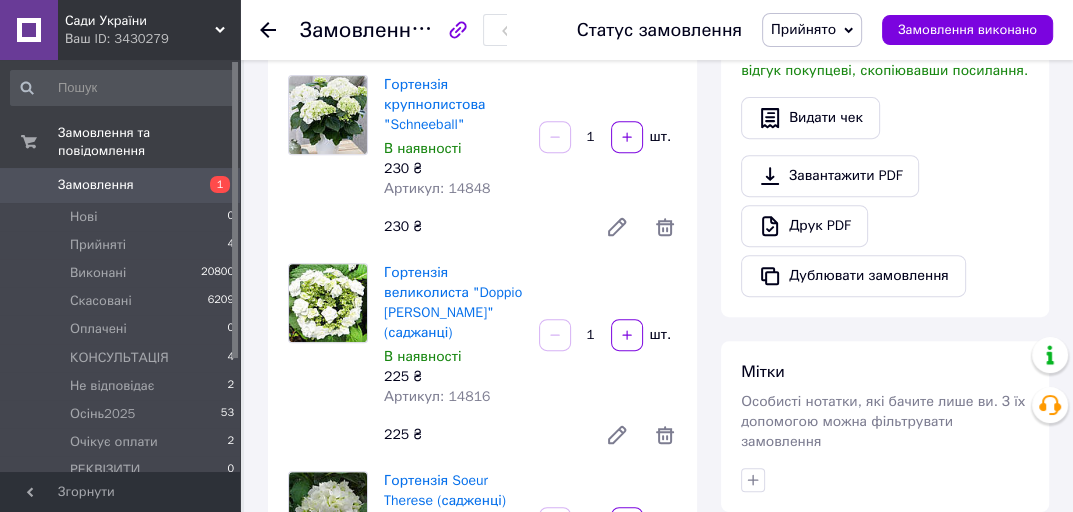 scroll, scrollTop: 0, scrollLeft: 0, axis: both 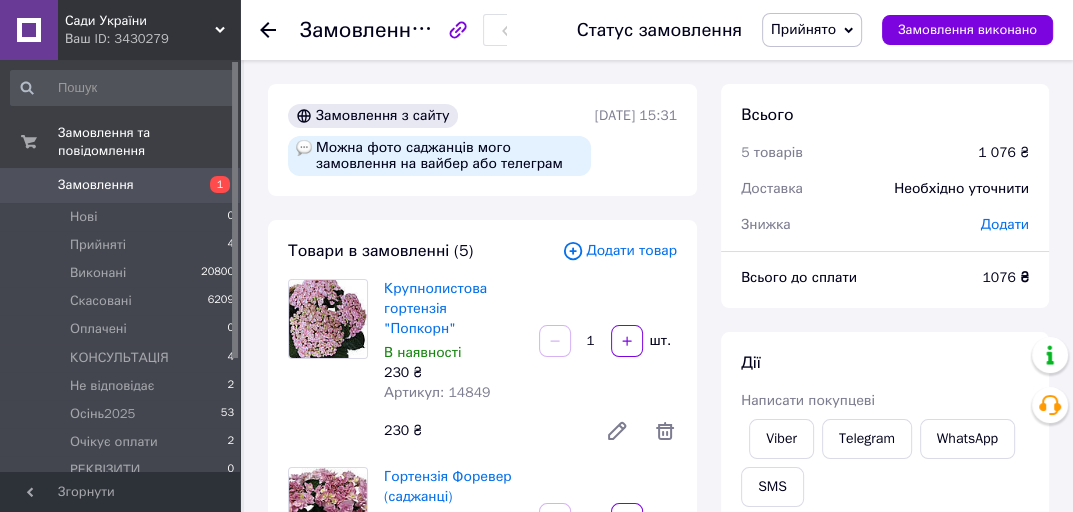 click on "Прийнято" at bounding box center (812, 30) 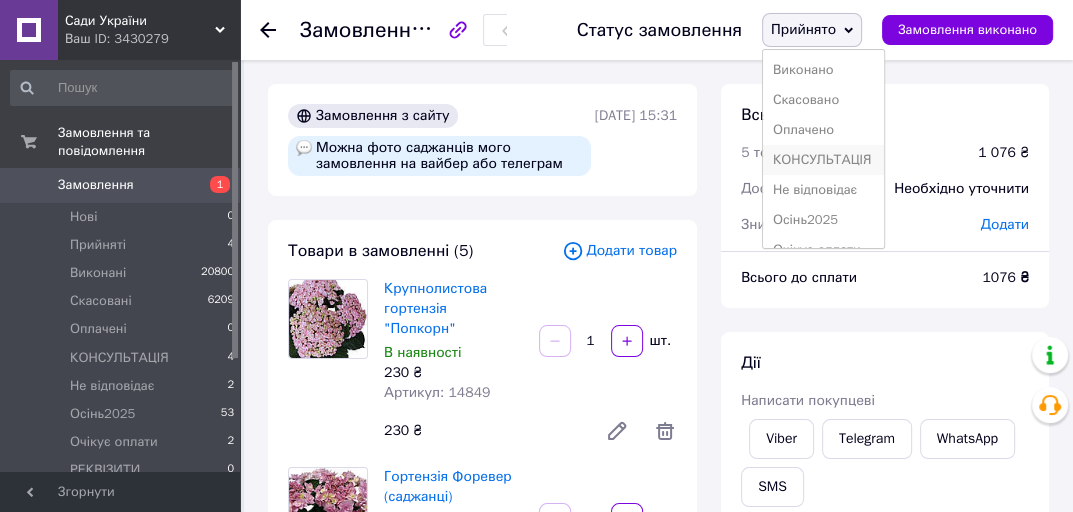 click on "КОНСУЛЬТАЦІЯ" at bounding box center [823, 160] 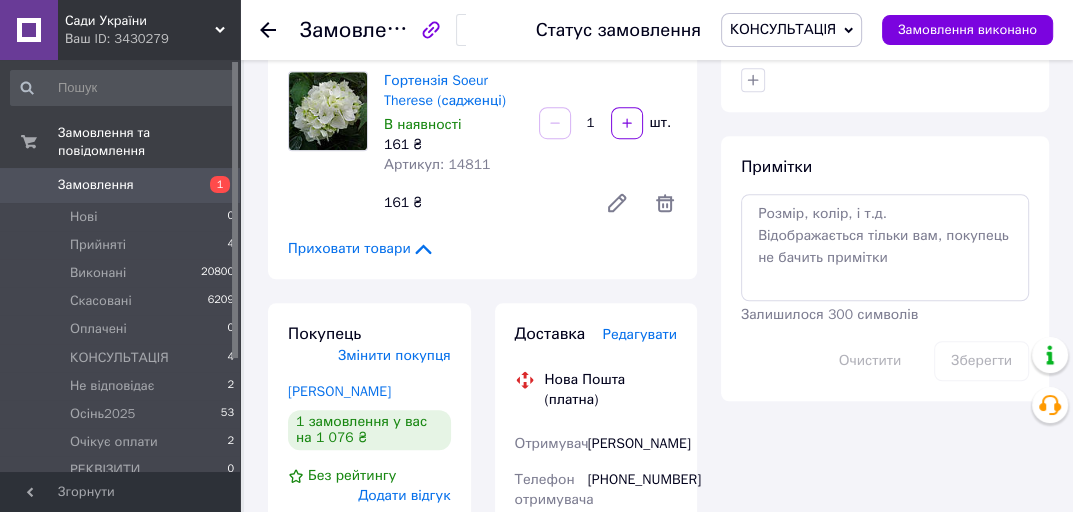 scroll, scrollTop: 1200, scrollLeft: 0, axis: vertical 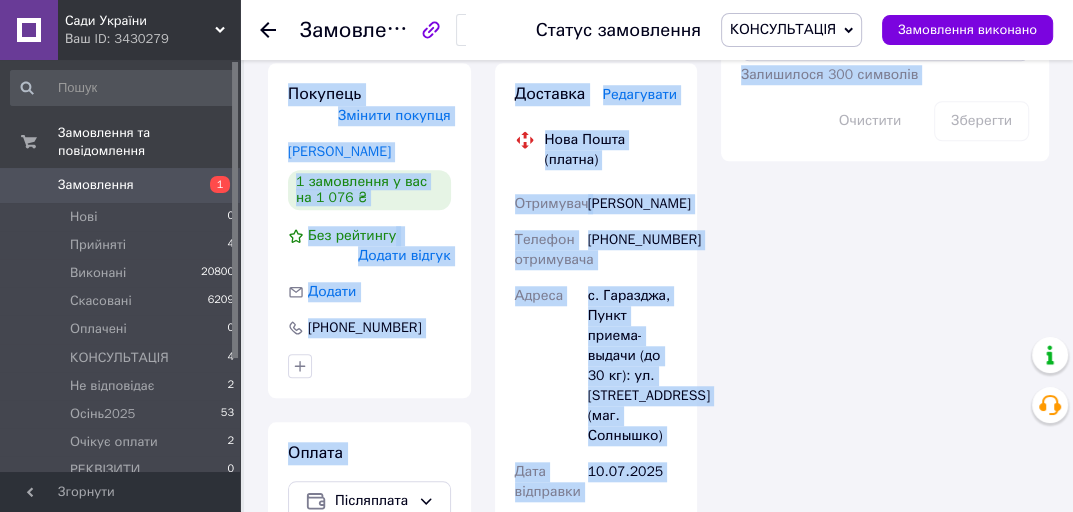 drag, startPoint x: 280, startPoint y: 87, endPoint x: 839, endPoint y: 416, distance: 648.63086 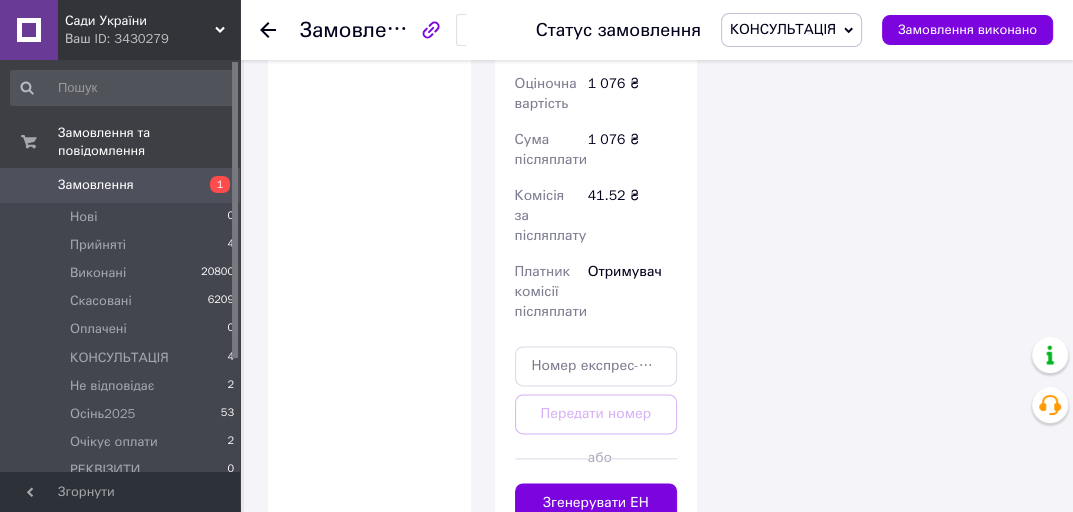 scroll, scrollTop: 1969, scrollLeft: 0, axis: vertical 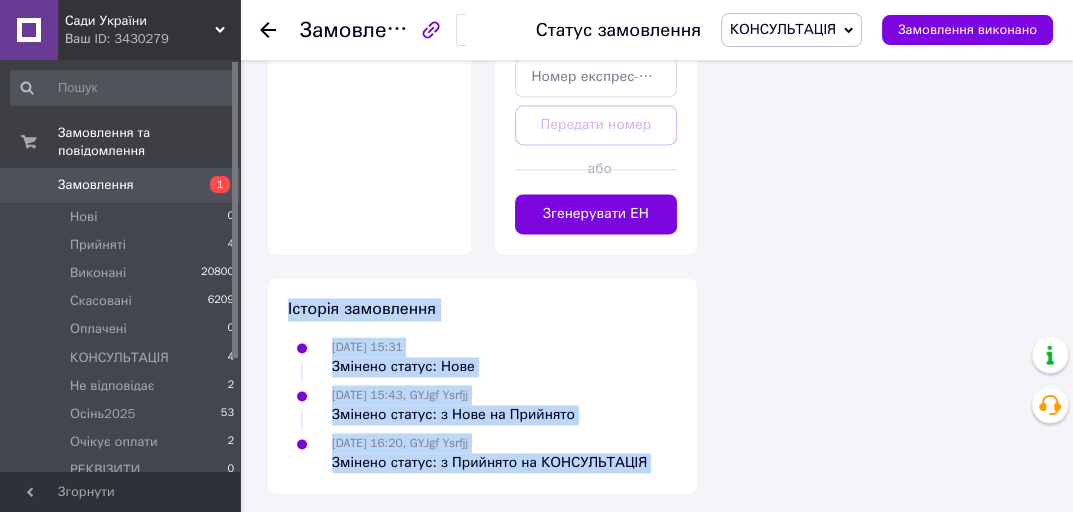 drag, startPoint x: 276, startPoint y: 304, endPoint x: 784, endPoint y: 408, distance: 518.5364 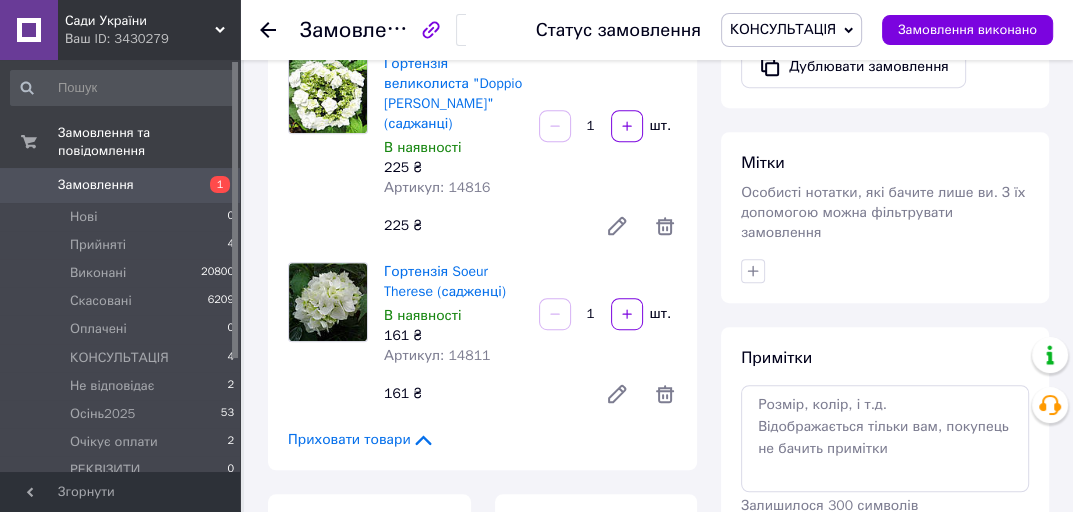 scroll, scrollTop: 689, scrollLeft: 0, axis: vertical 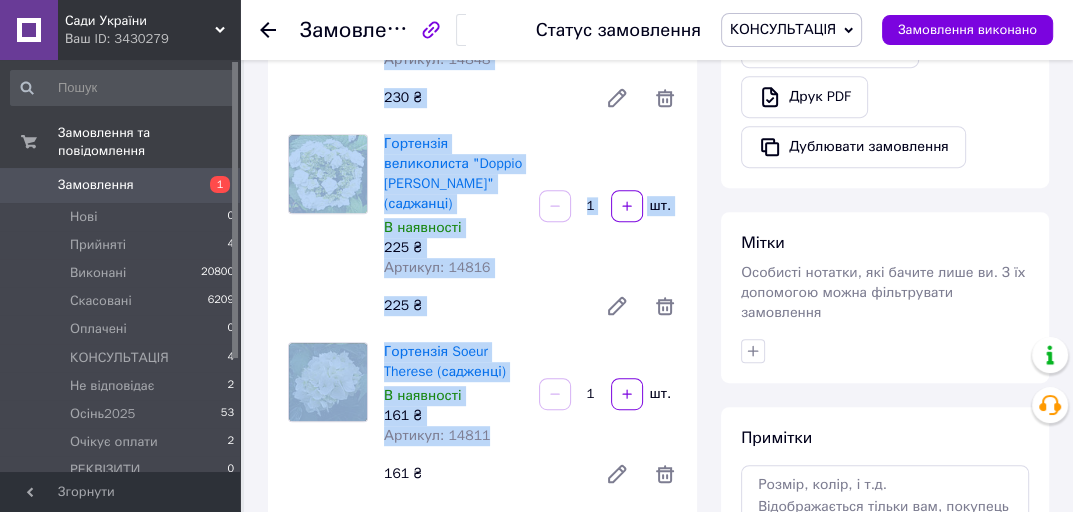 drag, startPoint x: 278, startPoint y: 80, endPoint x: 596, endPoint y: 389, distance: 443.4016 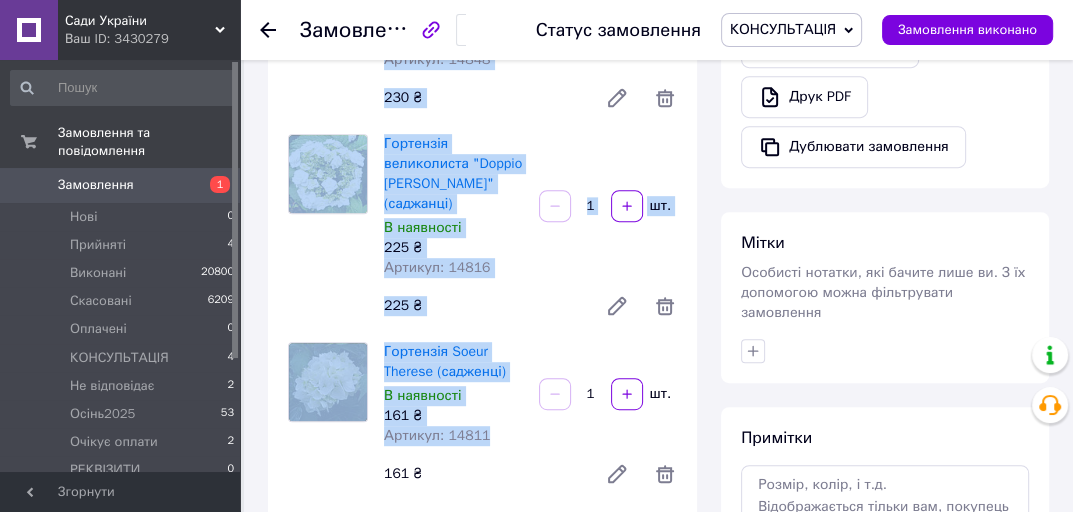 click on "Товари в замовленні (5) Додати товар Крупнолистова гортензія "Попкорн" В наявності 230 ₴ Артикул: 14849 1   шт. 230 ₴ Гортензія [GEOGRAPHIC_DATA] (саджанці) В наявності 230 ₴ Артикул: 14837 1   шт. 230 ₴ Гортензія крупнолистова "Schneeball" В наявності 230 ₴ Артикул: 14848 1   шт. 230 ₴ Гортензія великолиста "Doppio [PERSON_NAME]" (саджанці) В наявності 225 ₴ Артикул: 14816 1   шт. 225 ₴ Гортензія Soeur Therese (садженці) В наявності 161 ₴ Артикул: 14811 1   шт. 161 ₴ Приховати товари" at bounding box center (482, 40) 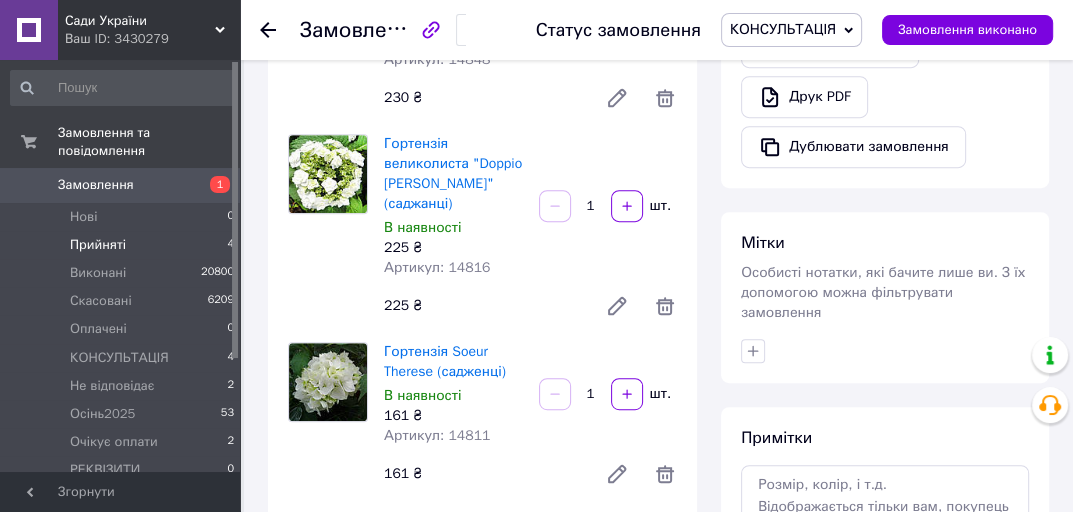 click on "Прийняті" at bounding box center (98, 245) 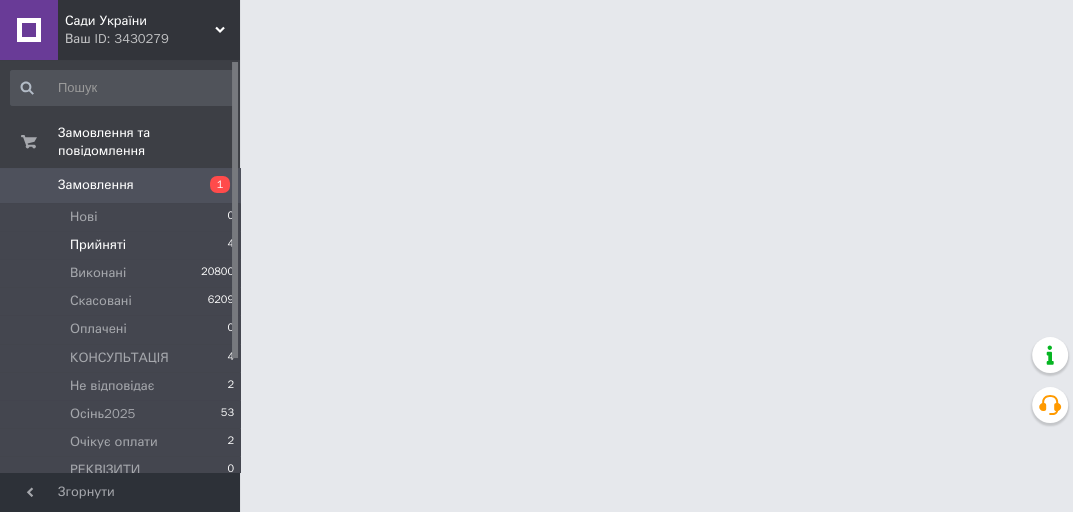 scroll, scrollTop: 0, scrollLeft: 0, axis: both 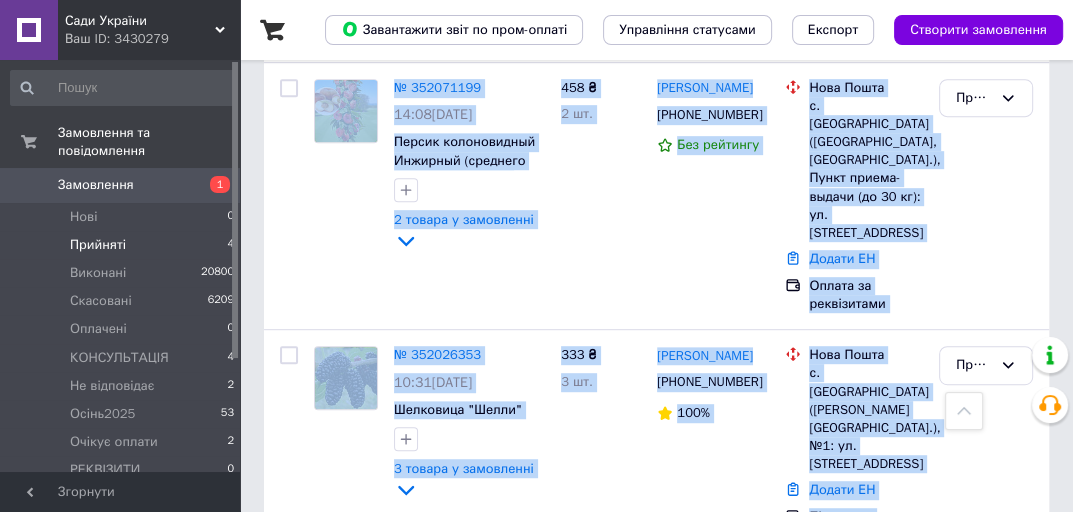 drag, startPoint x: 300, startPoint y: 256, endPoint x: 947, endPoint y: 500, distance: 691.4803 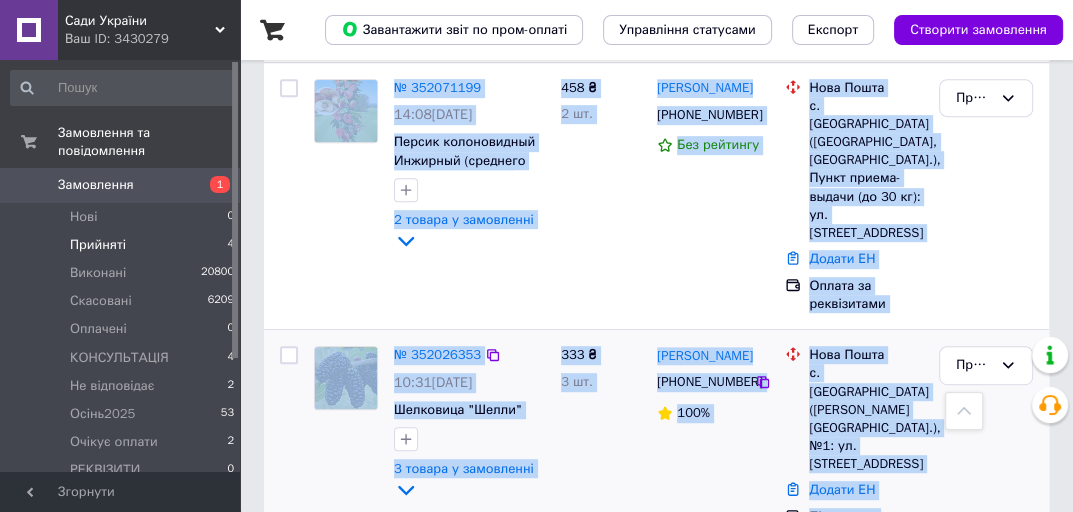 click on "333 ₴ 3 шт." at bounding box center [601, 436] 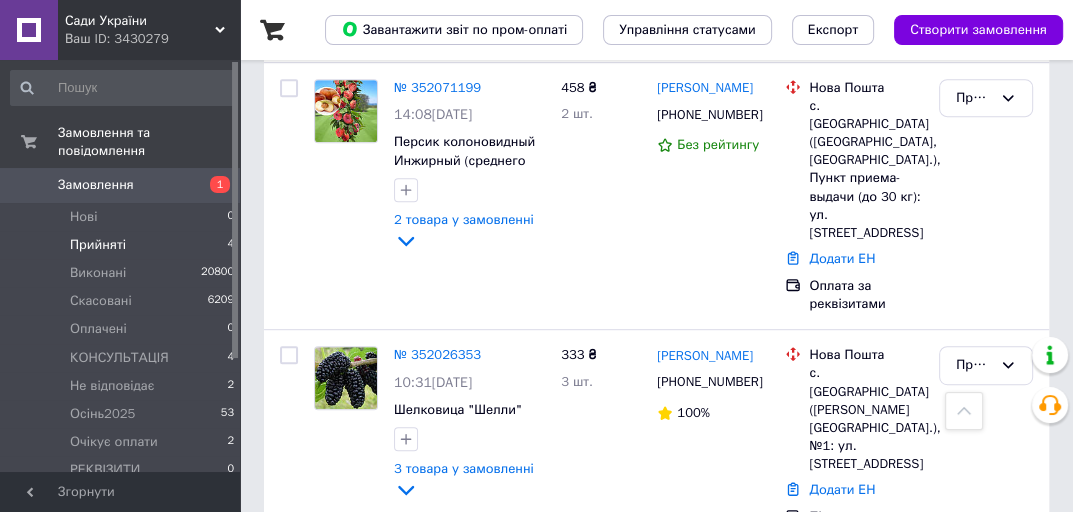 scroll, scrollTop: 48, scrollLeft: 0, axis: vertical 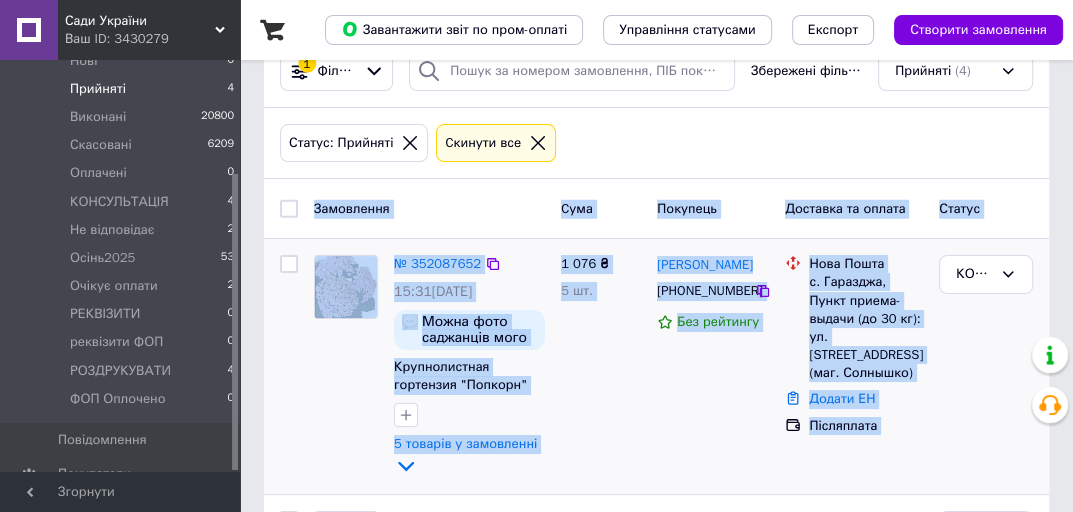 drag, startPoint x: 314, startPoint y: 206, endPoint x: 987, endPoint y: 459, distance: 718.984 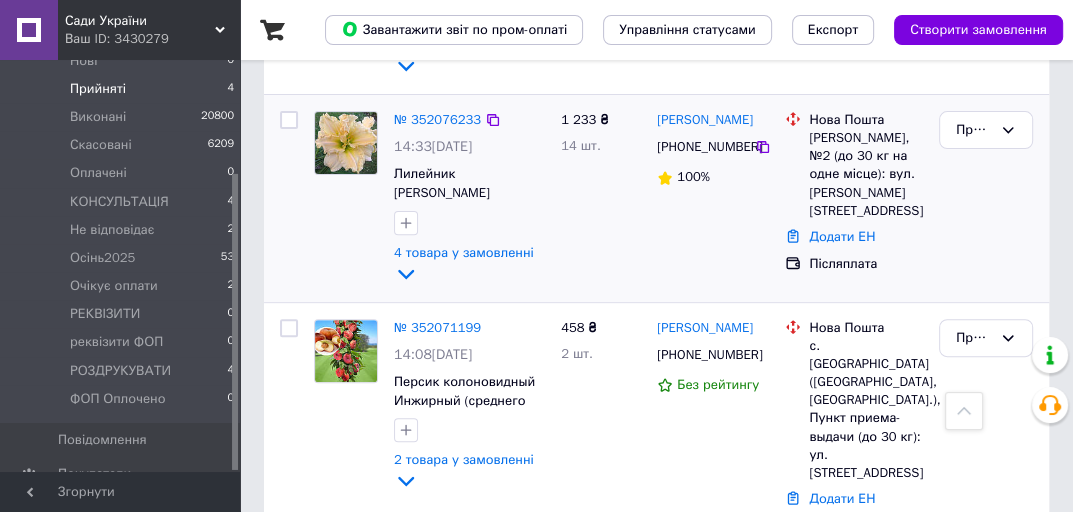 scroll, scrollTop: 688, scrollLeft: 0, axis: vertical 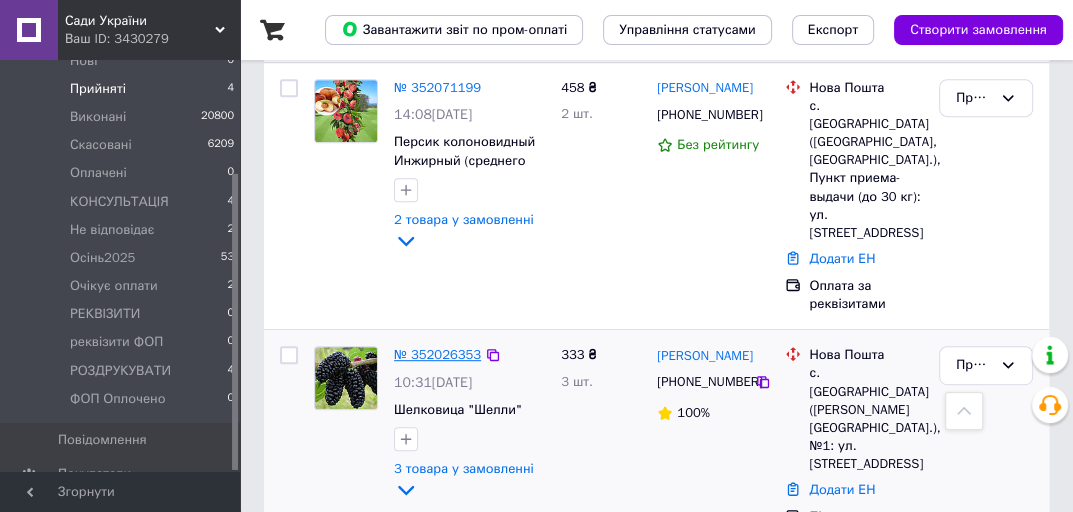 click on "№ 352026353" at bounding box center [437, 354] 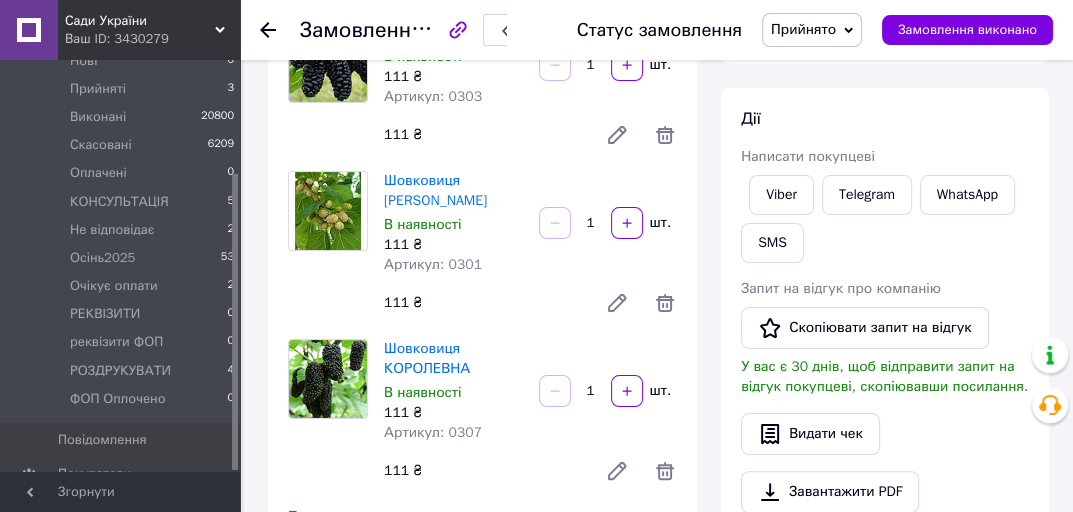scroll, scrollTop: 0, scrollLeft: 0, axis: both 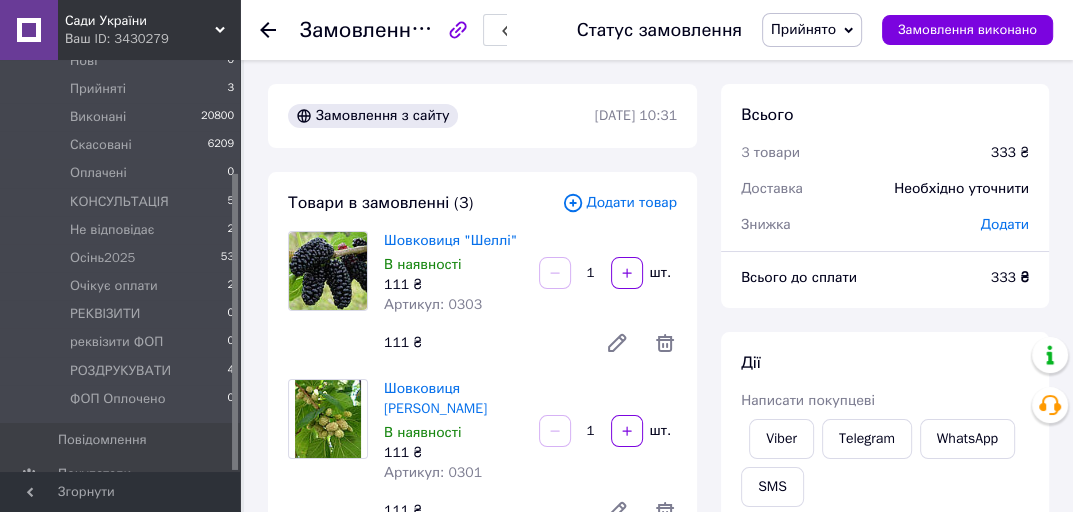 click on "Прийнято" at bounding box center [812, 30] 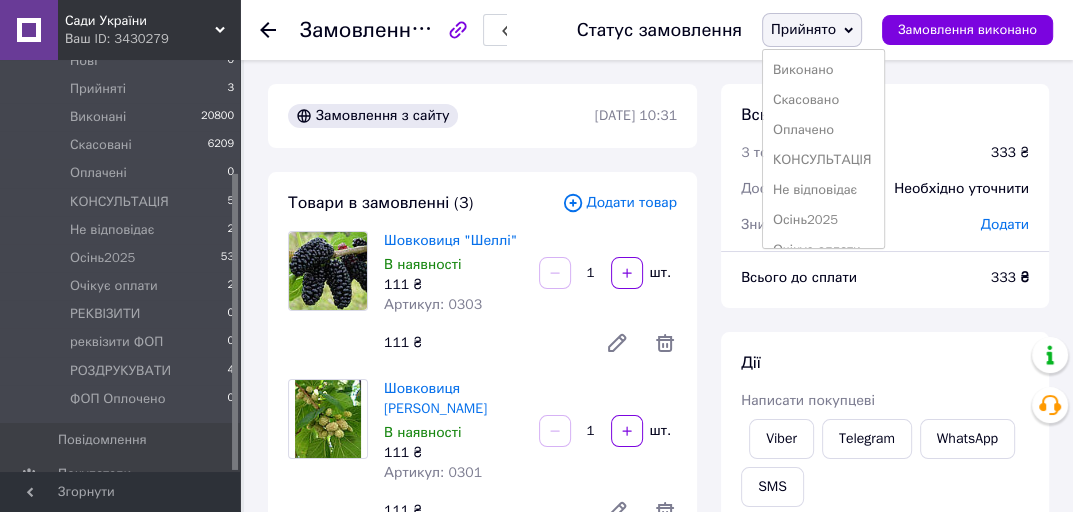 click on "Осінь2025" at bounding box center [823, 220] 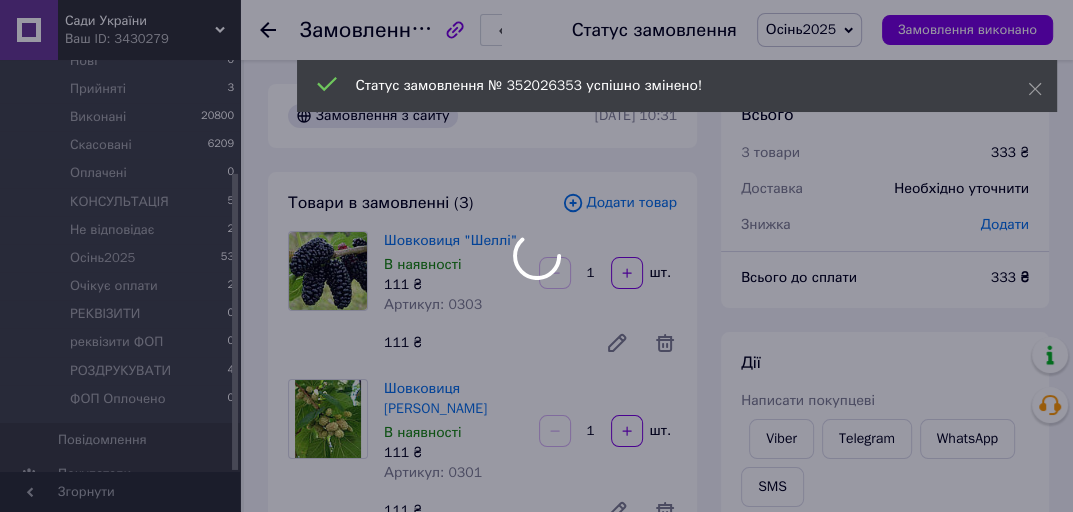 scroll, scrollTop: 160, scrollLeft: 0, axis: vertical 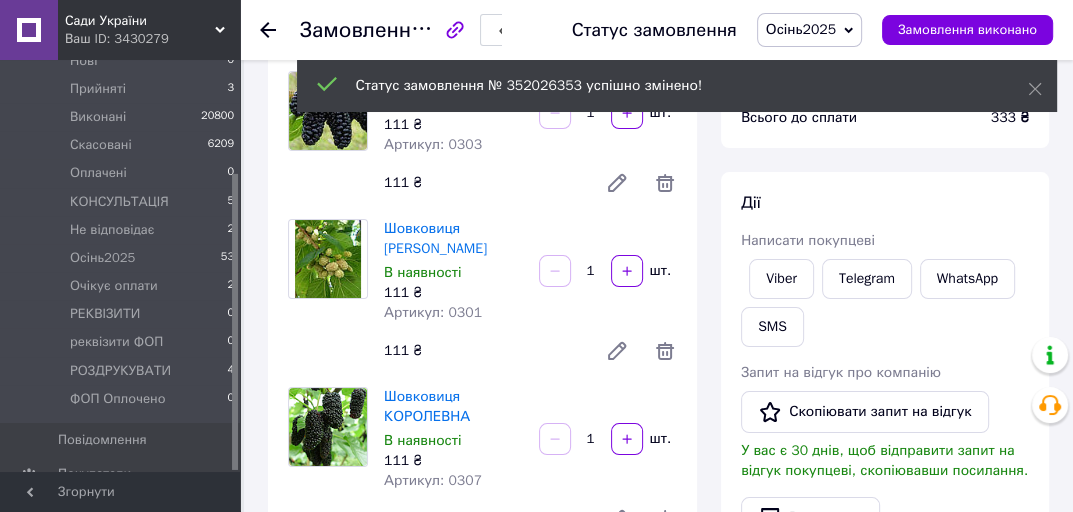click 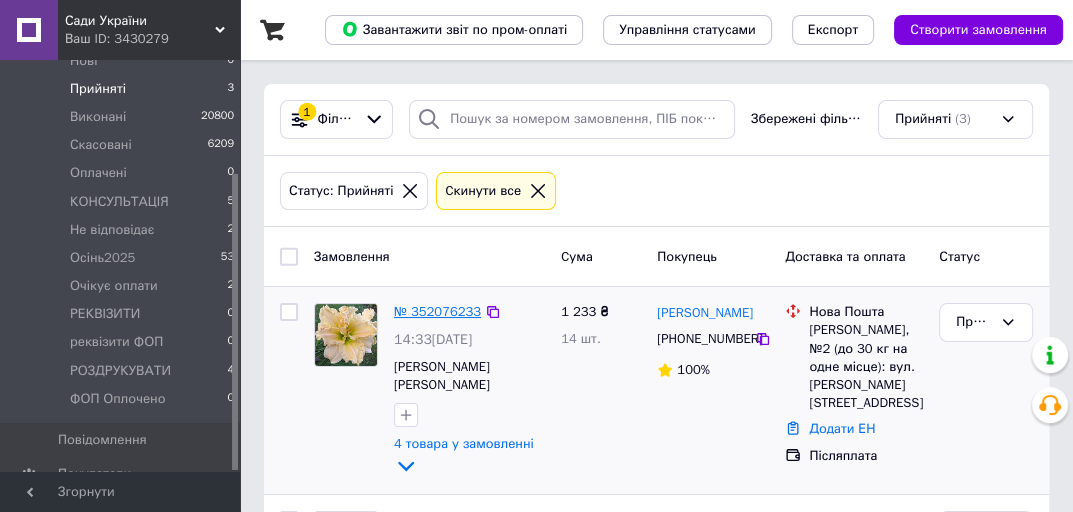 scroll, scrollTop: 430, scrollLeft: 0, axis: vertical 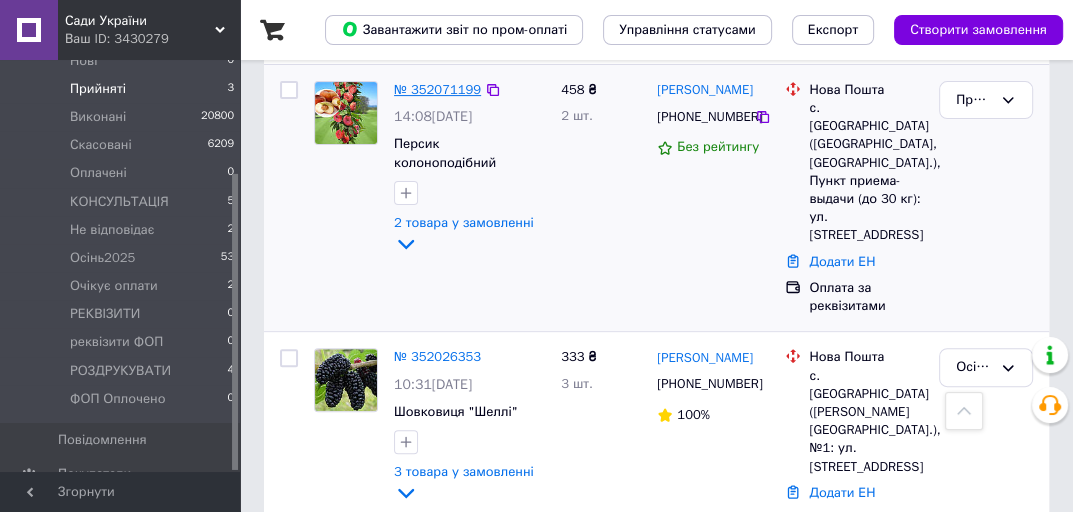 click on "№ 352071199" at bounding box center (437, 89) 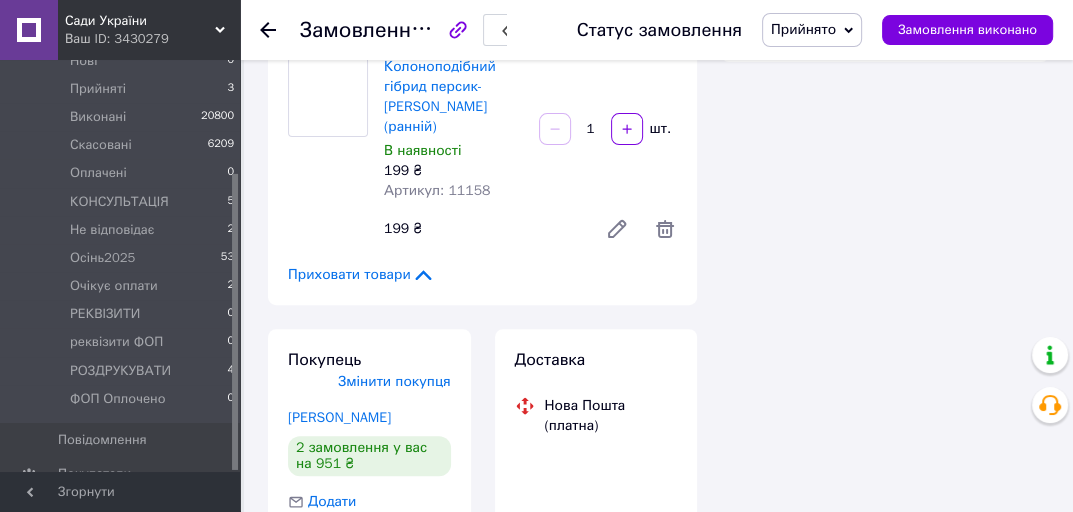 scroll, scrollTop: 430, scrollLeft: 0, axis: vertical 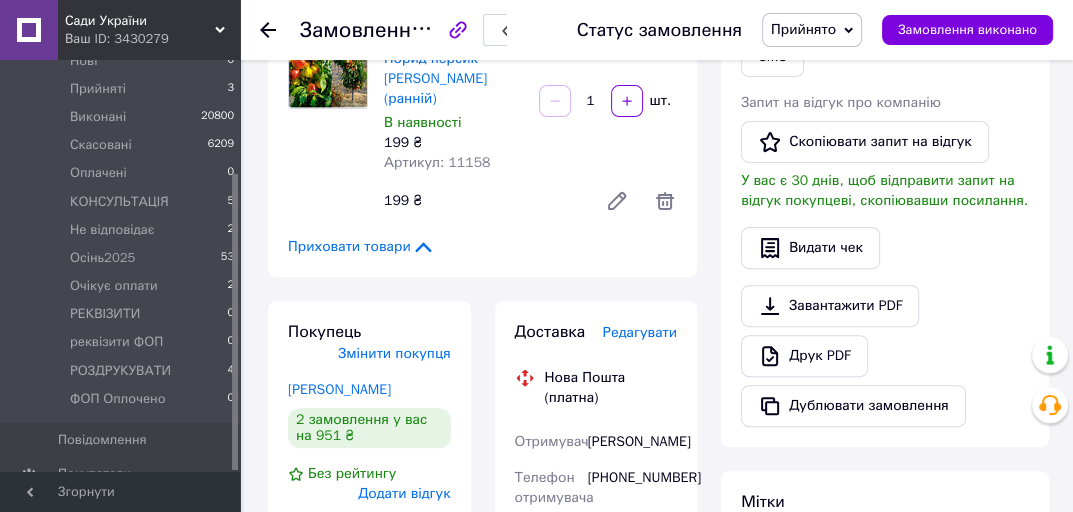 click on "[PERSON_NAME]" at bounding box center [339, 389] 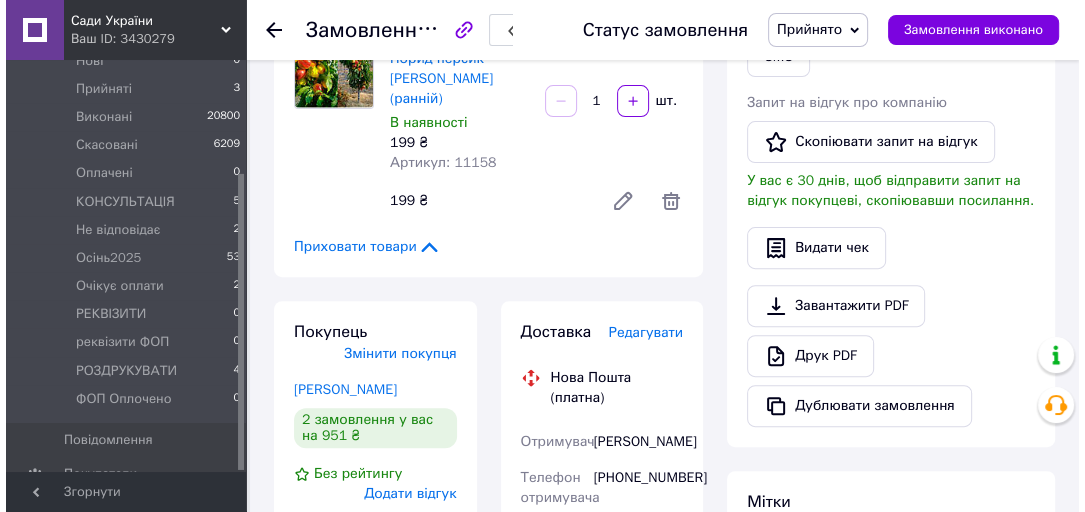 scroll, scrollTop: 0, scrollLeft: 0, axis: both 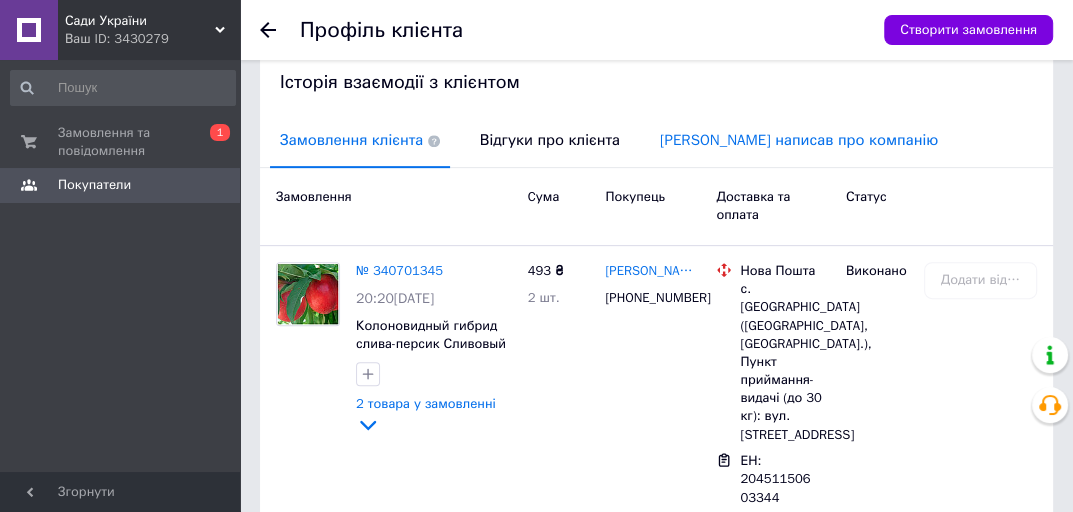 click on "[PERSON_NAME] написав про компанію" at bounding box center (799, 140) 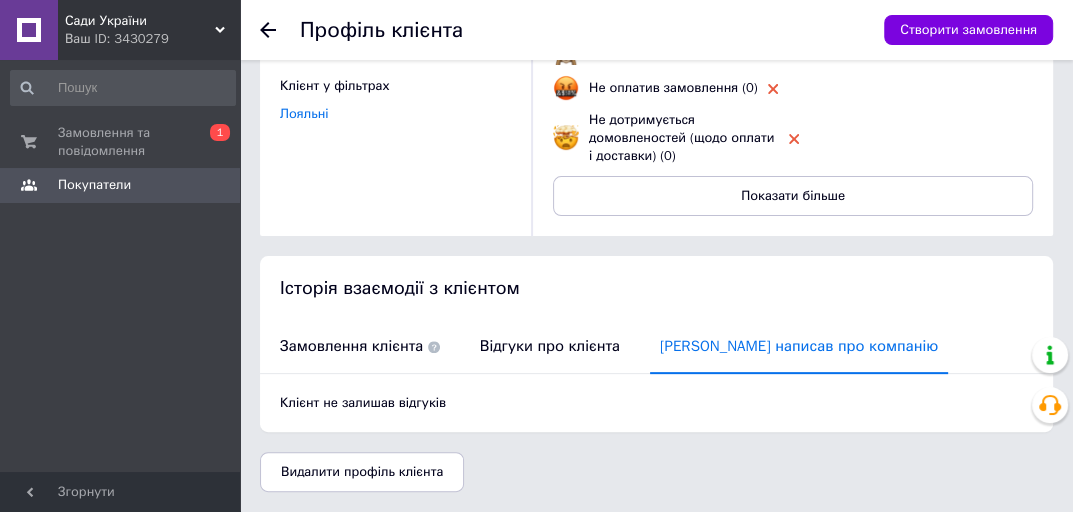 scroll, scrollTop: 317, scrollLeft: 0, axis: vertical 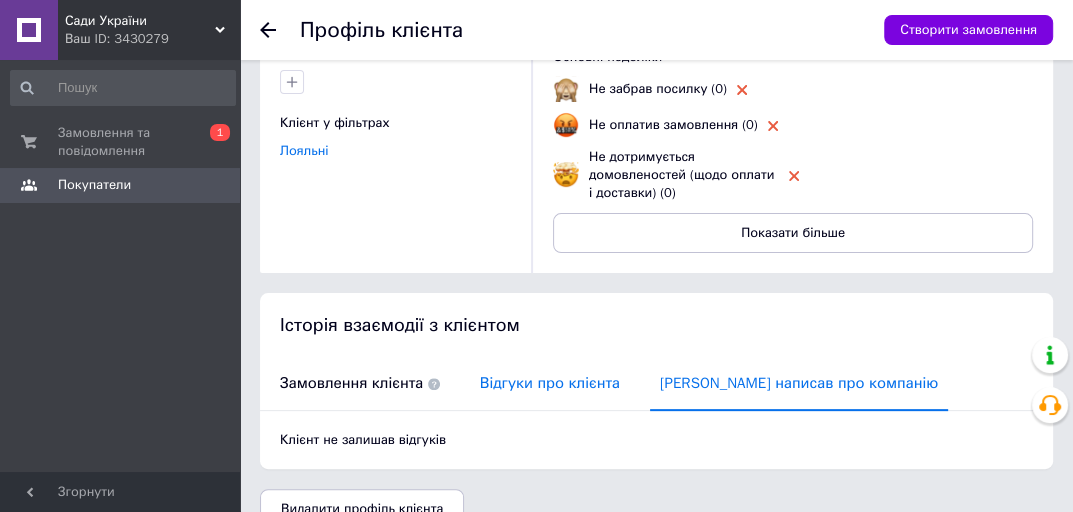 click on "Відгуки про клієнта" at bounding box center (550, 383) 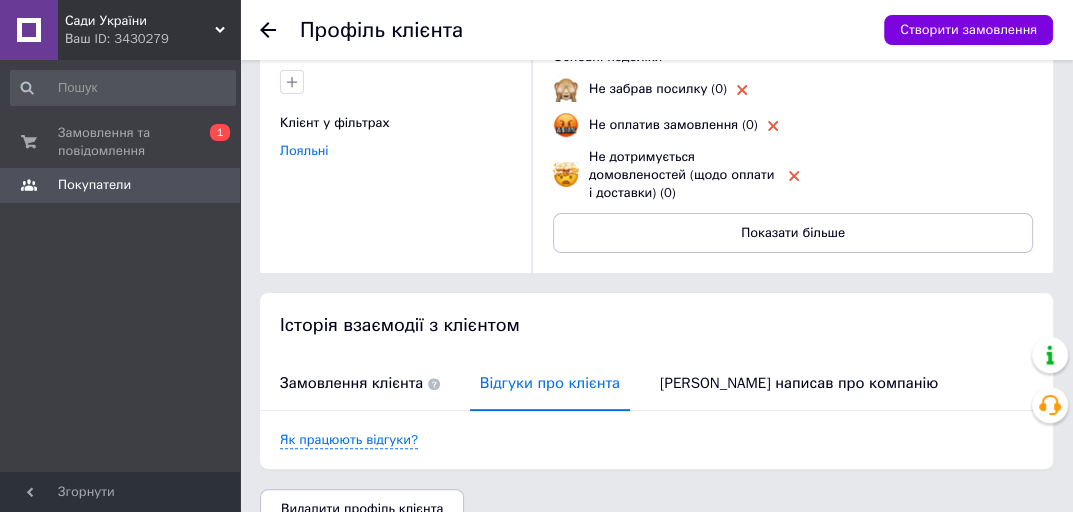 click 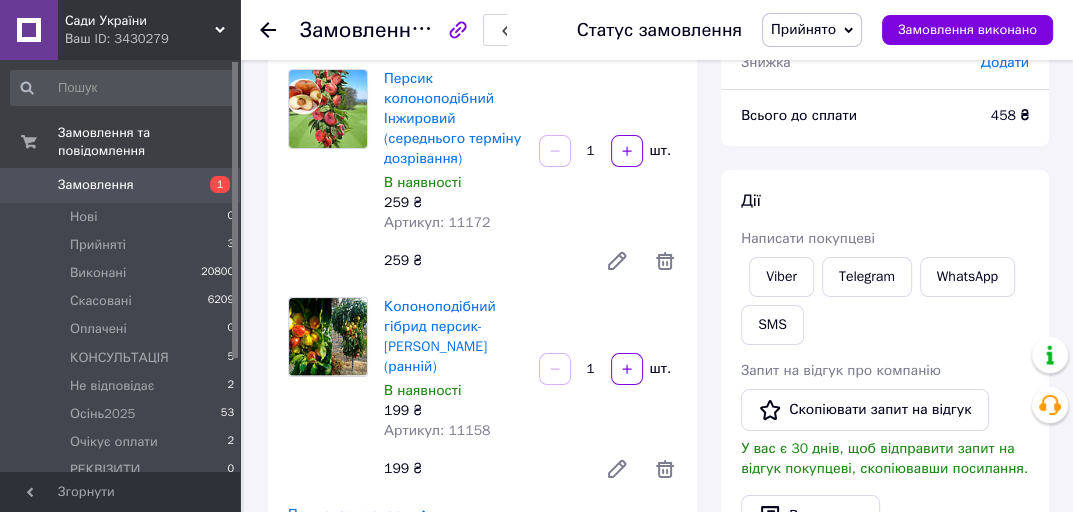 scroll, scrollTop: 0, scrollLeft: 0, axis: both 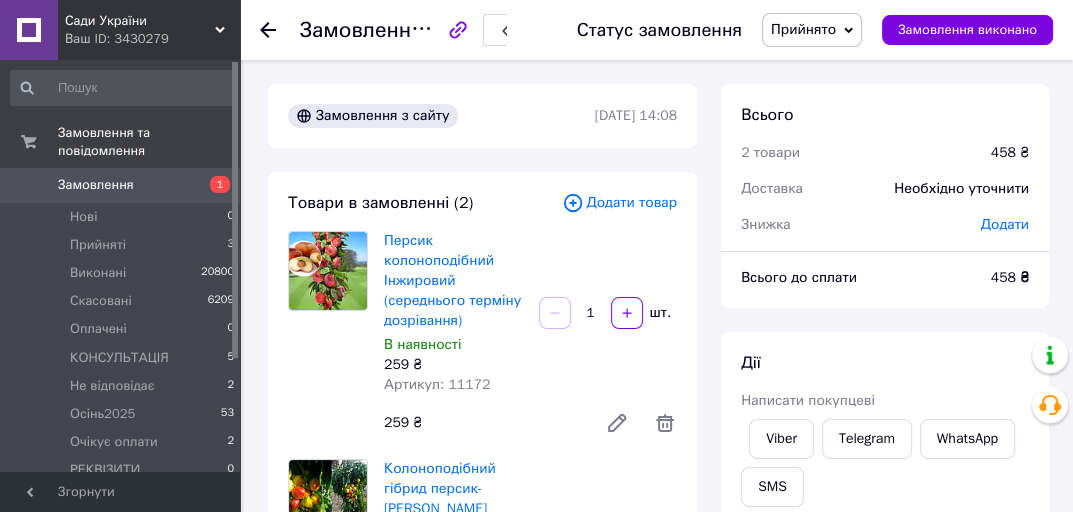 click on "Прийнято" at bounding box center [803, 29] 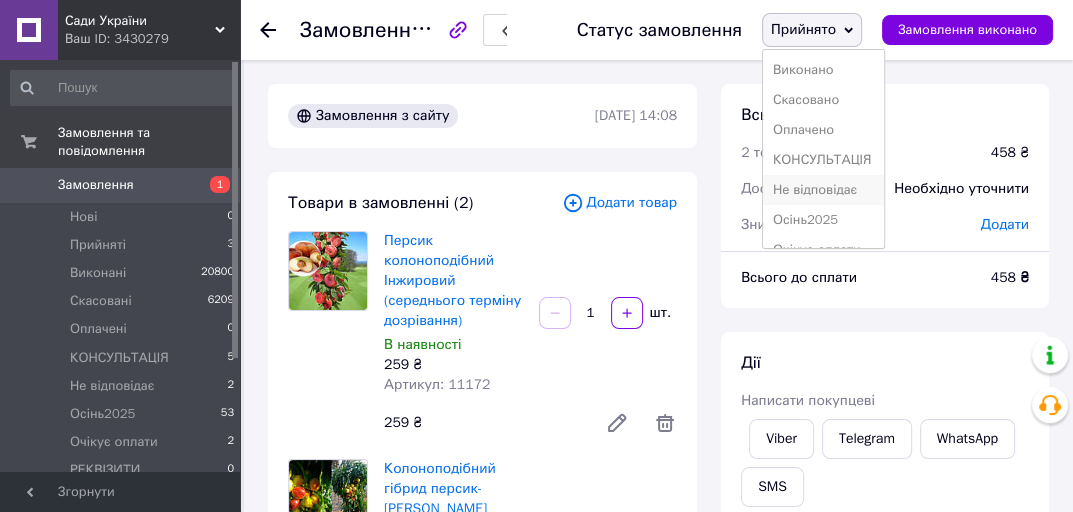scroll, scrollTop: 80, scrollLeft: 0, axis: vertical 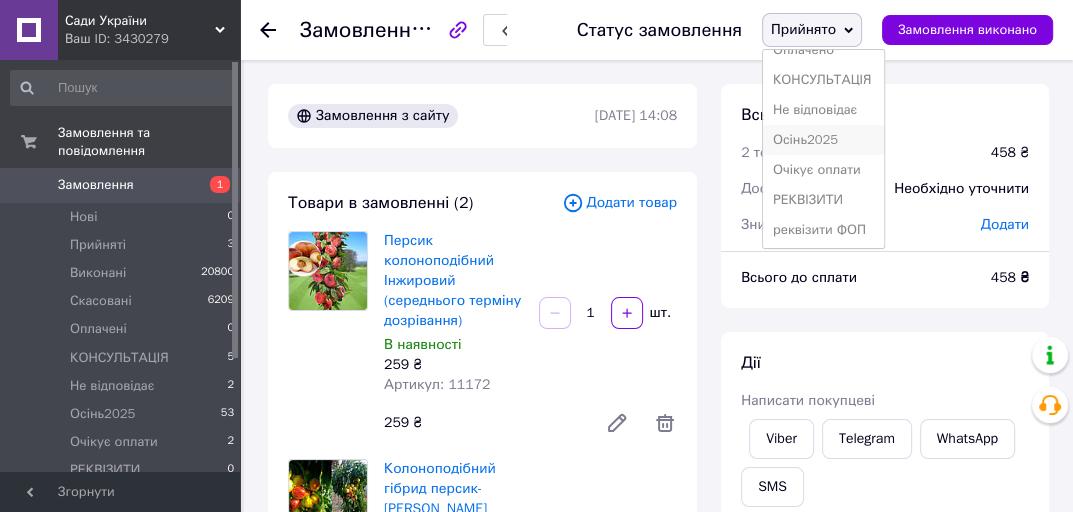 click on "Осінь2025" at bounding box center [823, 140] 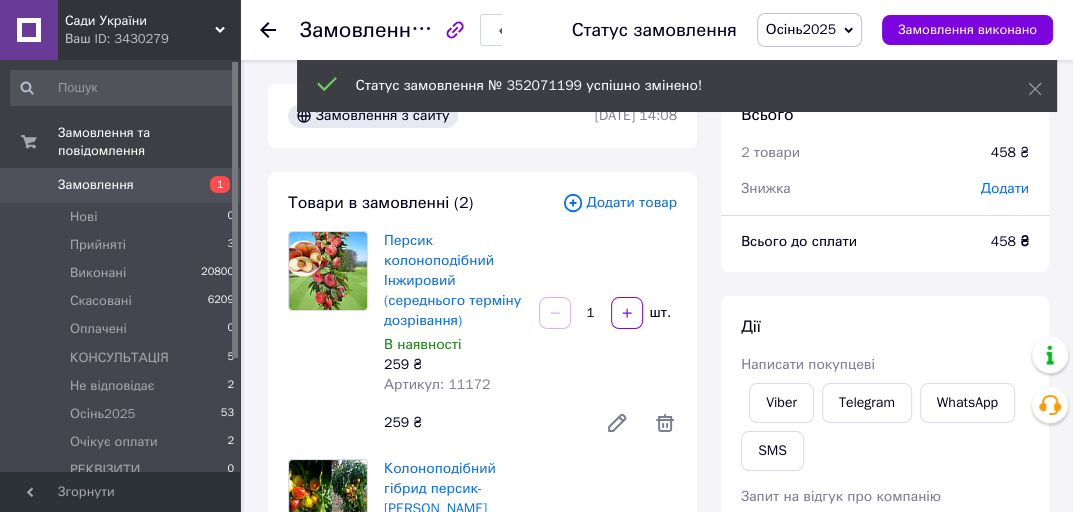 click 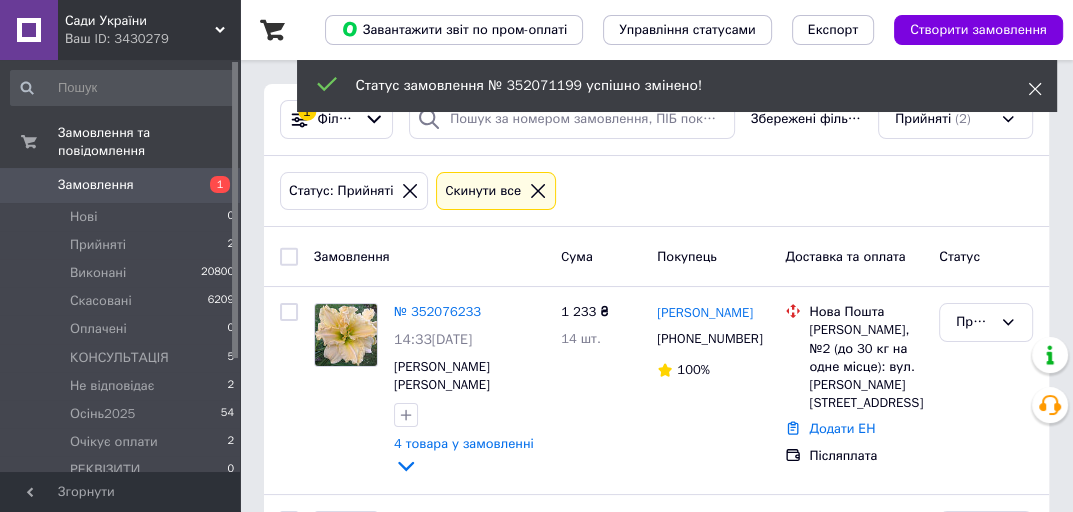 click 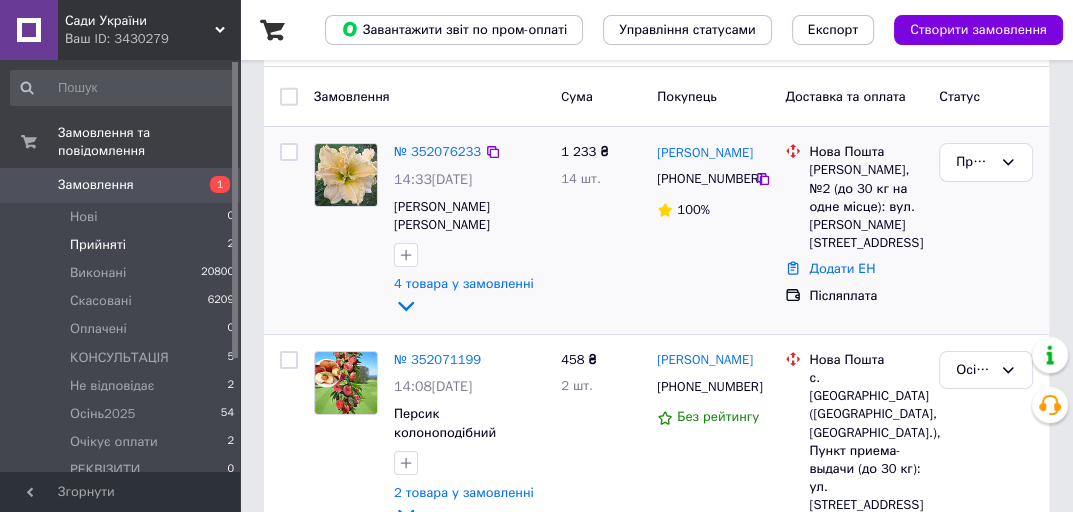 scroll, scrollTop: 238, scrollLeft: 0, axis: vertical 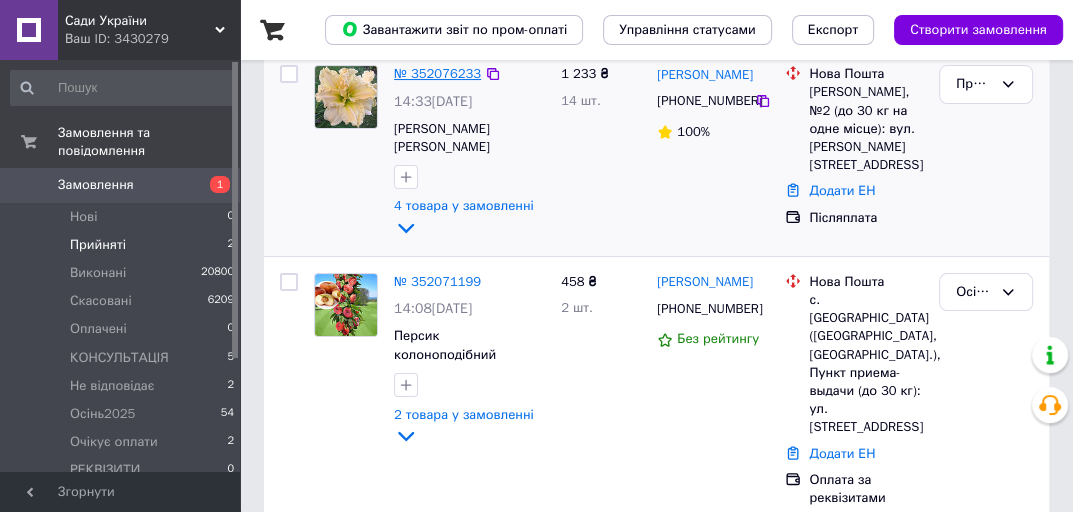 click on "№ 352076233" at bounding box center [437, 73] 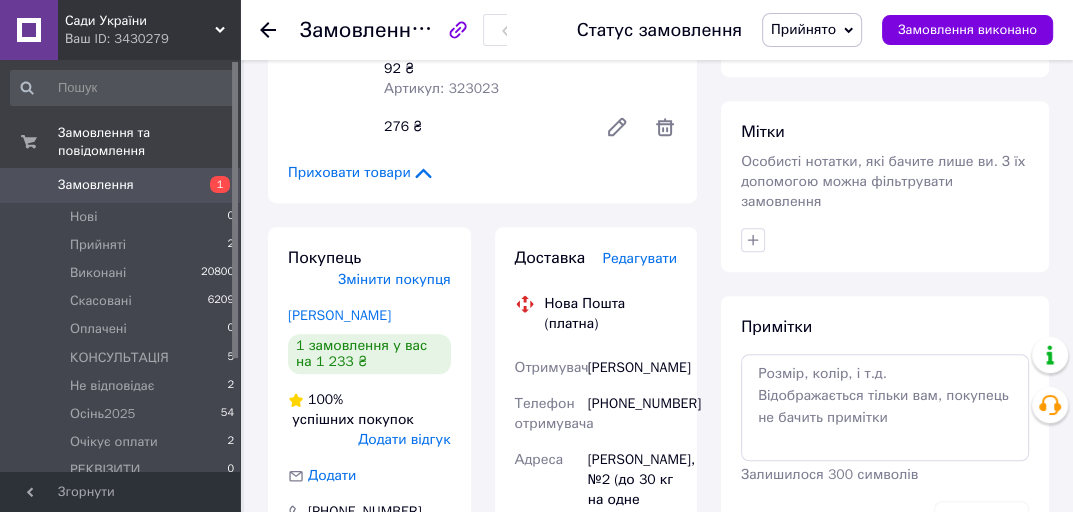 scroll, scrollTop: 880, scrollLeft: 0, axis: vertical 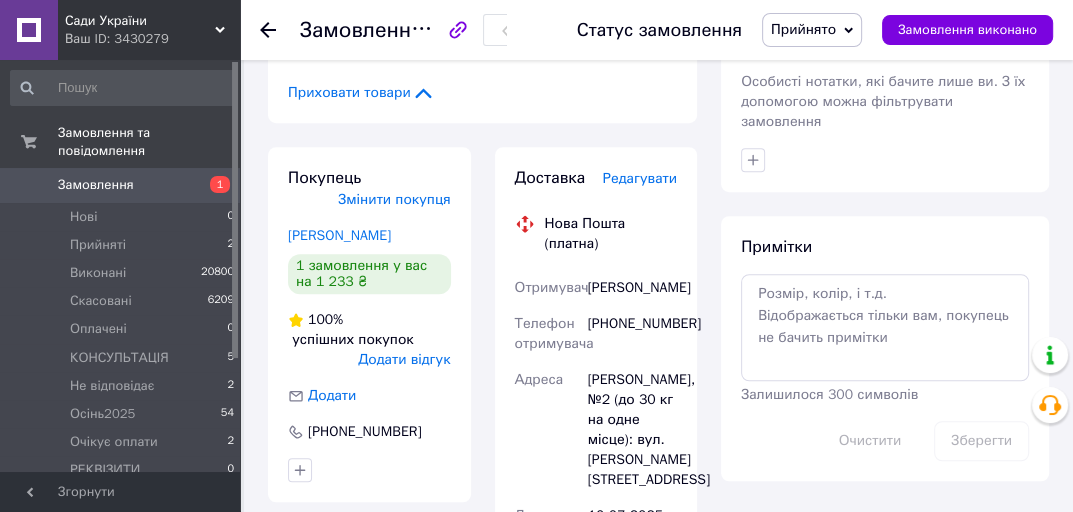 click on "Покупець Змінити покупця [PERSON_NAME] 1 замовлення у вас на 1 233 ₴ 100%   успішних покупок Додати відгук Додати [PHONE_NUMBER]" at bounding box center [369, 324] 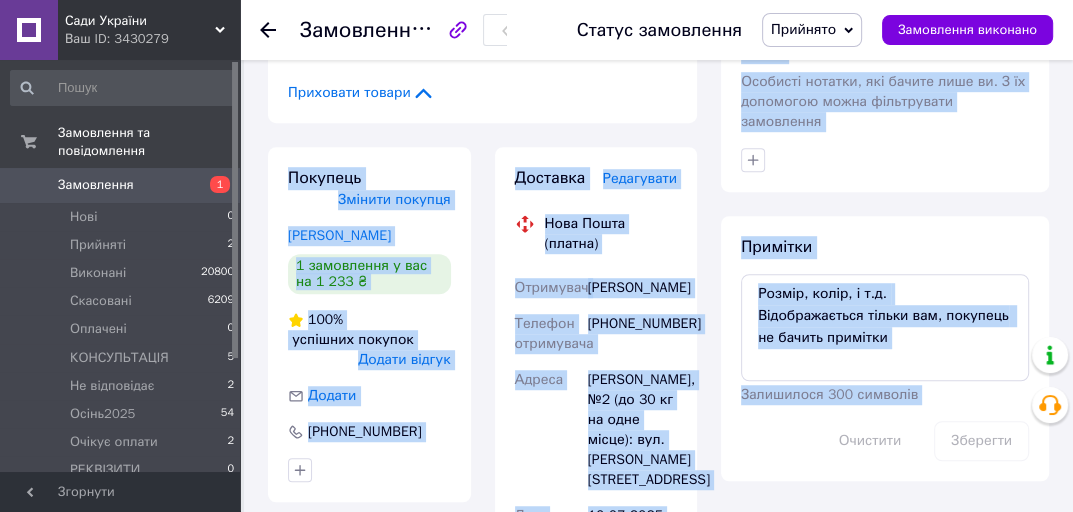 drag, startPoint x: 270, startPoint y: 134, endPoint x: 726, endPoint y: 275, distance: 477.3018 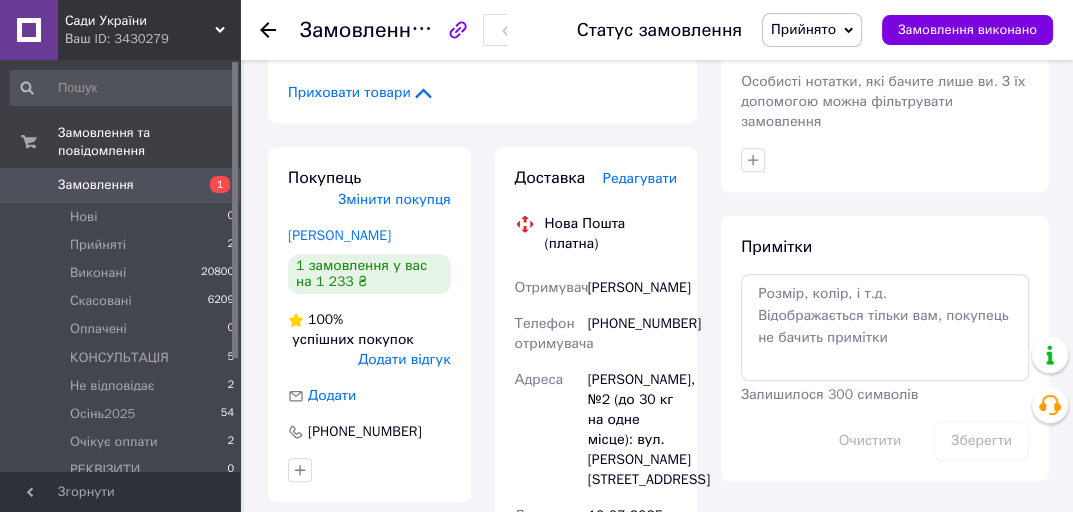 click on "Покупець Змінити покупця [PERSON_NAME] 1 замовлення у вас на 1 233 ₴ 100%   успішних покупок Додати відгук Додати [PHONE_NUMBER]" at bounding box center [369, 324] 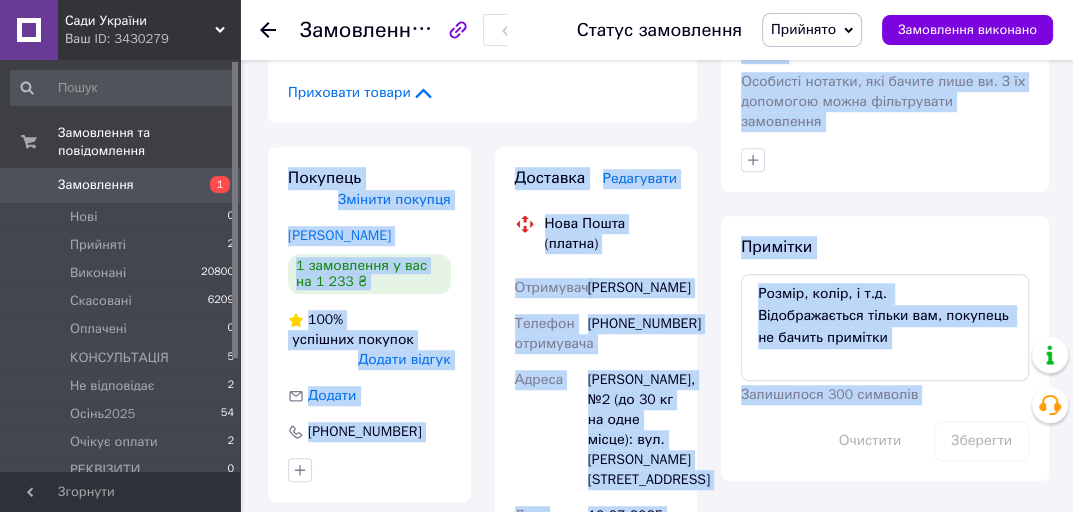 drag, startPoint x: 279, startPoint y: 140, endPoint x: 873, endPoint y: 442, distance: 666.3633 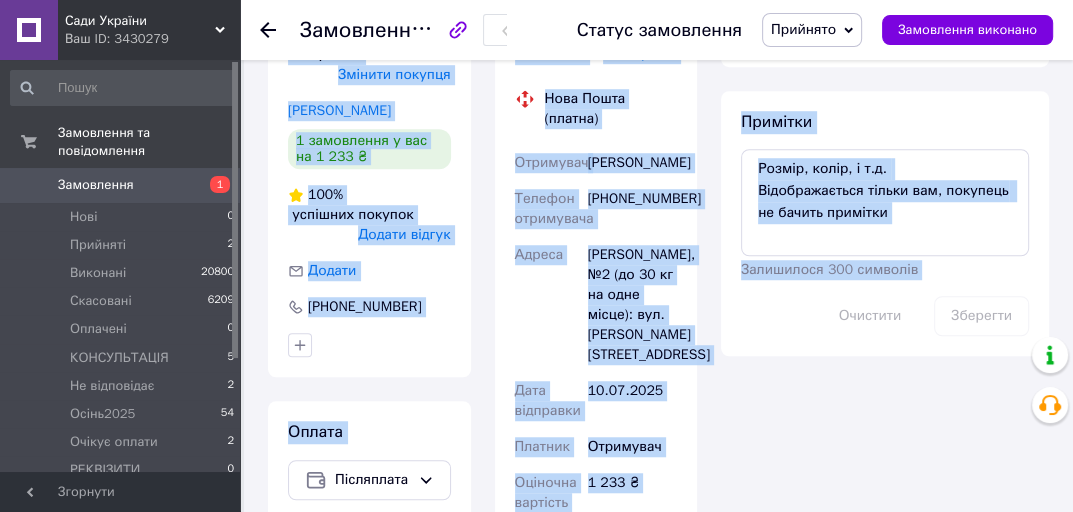 click on "Всього 4 товари 1 233 ₴ Доставка Необхідно уточнити Знижка Додати Всього до сплати 1233 ₴ Дії Написати покупцеві Viber Telegram WhatsApp SMS Запит на відгук про компанію   Скопіювати запит на відгук У вас є 30 днів, щоб відправити запит на відгук покупцеві, скопіювавши посилання.   Видати чек   Завантажити PDF   Друк PDF   Дублювати замовлення Мітки Особисті нотатки, які бачите лише ви. З їх допомогою можна фільтрувати замовлення Примітки Залишилося 300 символів Очистити Зберегти" at bounding box center (885, 106) 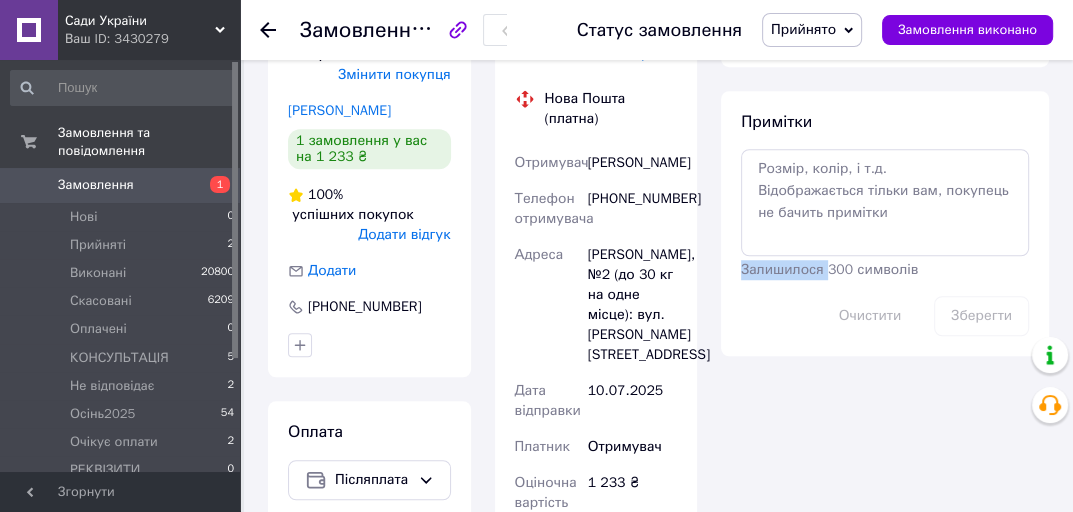 click on "Всього 4 товари 1 233 ₴ Доставка Необхідно уточнити Знижка Додати Всього до сплати 1233 ₴ Дії Написати покупцеві Viber Telegram WhatsApp SMS Запит на відгук про компанію   Скопіювати запит на відгук У вас є 30 днів, щоб відправити запит на відгук покупцеві, скопіювавши посилання.   Видати чек   Завантажити PDF   Друк PDF   Дублювати замовлення Мітки Особисті нотатки, які бачите лише ви. З їх допомогою можна фільтрувати замовлення Примітки Залишилося 300 символів Очистити Зберегти" at bounding box center (885, 106) 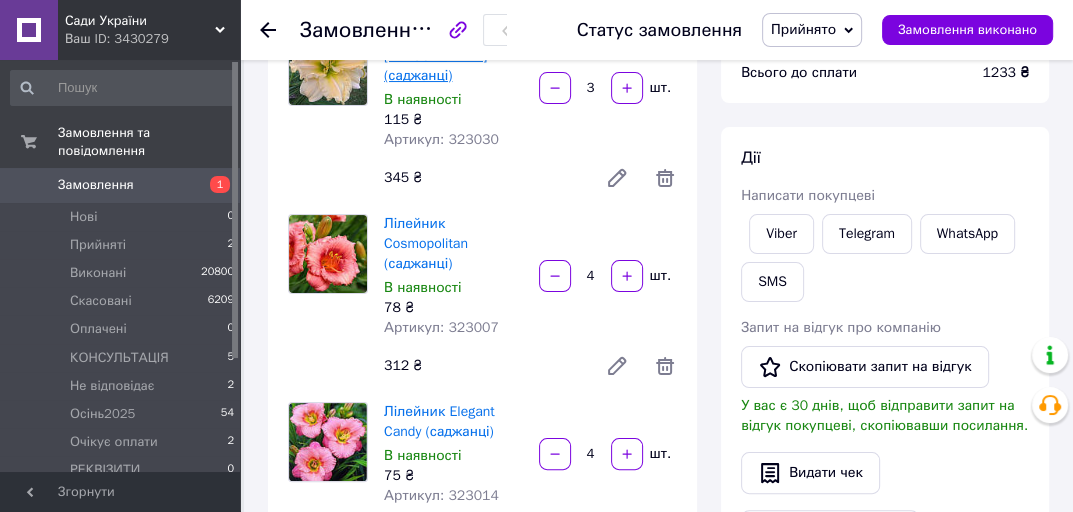 scroll, scrollTop: 0, scrollLeft: 0, axis: both 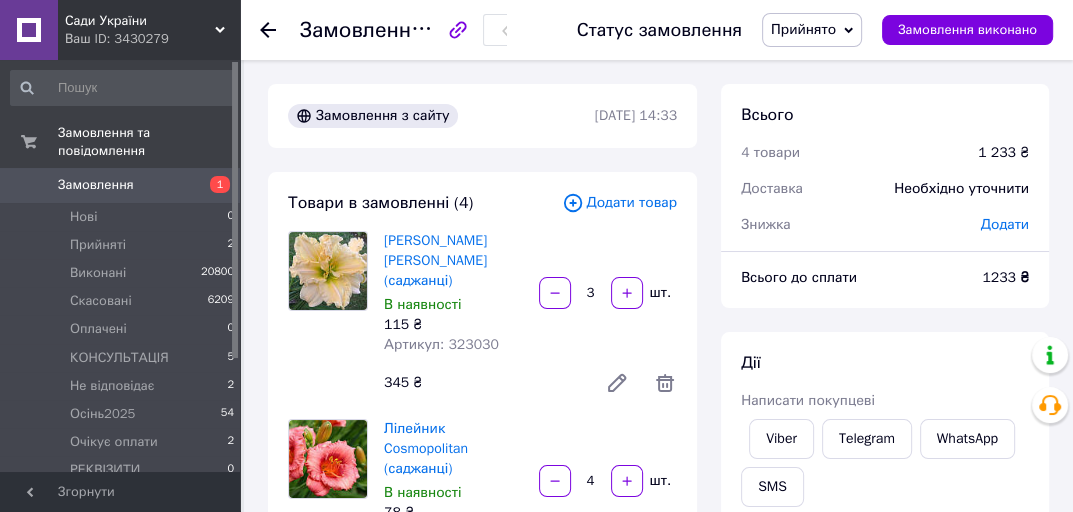 click on "Прийнято" at bounding box center (812, 30) 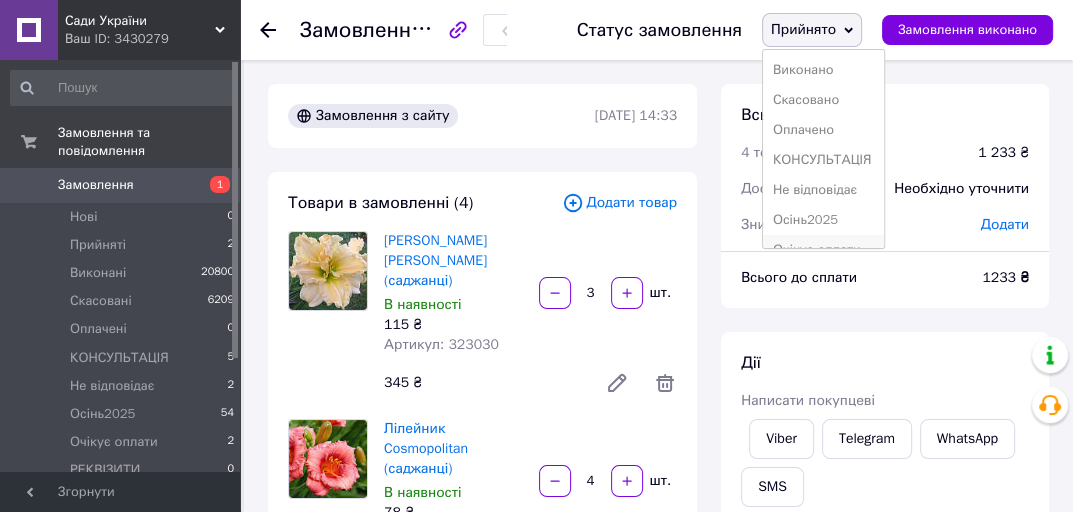 scroll, scrollTop: 141, scrollLeft: 0, axis: vertical 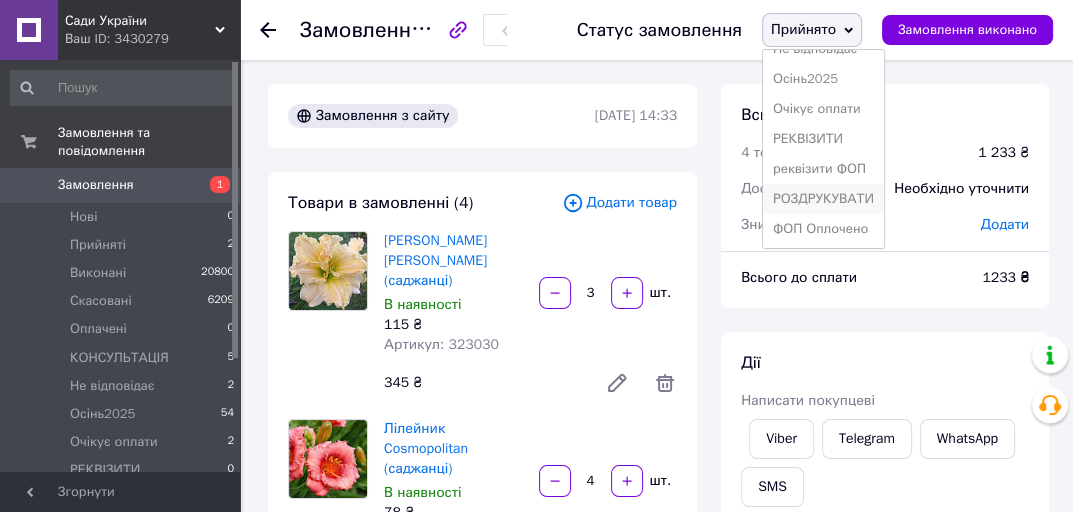 click on "РОЗДРУКУВАТИ" at bounding box center [823, 199] 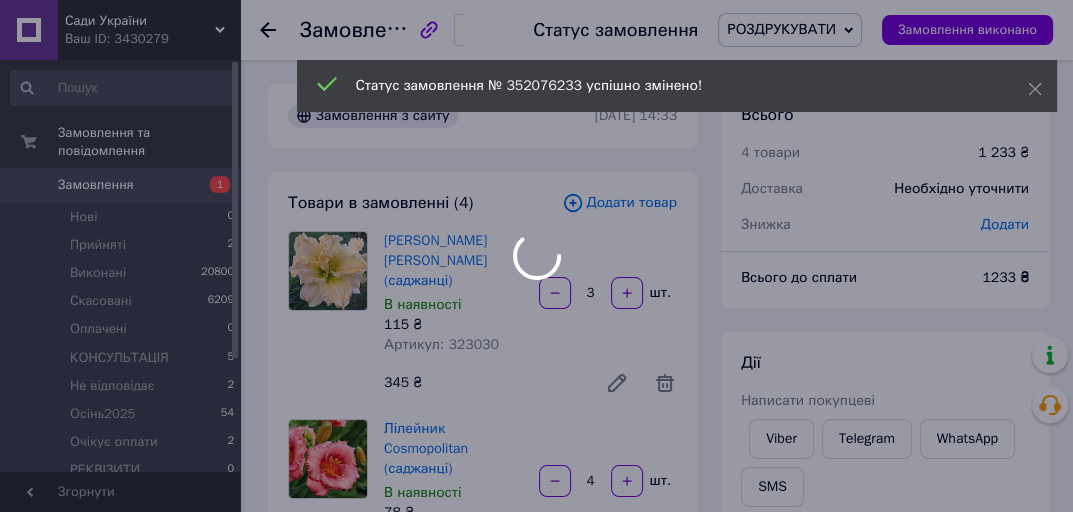 click on "Сади України" at bounding box center (140, 21) 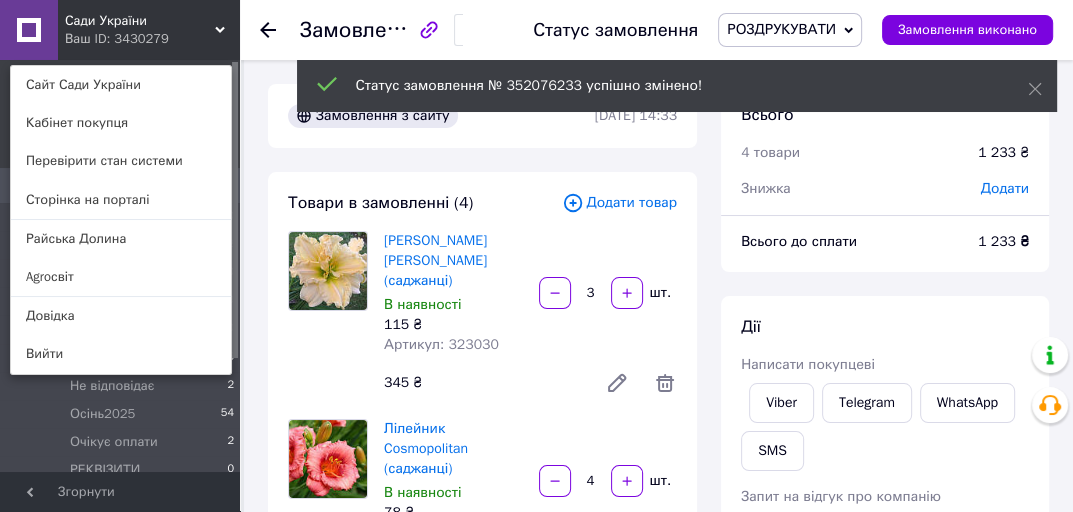 click on "Agroсвіт" at bounding box center (121, 277) 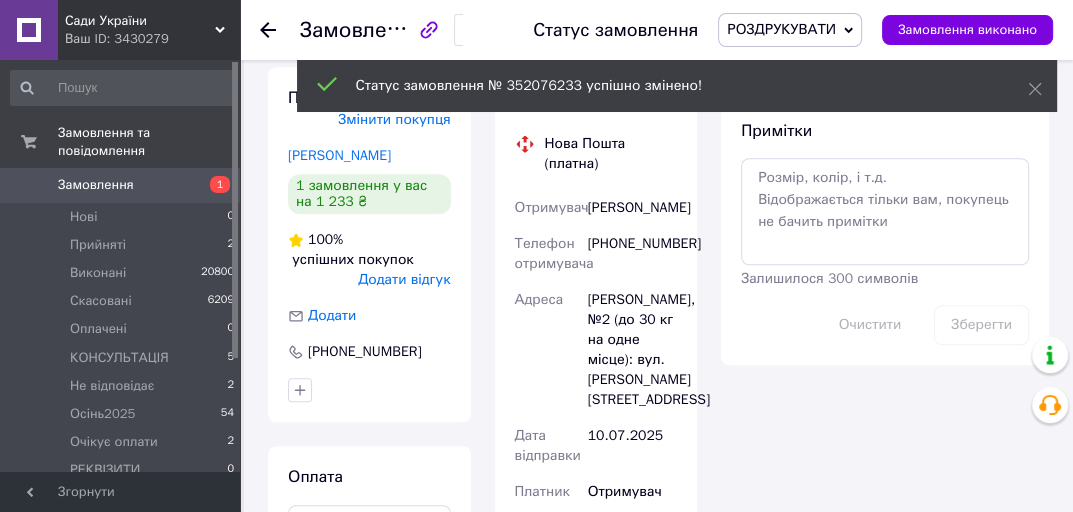 scroll, scrollTop: 1040, scrollLeft: 0, axis: vertical 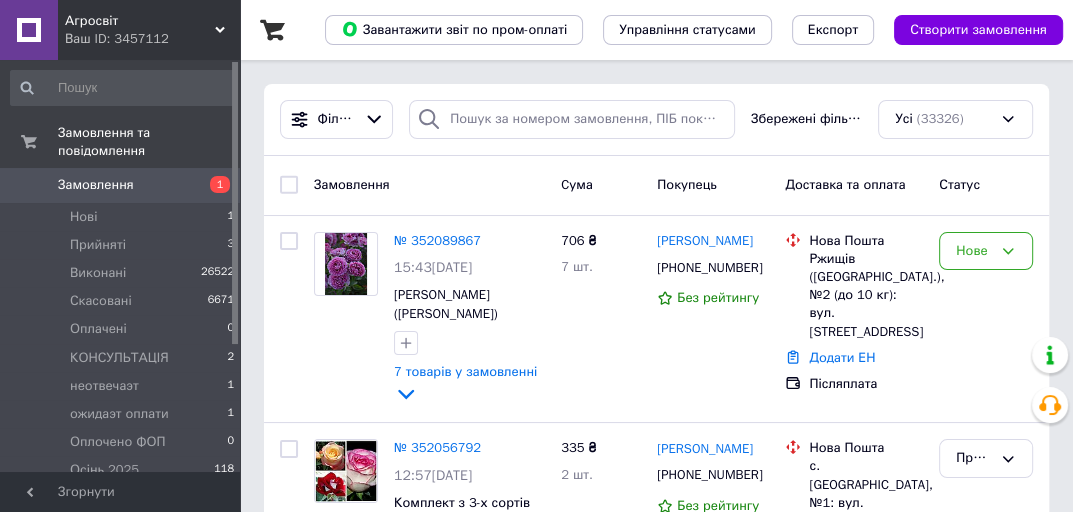 click on "Ваш ID: 3457112" at bounding box center [152, 39] 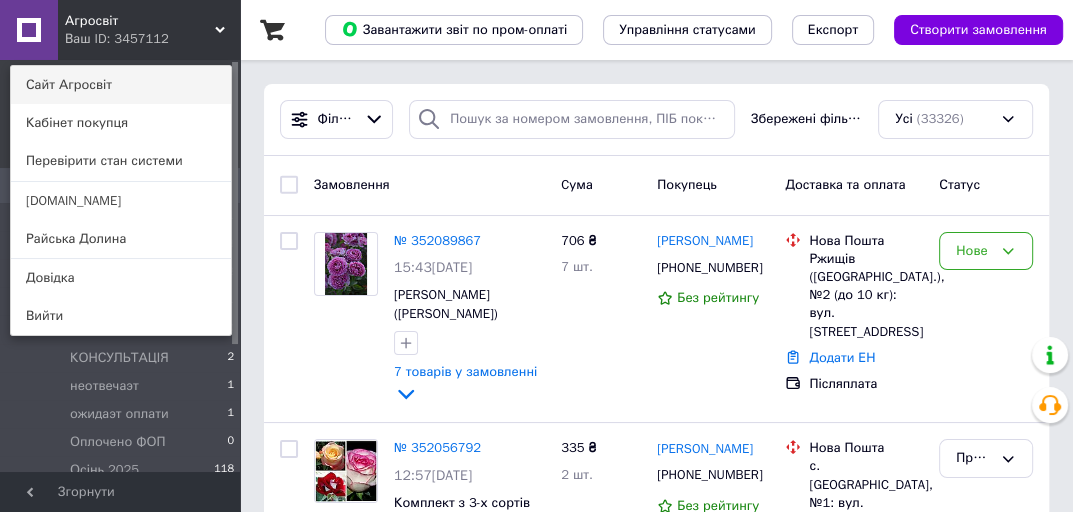 click on "Сайт Агросвіт" at bounding box center (121, 85) 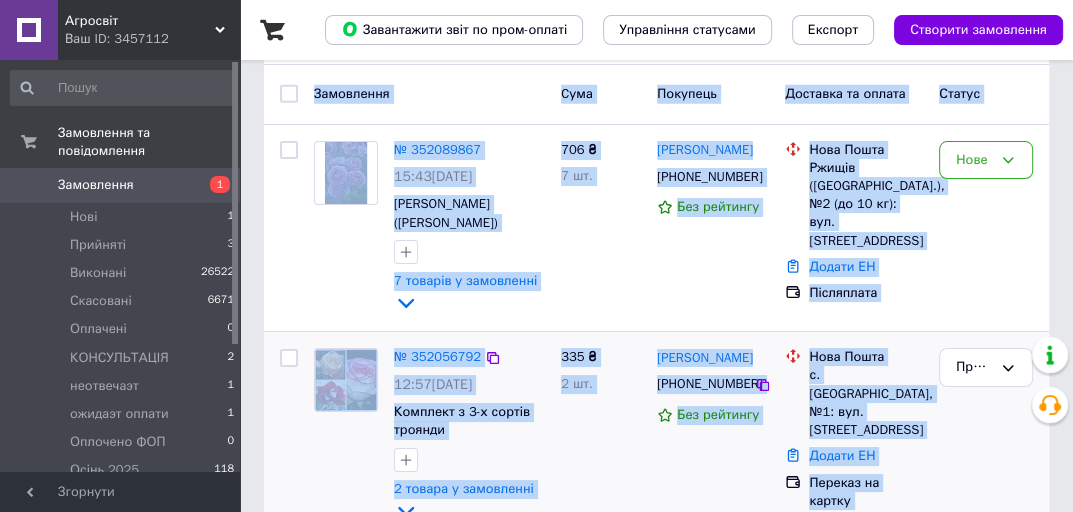 drag, startPoint x: 341, startPoint y: 177, endPoint x: 991, endPoint y: 460, distance: 708.9351 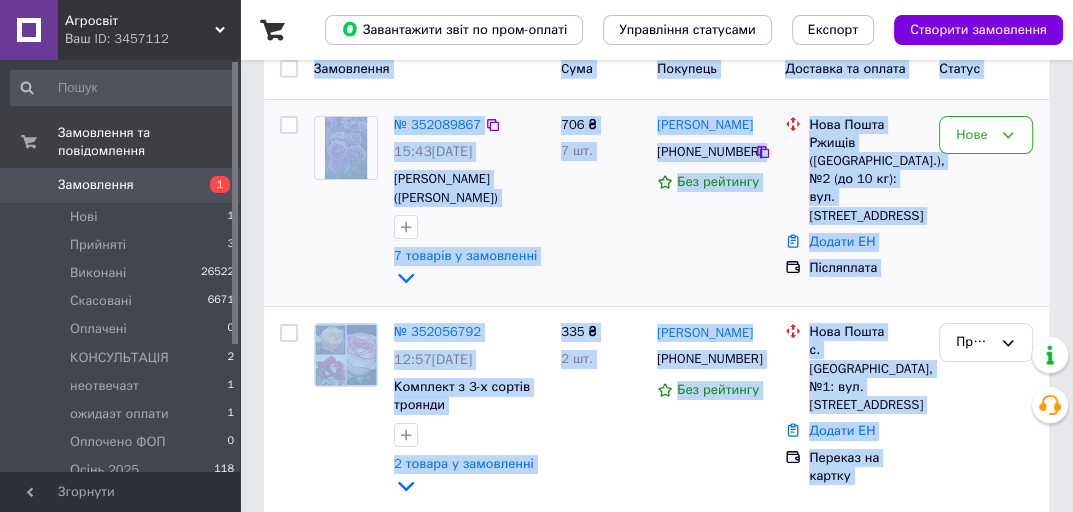 click on "706 ₴ 7 шт." at bounding box center (601, 203) 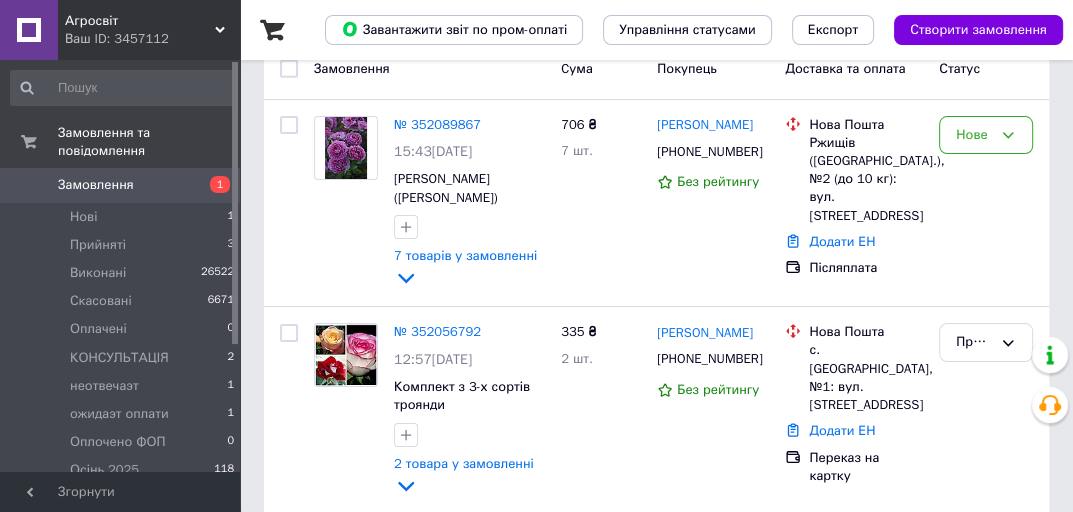 scroll, scrollTop: 36, scrollLeft: 0, axis: vertical 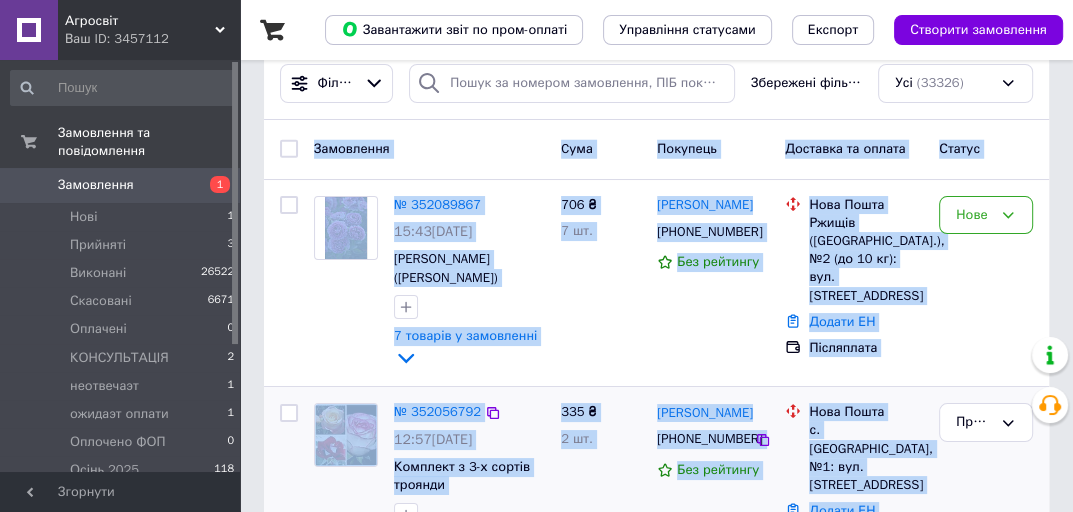 drag, startPoint x: 315, startPoint y: 146, endPoint x: 1009, endPoint y: 448, distance: 756.86194 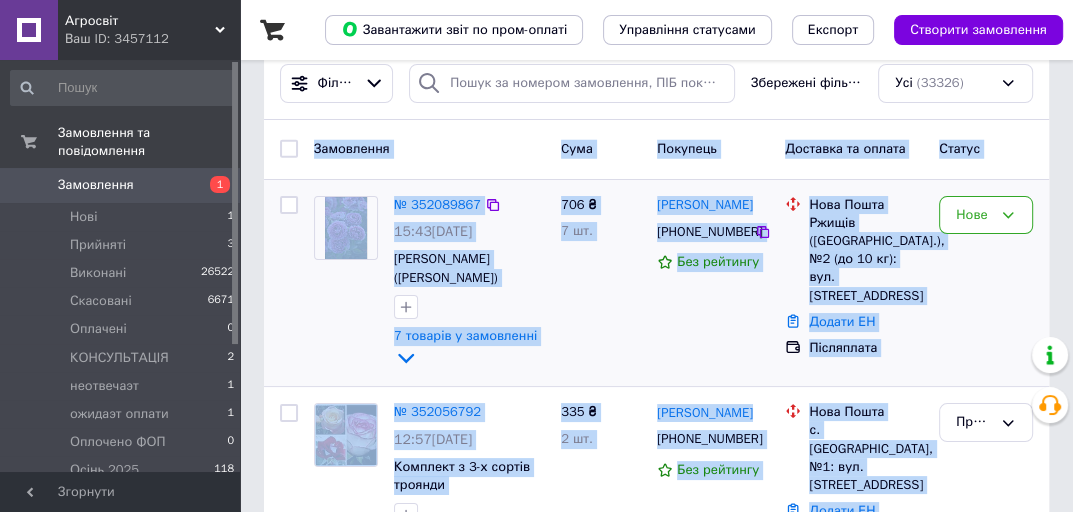 click on "706 ₴ 7 шт." at bounding box center (601, 283) 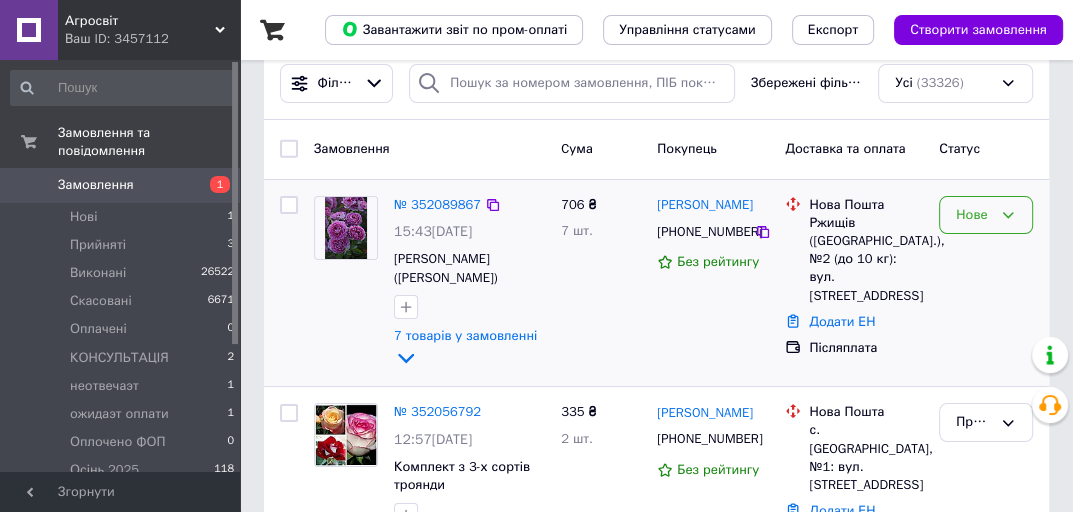 click on "Нове" at bounding box center [986, 215] 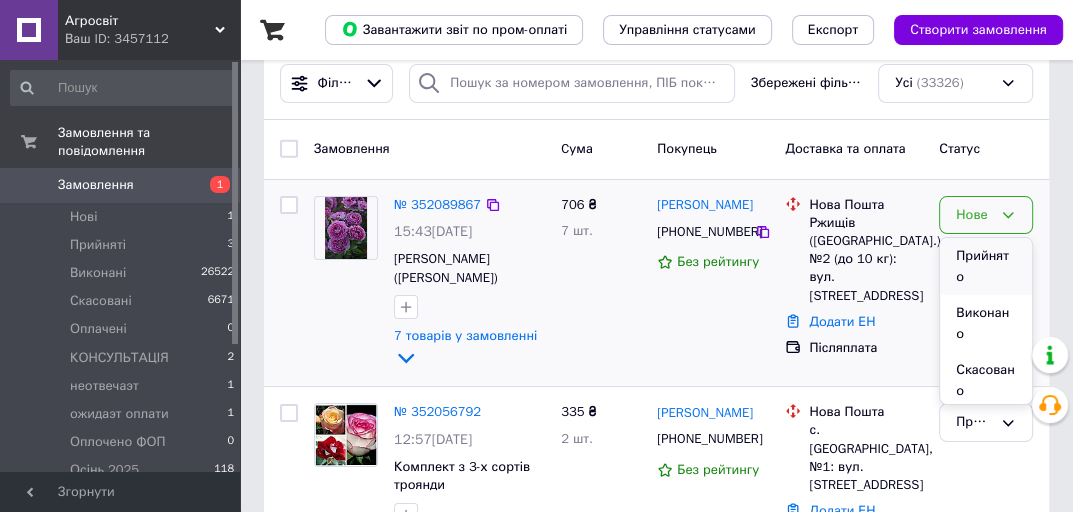 click on "Прийнято" at bounding box center [986, 266] 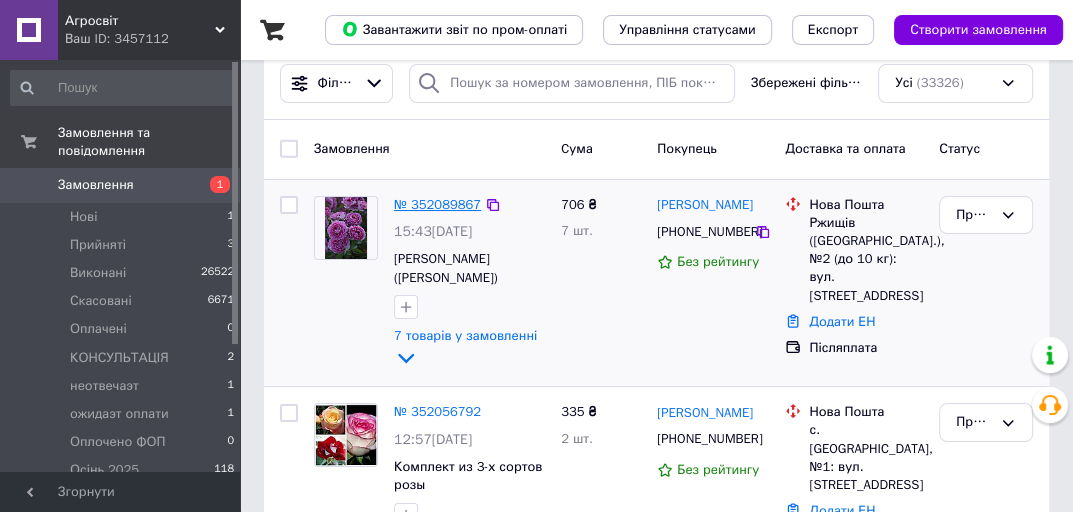 click on "№ 352089867" at bounding box center [437, 204] 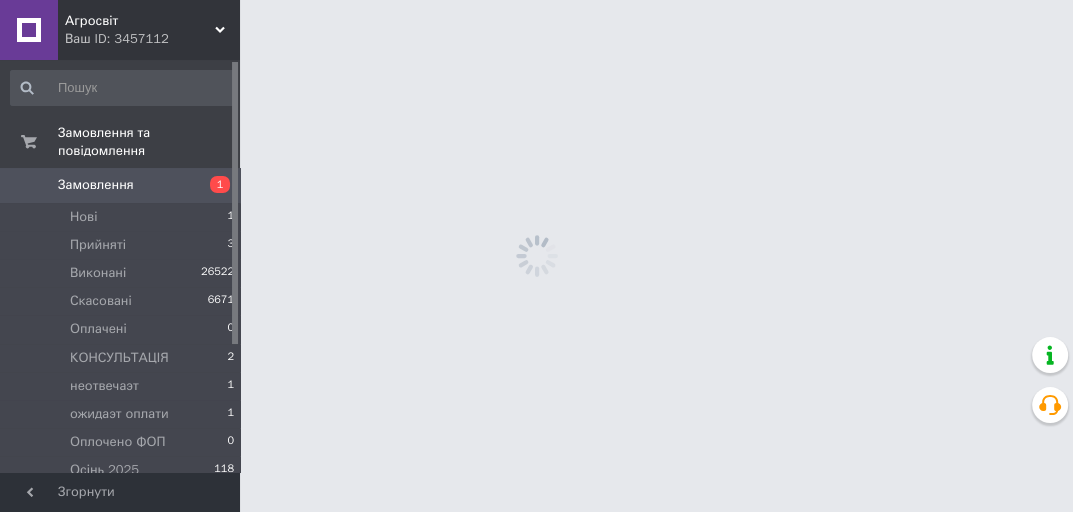 scroll, scrollTop: 0, scrollLeft: 0, axis: both 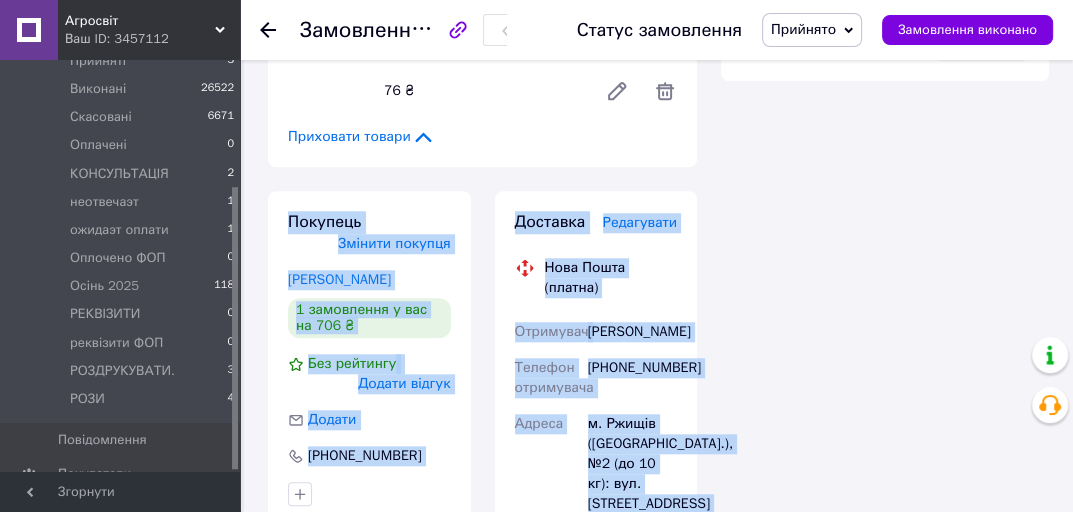 drag, startPoint x: 288, startPoint y: 205, endPoint x: 912, endPoint y: 422, distance: 660.65497 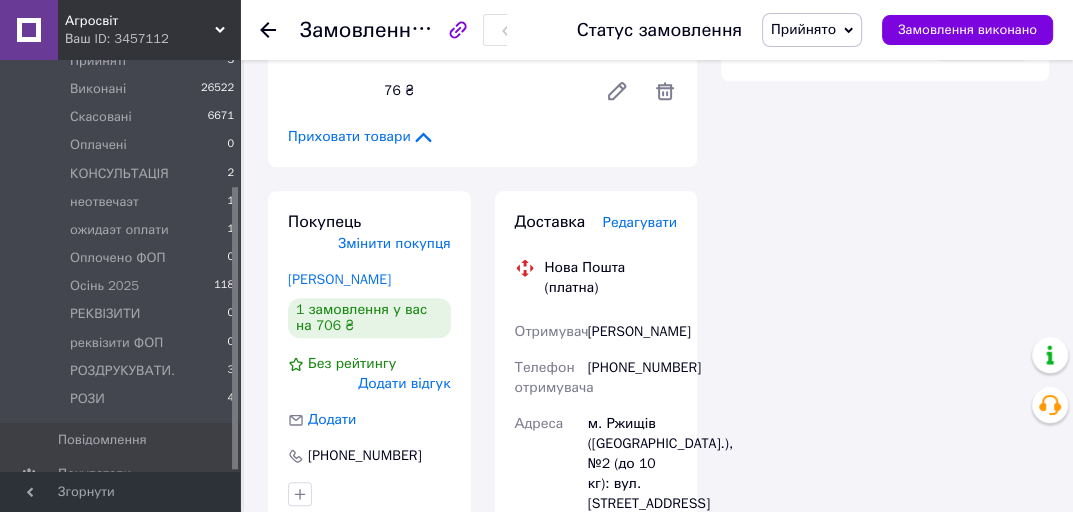 click on "Всього 7 товарів 706 ₴ Доставка Необхідно уточнити Знижка Додати Всього до сплати 706 ₴ Дії Написати покупцеві Viber Telegram WhatsApp SMS Запит на відгук про компанію   Скопіювати запит на відгук У вас є 30 днів, щоб відправити запит на відгук покупцеві, скопіювавши посилання.   Видати чек   Завантажити PDF   Друк PDF   Дублювати замовлення Мітки Особисті нотатки, які бачите лише ви. З їх допомогою можна фільтрувати замовлення Примітки Залишилося 300 символів Очистити Зберегти" at bounding box center (885, 43) 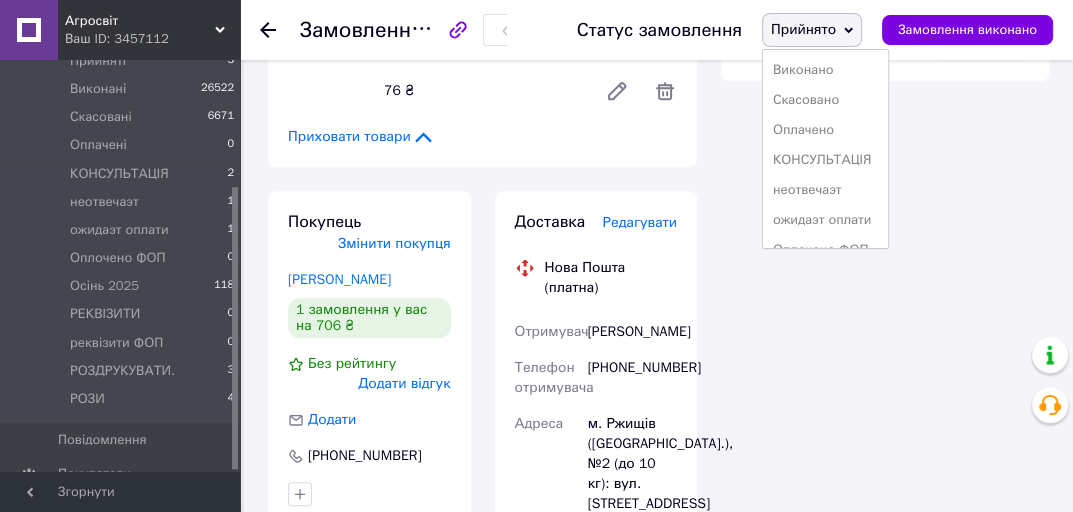 scroll, scrollTop: 172, scrollLeft: 0, axis: vertical 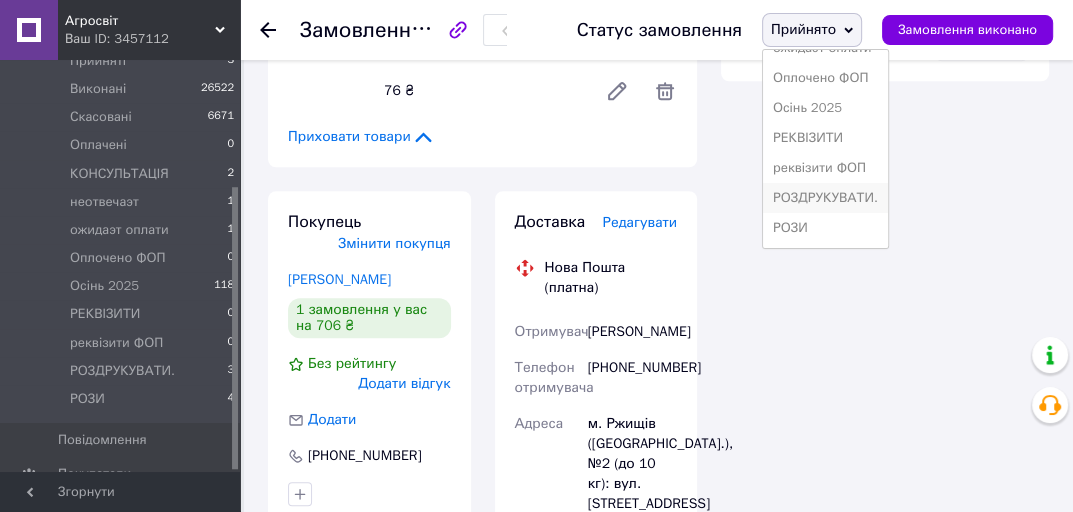 click on "РОЗДРУКУВАТИ." at bounding box center (825, 198) 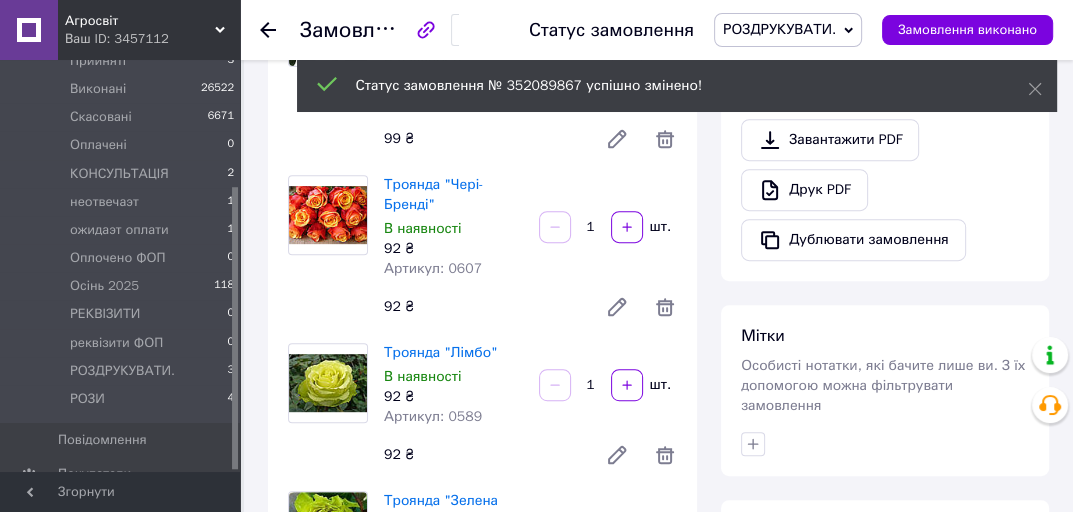 scroll, scrollTop: 720, scrollLeft: 0, axis: vertical 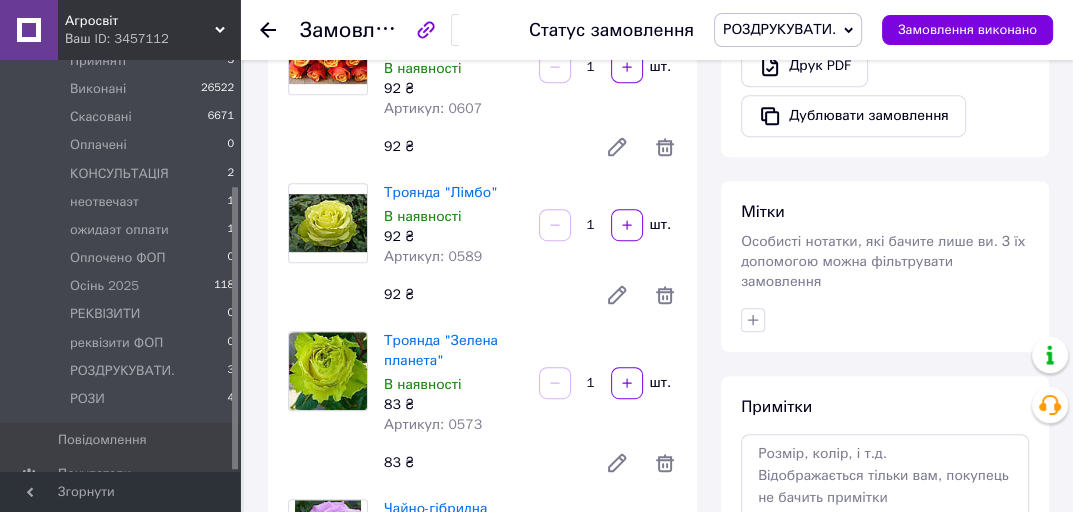 click at bounding box center (280, 30) 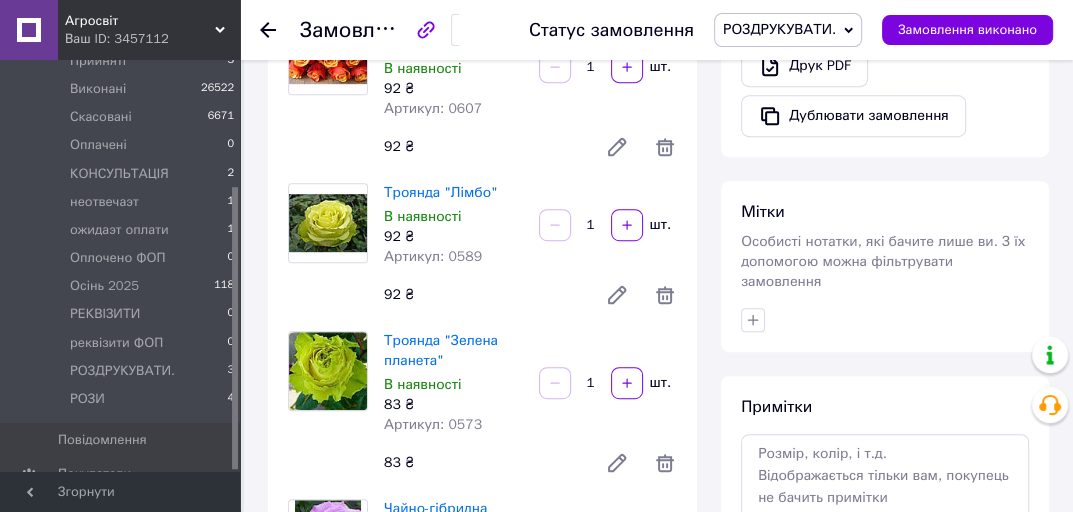click 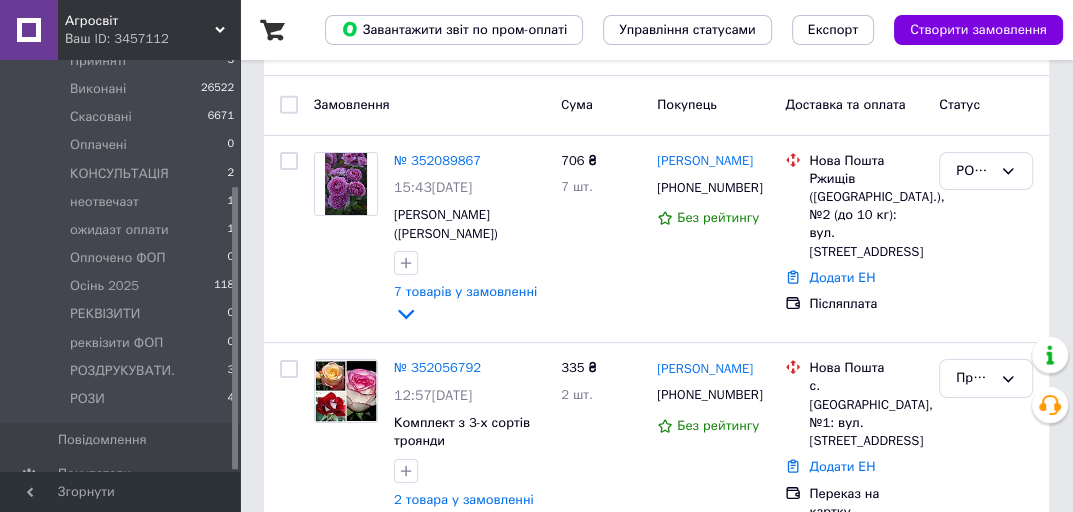 scroll, scrollTop: 240, scrollLeft: 0, axis: vertical 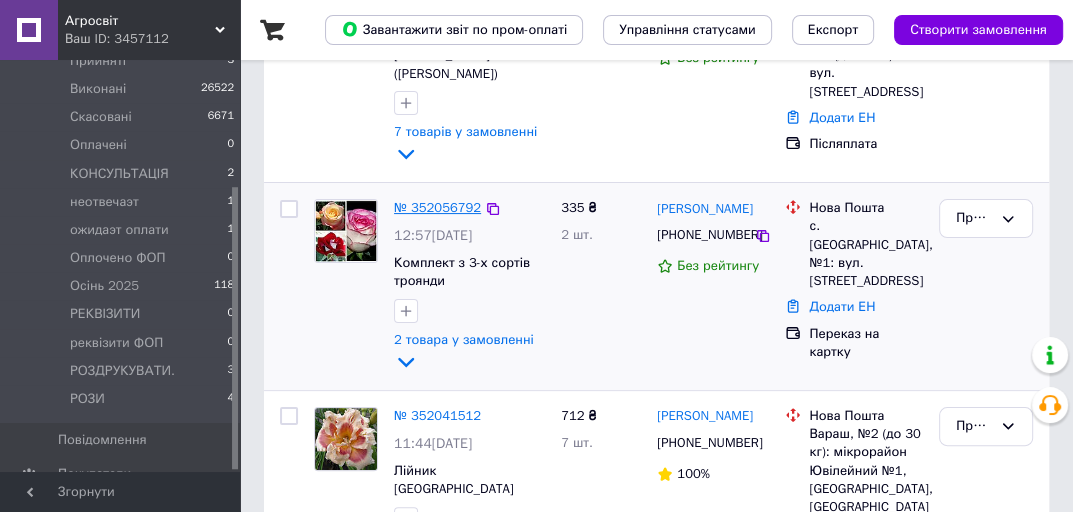 click on "№ 352056792" at bounding box center (437, 207) 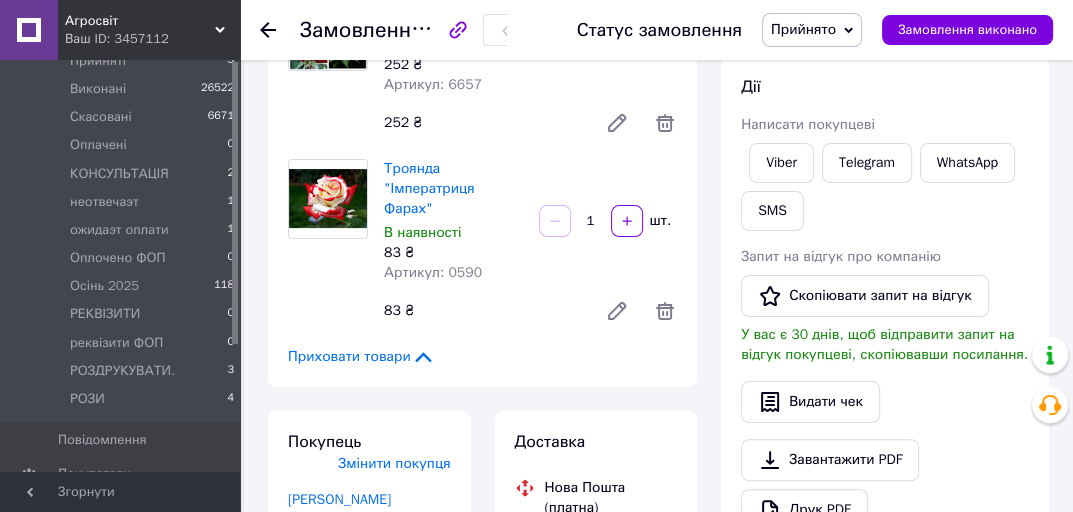 scroll, scrollTop: 0, scrollLeft: 0, axis: both 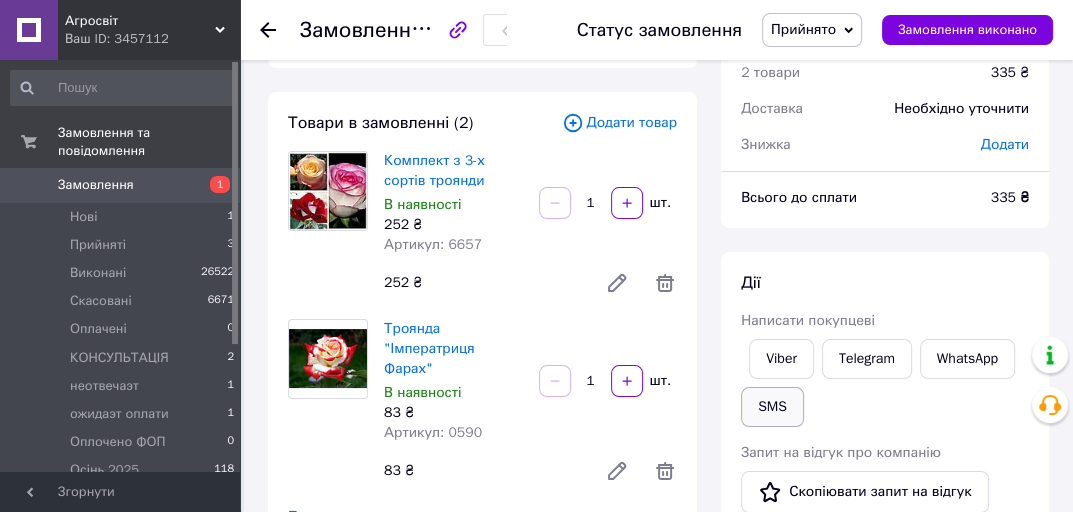 click on "SMS" at bounding box center [772, 407] 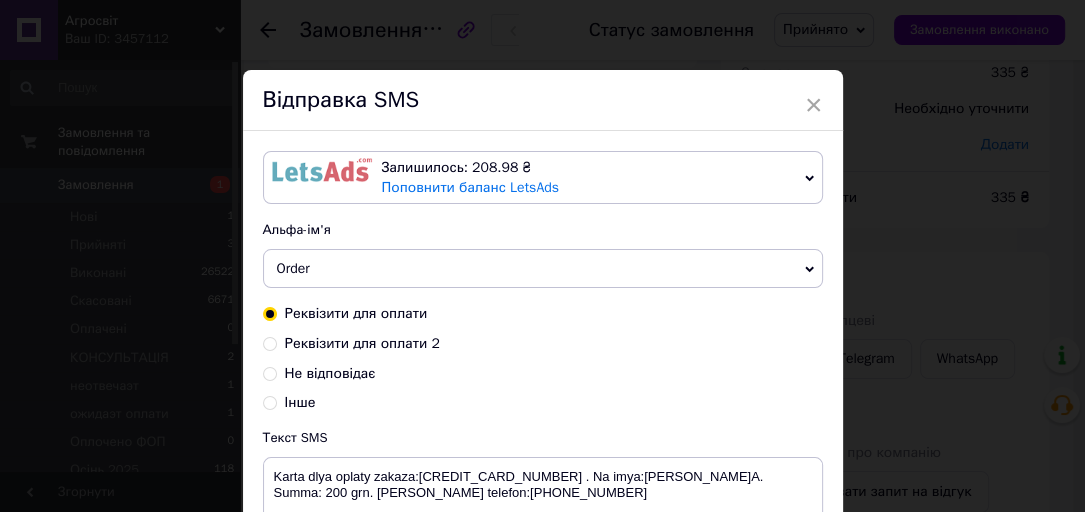 click on "× Відправка SMS Залишилось: 208.98 ₴ Поповнити баланс LetsAds Залишилось: 367.88 ₴ Поповнити баланс SMSClub Альфа-ім'я  Order Оновити список альфа-імен Реквізити для оплати Реквізити для оплати 2 Не відповідає Інше Текст SMS Karta dlya oplaty zakaza:4441111148167467 . Na imya:Zhaliuk І.А. Summa: 200 grn. Nash telefon:+380 (96) 870-61-01 Використано: 113 символів Скасувати   Відправити" at bounding box center (542, 256) 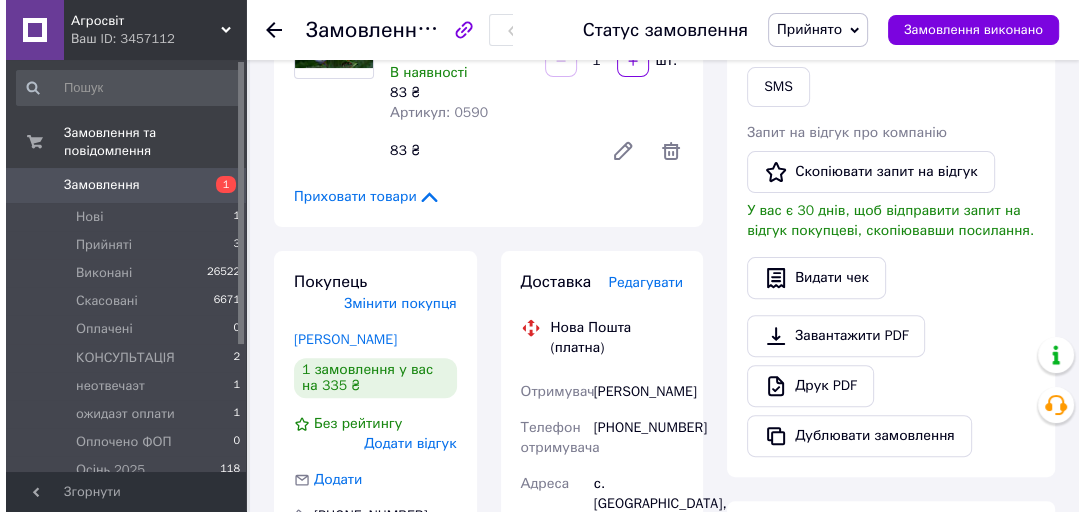 scroll, scrollTop: 240, scrollLeft: 0, axis: vertical 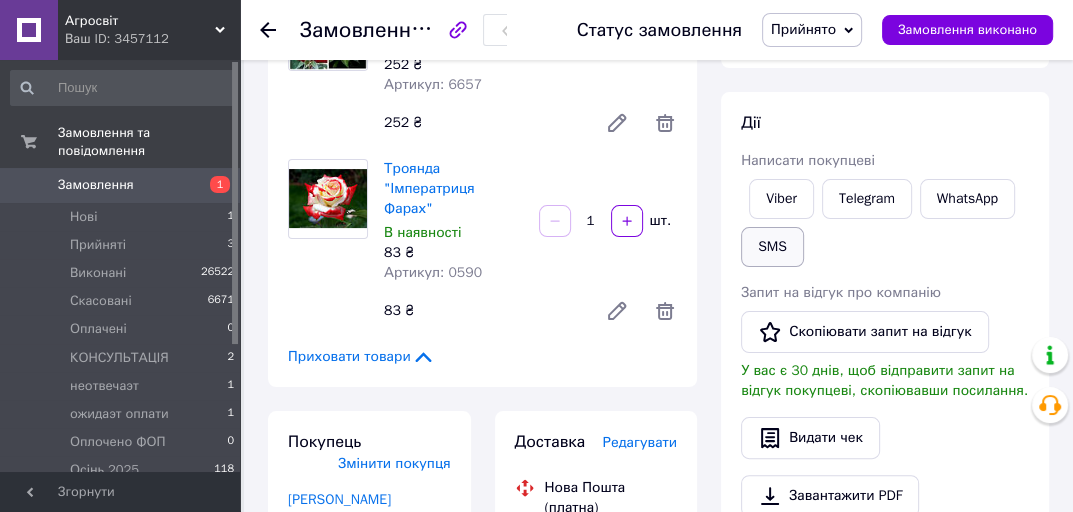 click on "SMS" at bounding box center [772, 247] 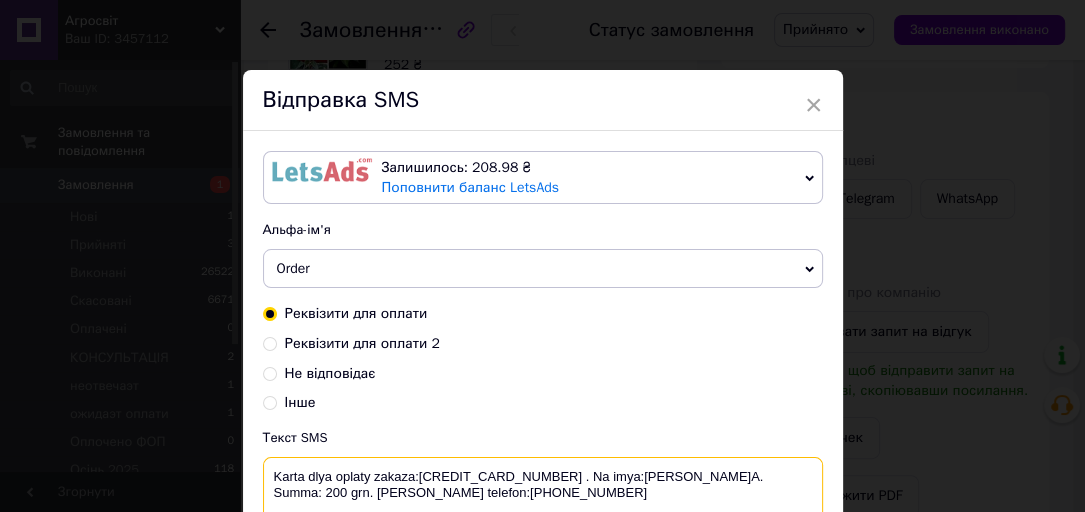 click on "Karta dlya oplaty zakaza:4441111148167467 . Na imya:Zhaliuk І.А. Summa: 200 grn. Nash telefon:+380 (96) 870-61-01" at bounding box center [543, 509] 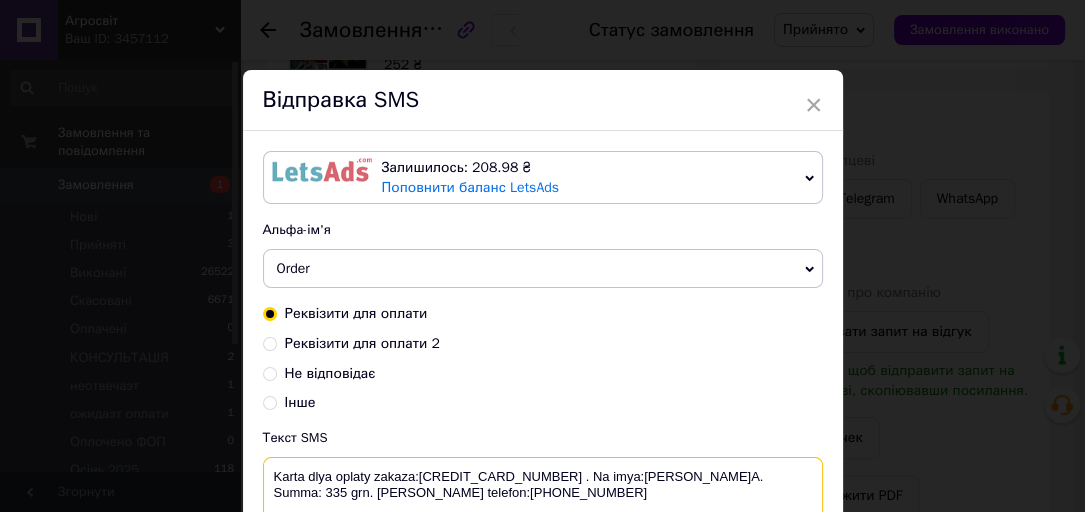 scroll, scrollTop: 216, scrollLeft: 0, axis: vertical 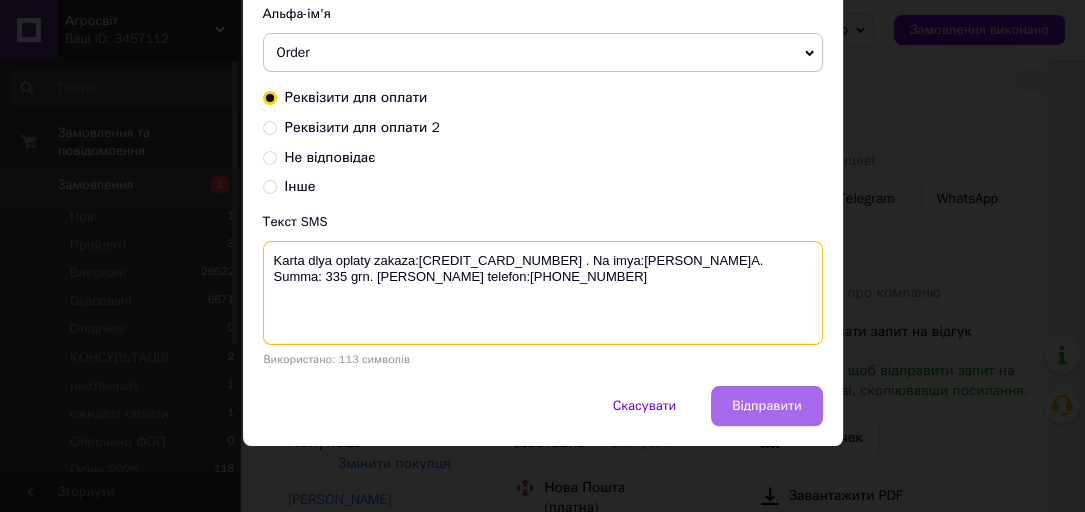 type on "Karta dlya oplaty zakaza:4441111148167467 . Na imya:Zhaliuk І.А. Summa: 335 grn. Nash telefon:+380 (96) 870-61-01" 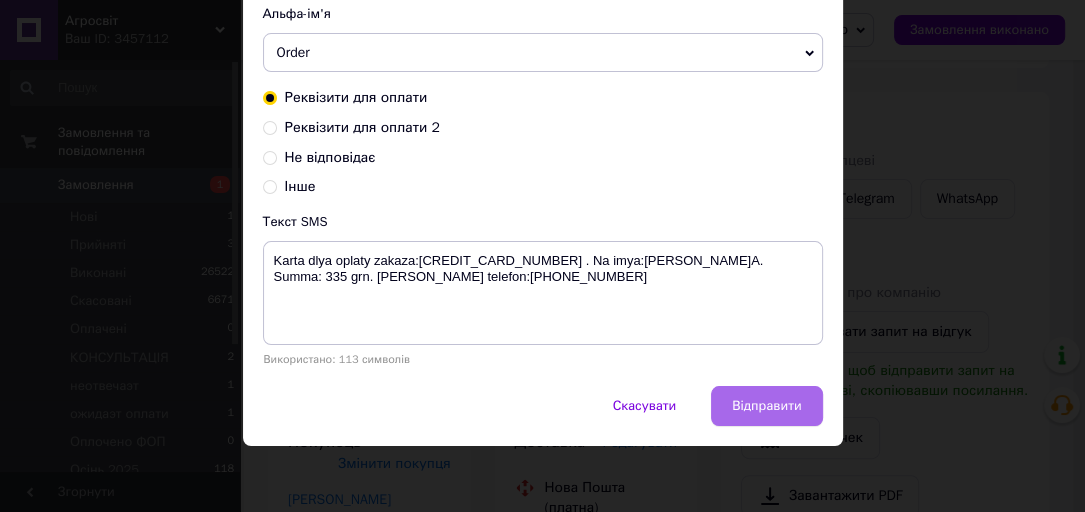 click on "Відправити" at bounding box center (766, 406) 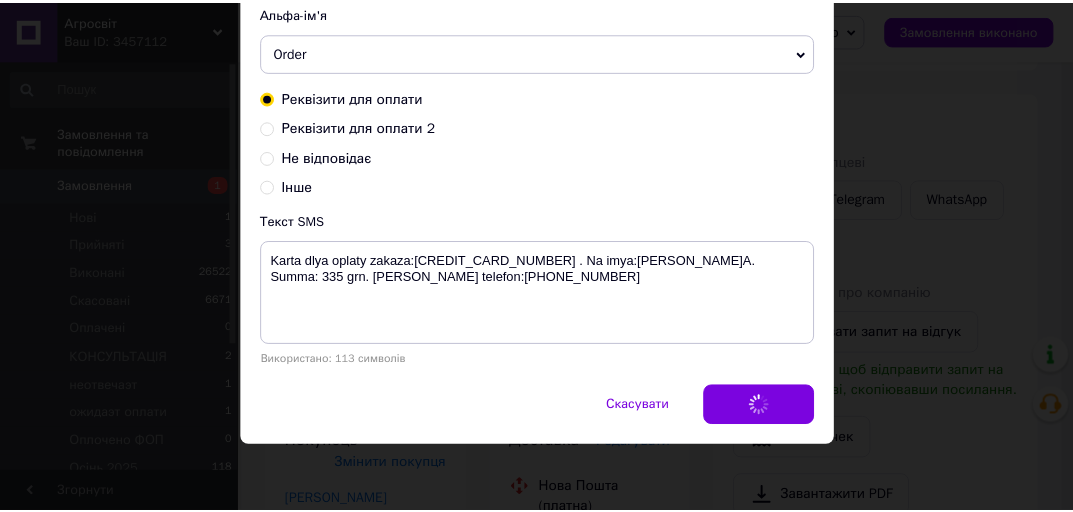 scroll, scrollTop: 0, scrollLeft: 0, axis: both 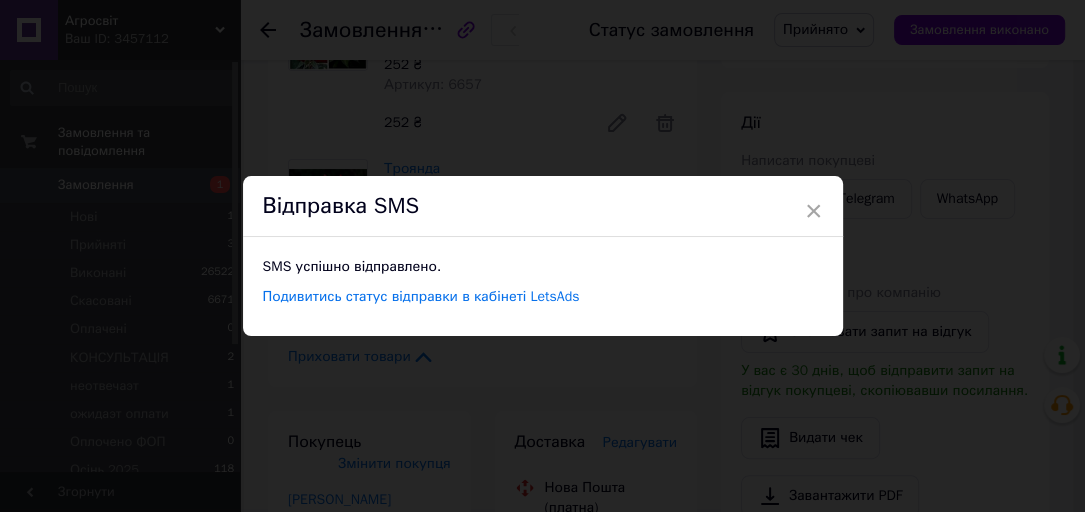 click on "× Відправка SMS SMS успішно відправлено. Подивитись статус відправки в кабінеті LetsAds" at bounding box center (542, 256) 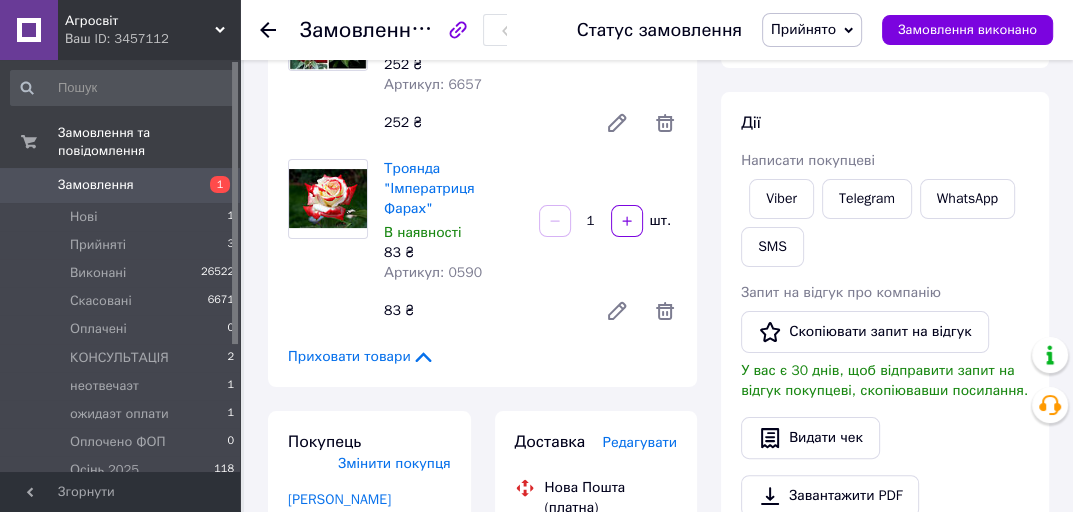 click on "Прийнято" at bounding box center (803, 29) 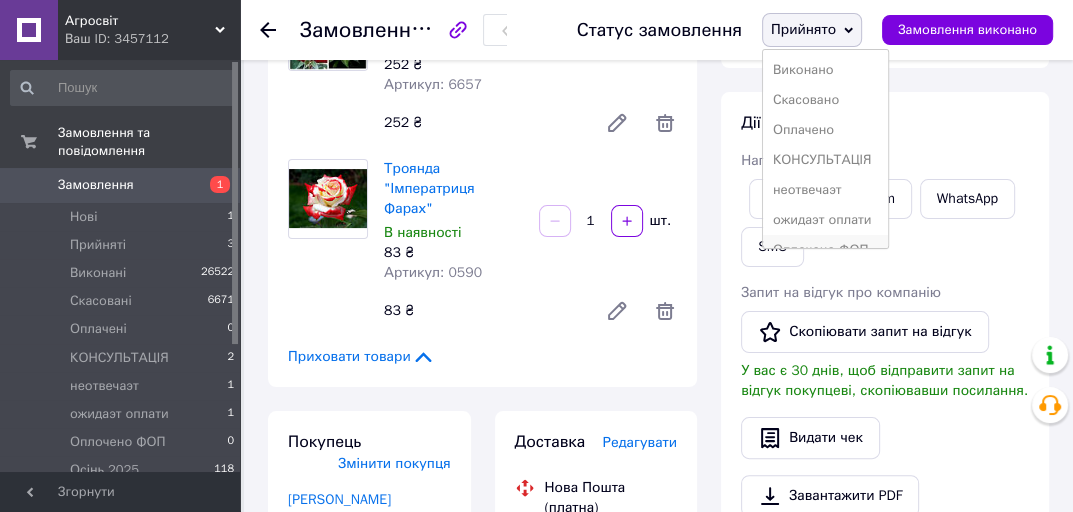scroll, scrollTop: 160, scrollLeft: 0, axis: vertical 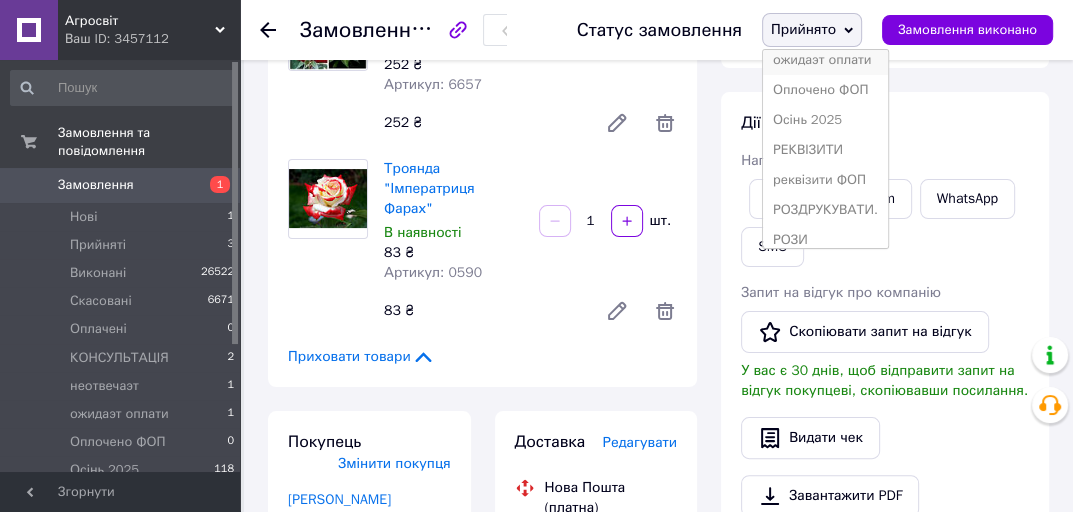 click on "ожидаэт оплати" at bounding box center [825, 60] 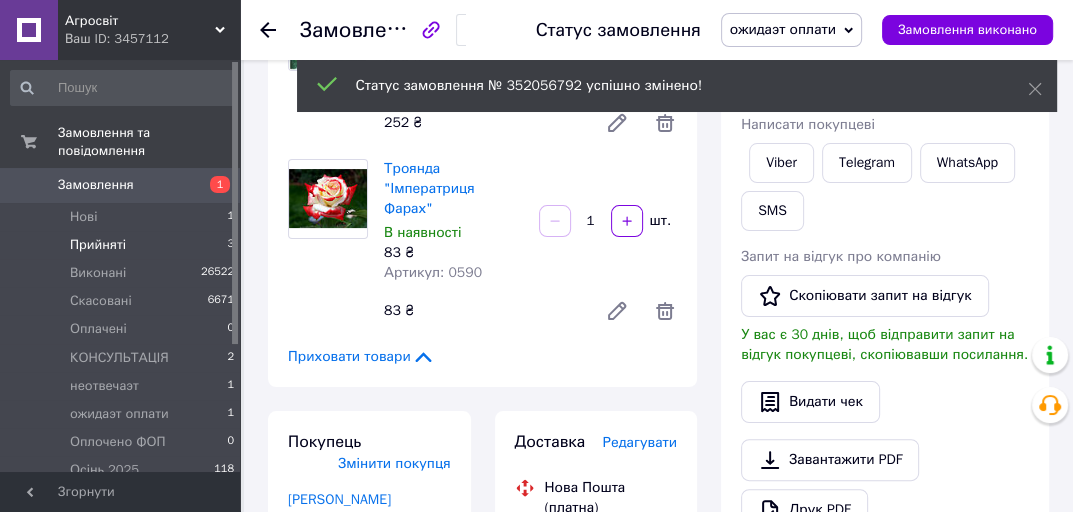 click on "Прийняті" at bounding box center [98, 245] 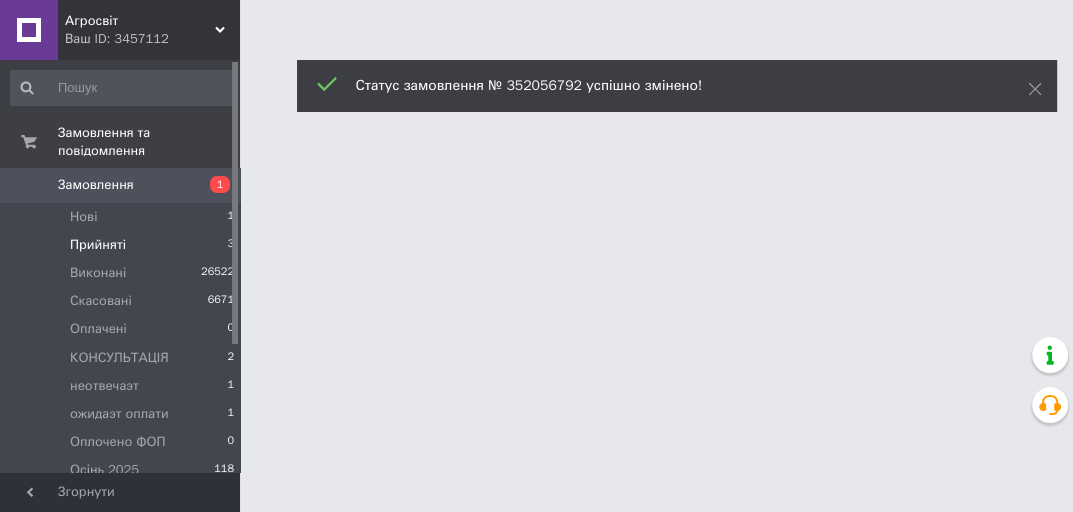 scroll, scrollTop: 0, scrollLeft: 0, axis: both 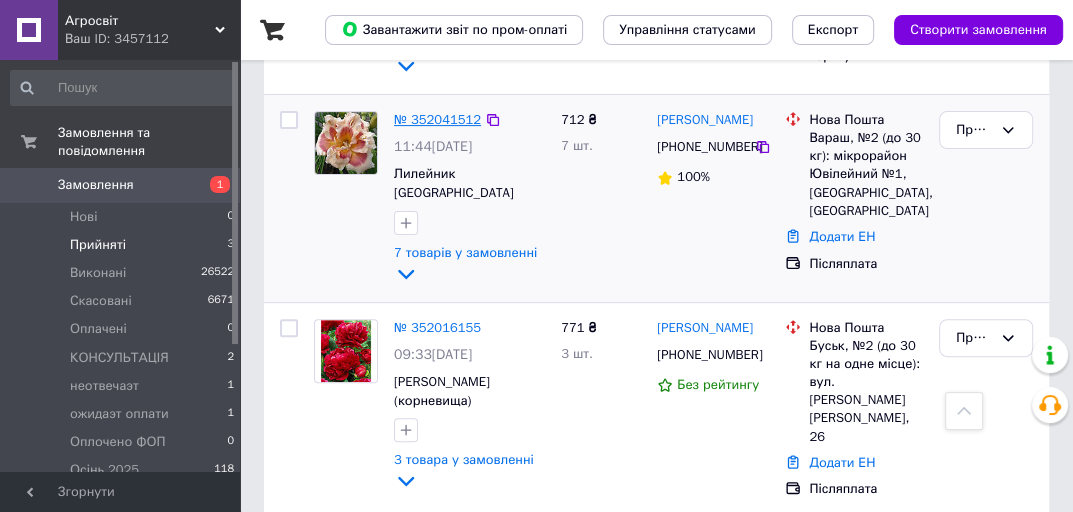 click on "№ 352041512" at bounding box center (437, 119) 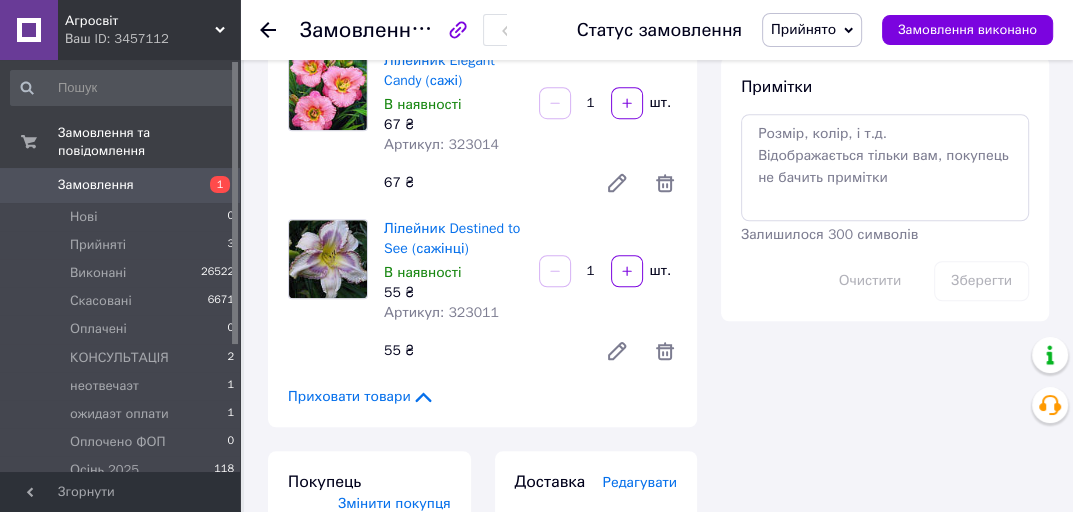 scroll, scrollTop: 1280, scrollLeft: 0, axis: vertical 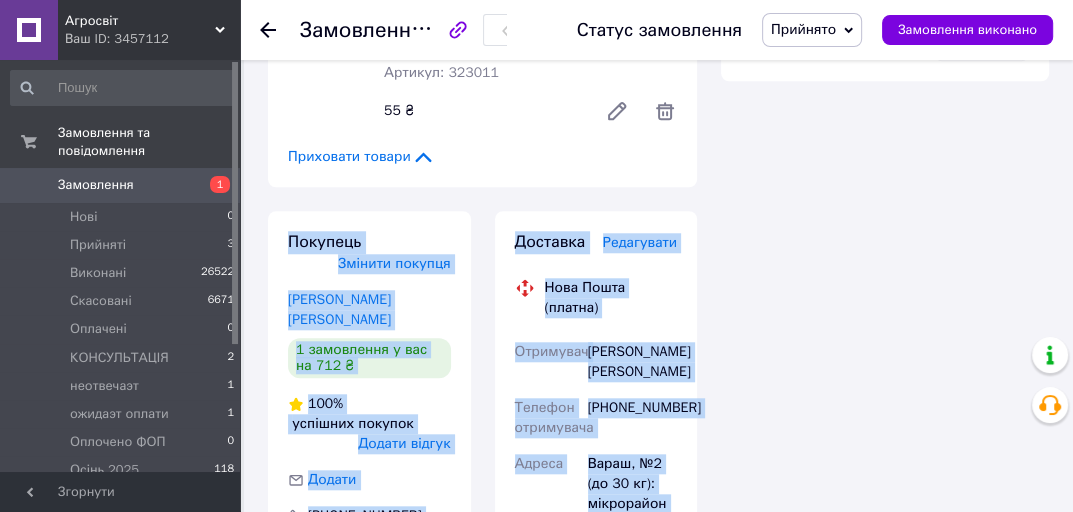 drag, startPoint x: 288, startPoint y: 220, endPoint x: 922, endPoint y: 401, distance: 659.33075 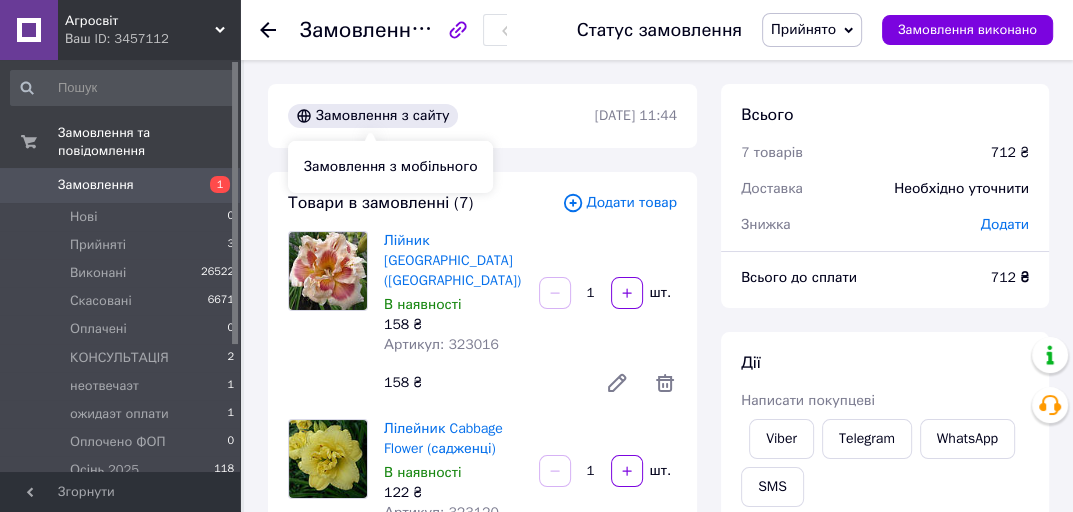 scroll, scrollTop: 80, scrollLeft: 0, axis: vertical 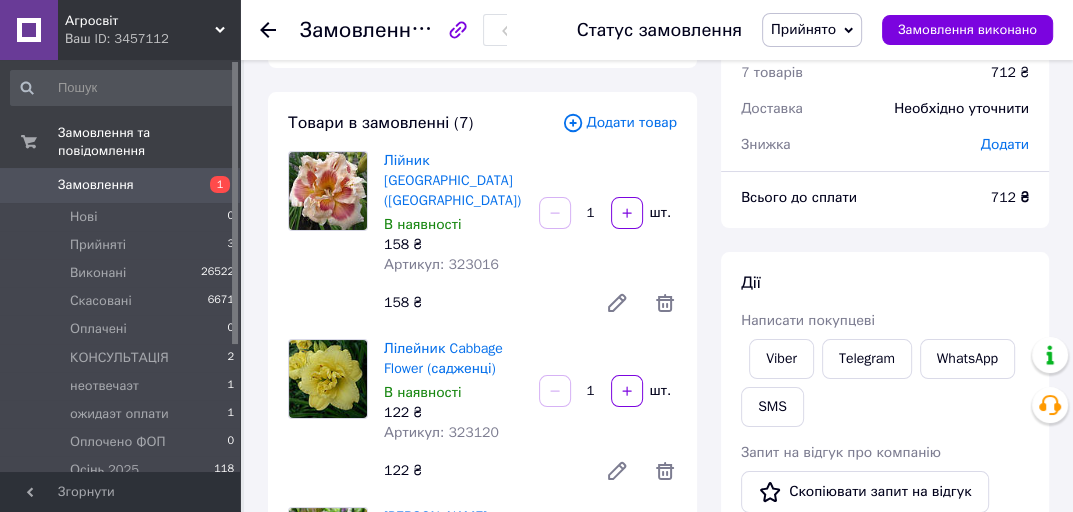 click on "Прийнято" at bounding box center (803, 29) 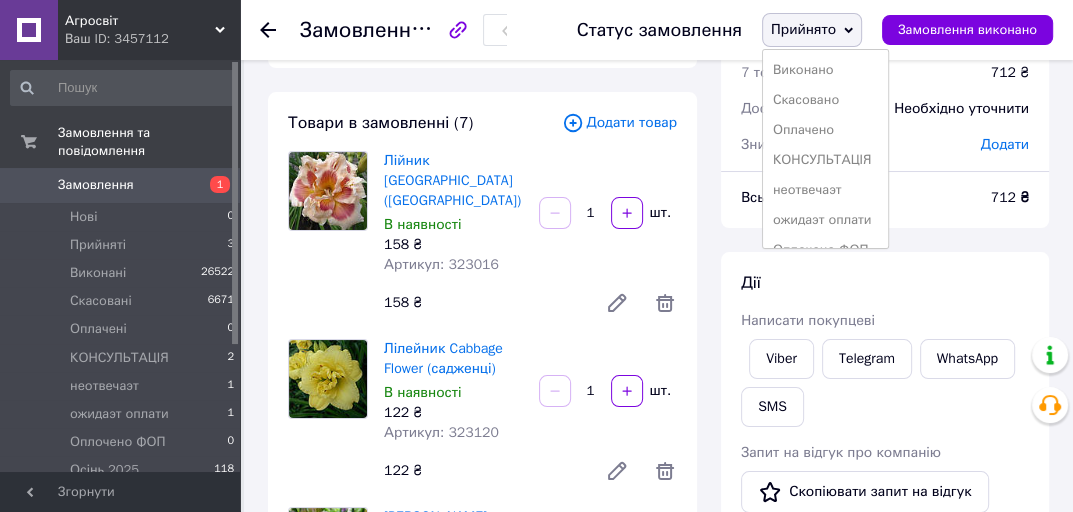 scroll, scrollTop: 172, scrollLeft: 0, axis: vertical 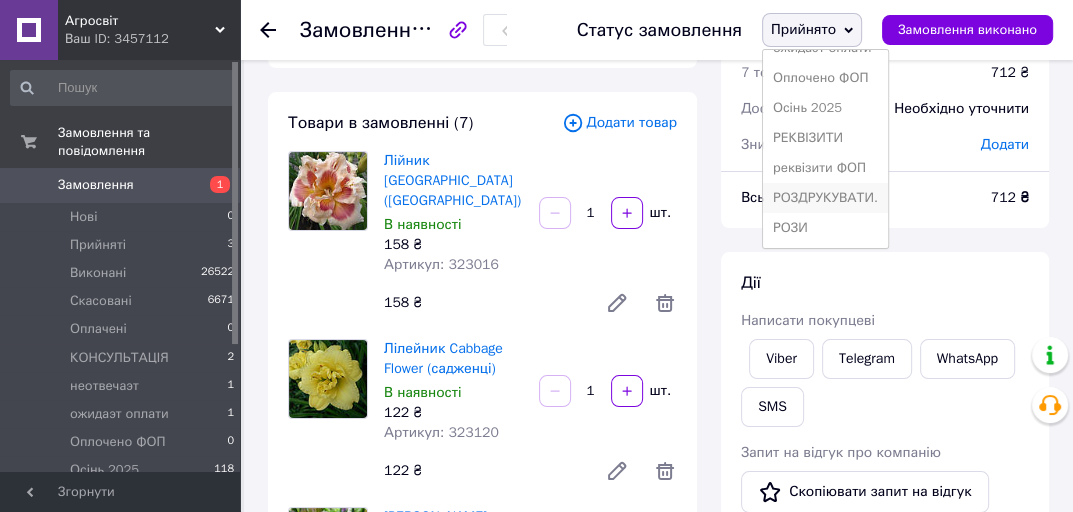 click on "РОЗДРУКУВАТИ." at bounding box center [825, 198] 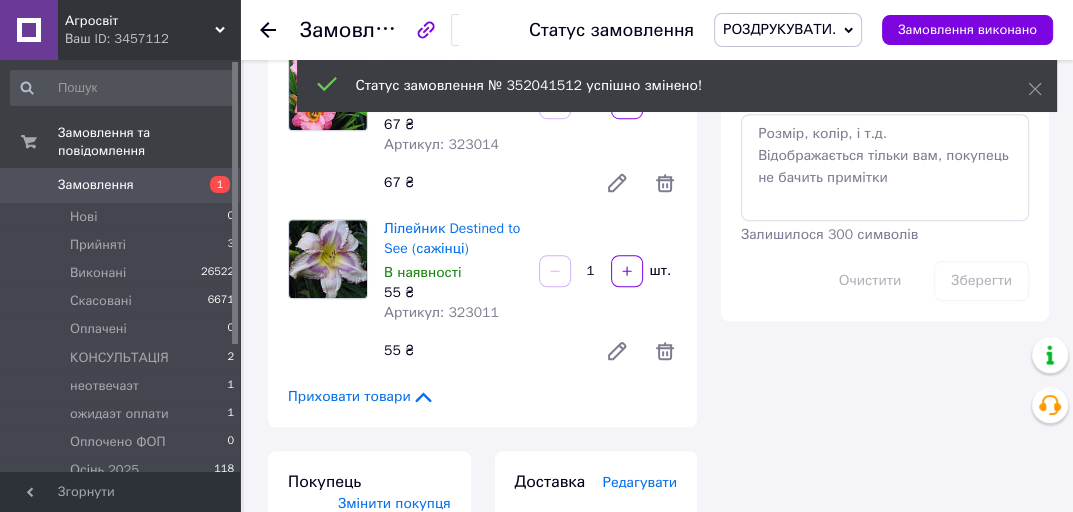 scroll, scrollTop: 1360, scrollLeft: 0, axis: vertical 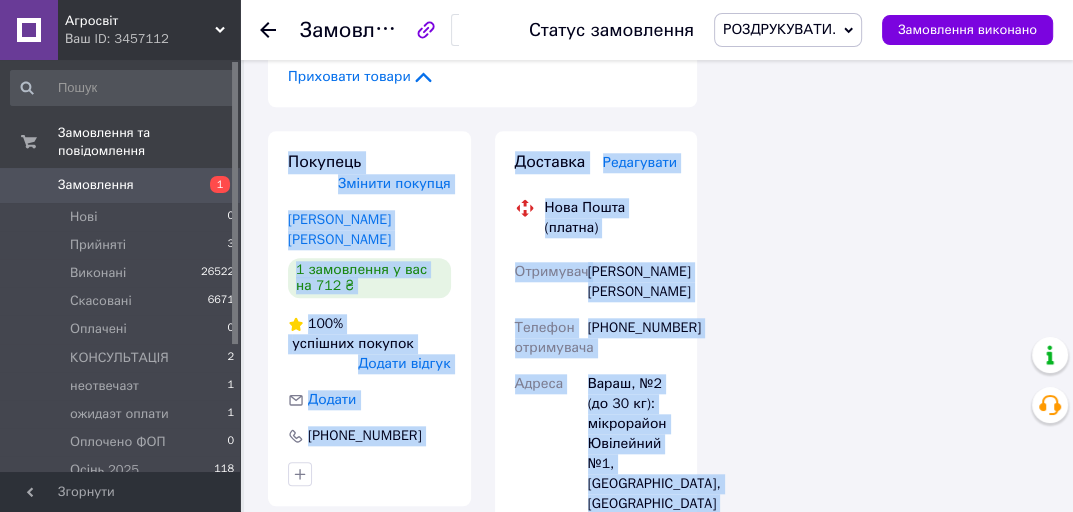 drag, startPoint x: 280, startPoint y: 125, endPoint x: 813, endPoint y: 283, distance: 555.92535 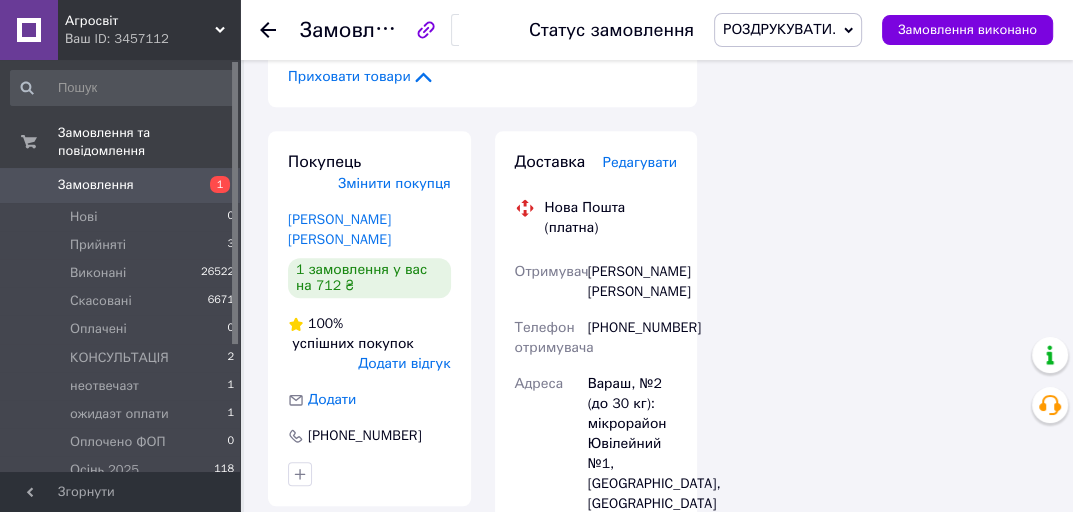 click 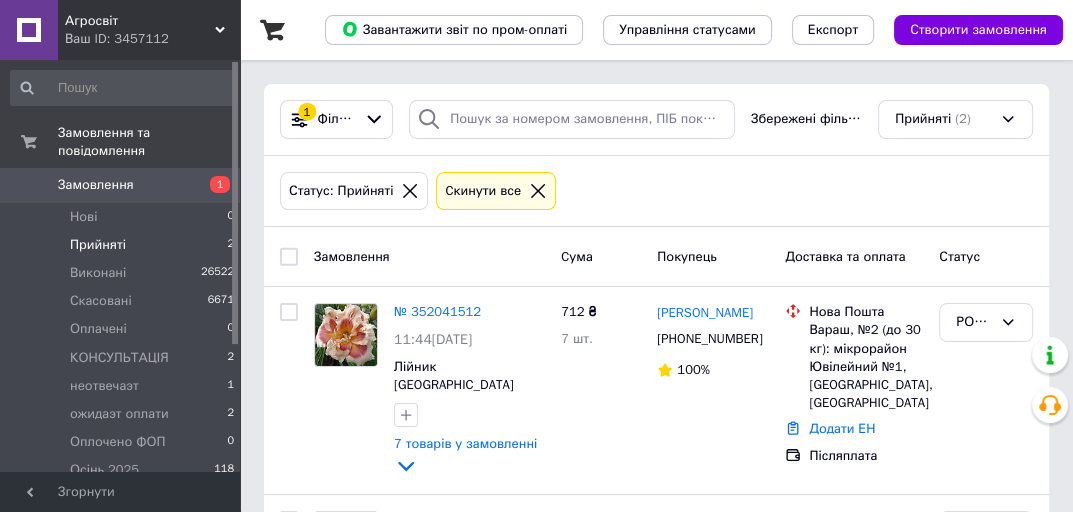 scroll, scrollTop: 217, scrollLeft: 0, axis: vertical 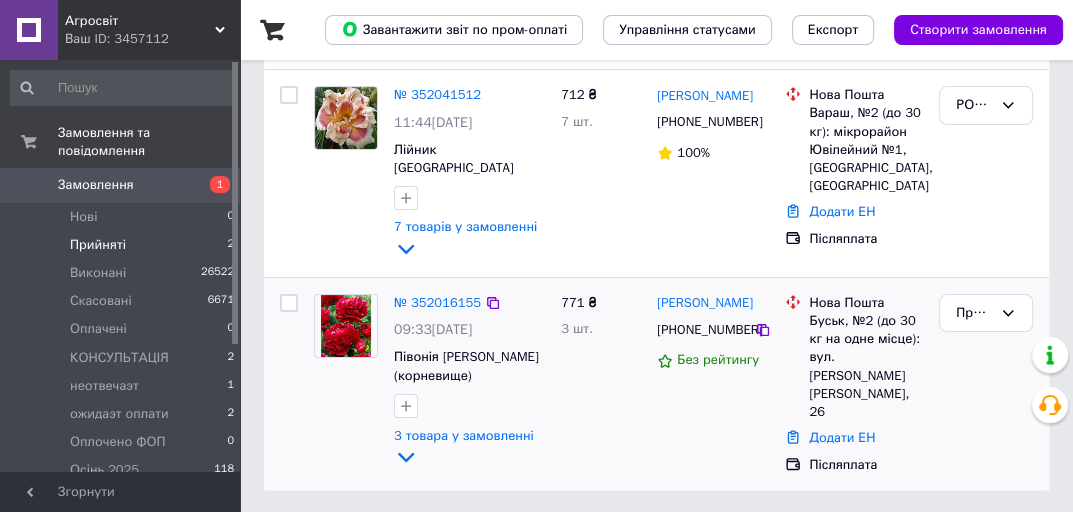 click on "№ 352016155" at bounding box center (437, 303) 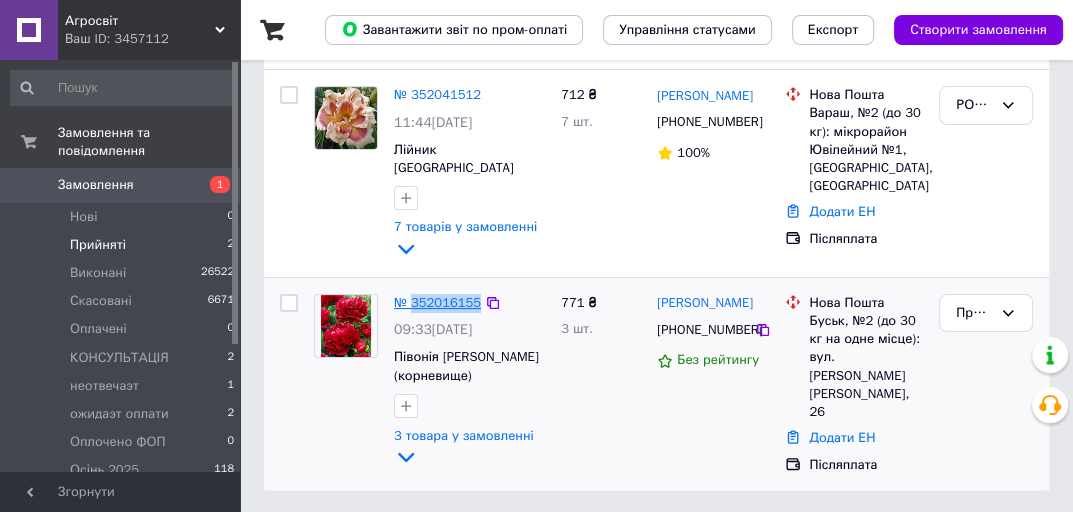 click on "№ 352016155" at bounding box center (437, 303) 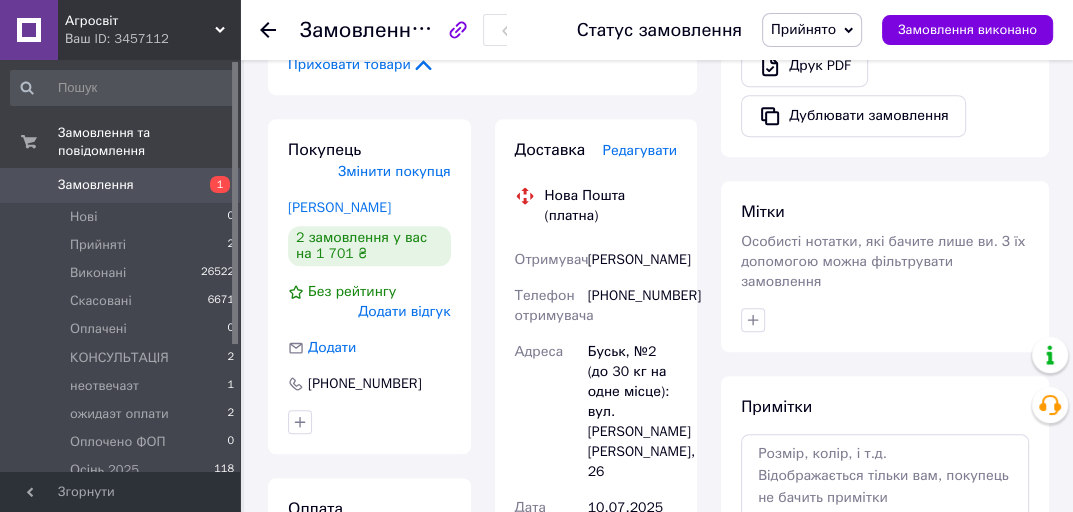 scroll, scrollTop: 800, scrollLeft: 0, axis: vertical 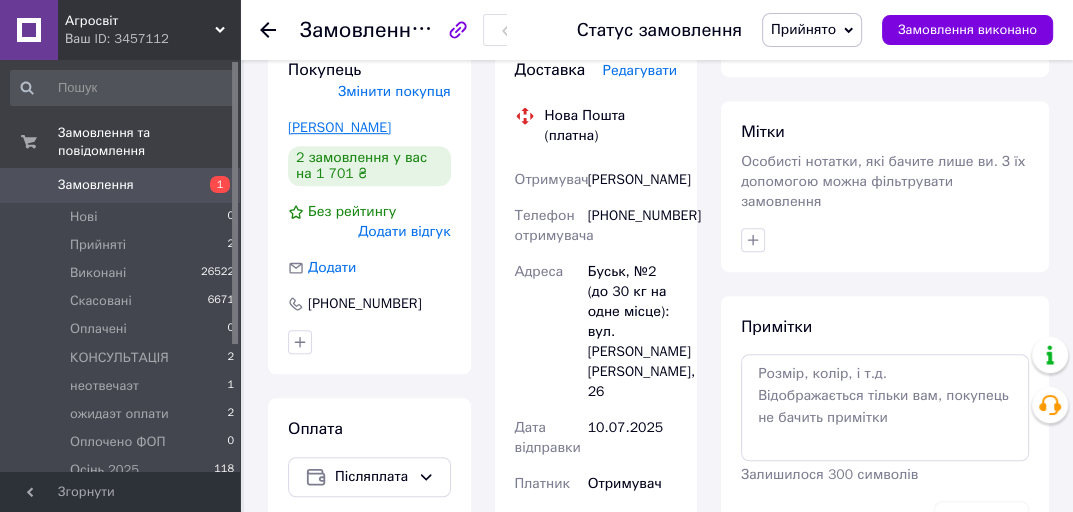 click on "Мисак Ірина" at bounding box center [339, 127] 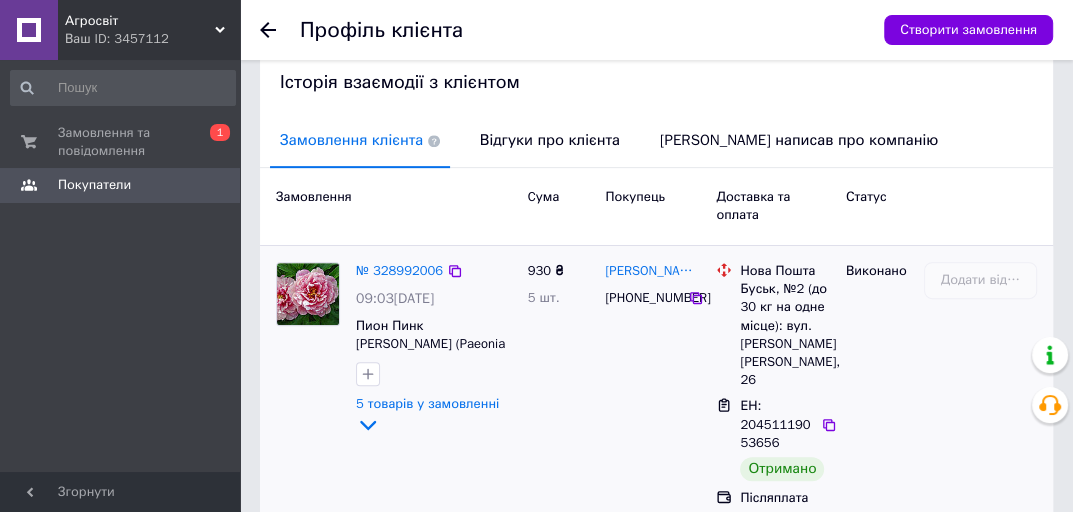 scroll, scrollTop: 640, scrollLeft: 0, axis: vertical 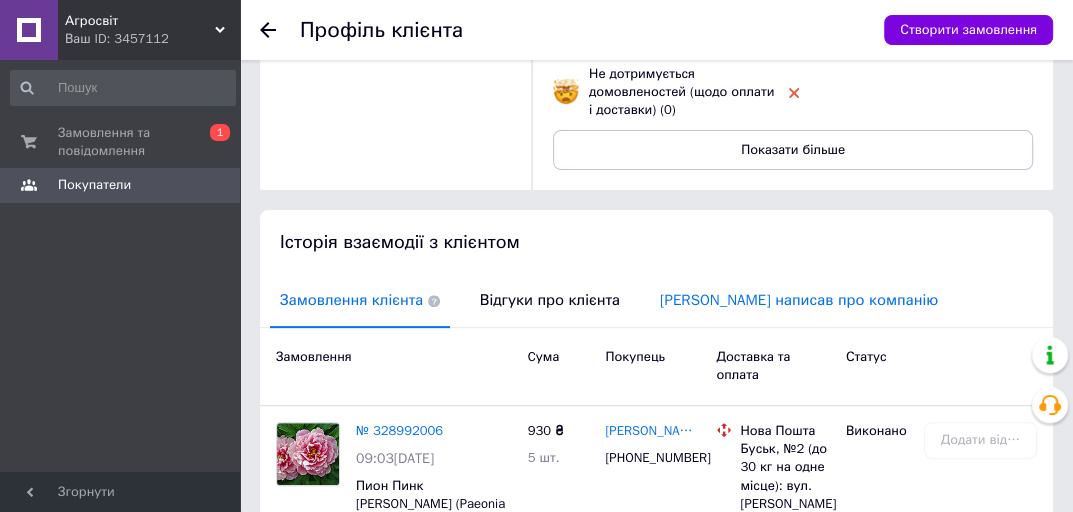 click on "[PERSON_NAME] написав про компанію" at bounding box center (799, 300) 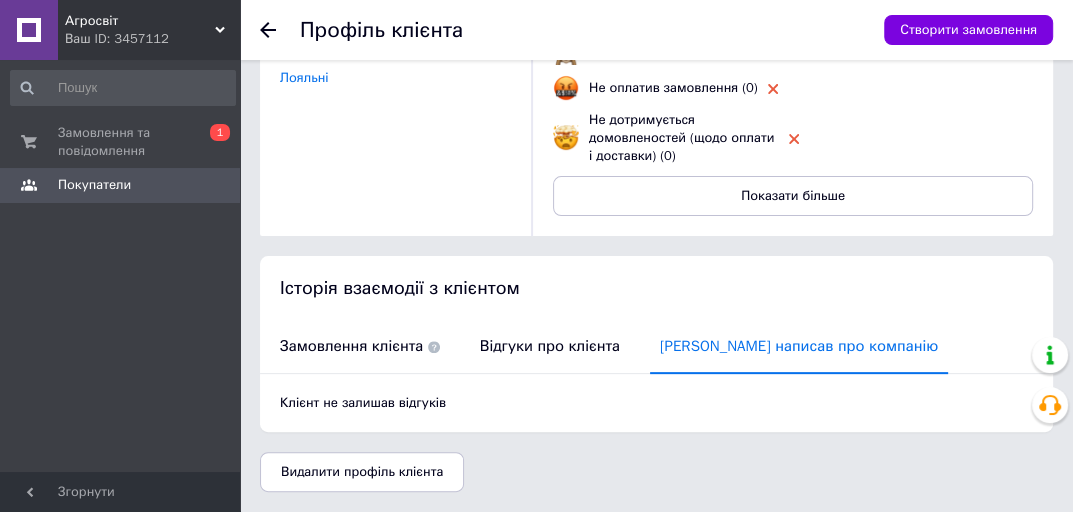 scroll, scrollTop: 317, scrollLeft: 0, axis: vertical 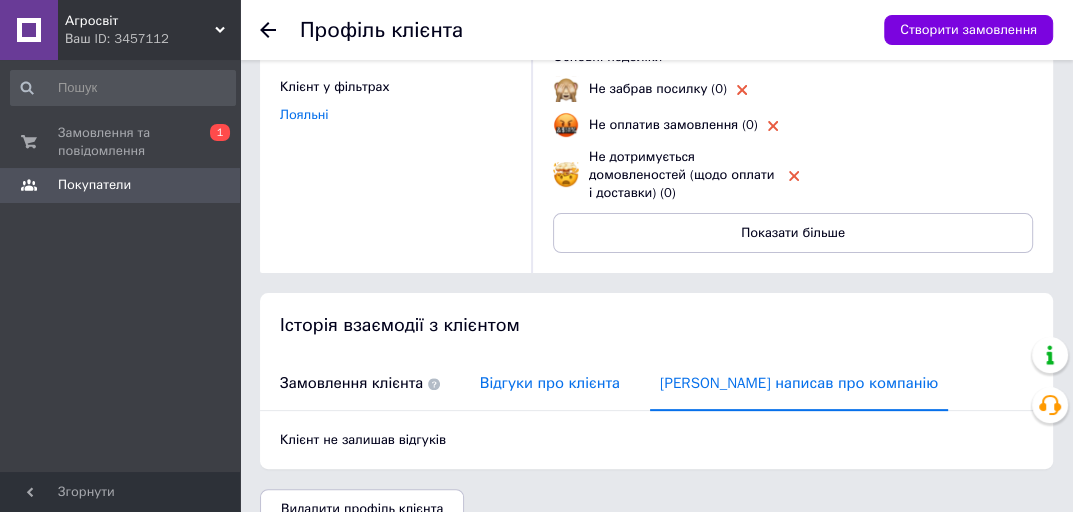 click on "Відгуки про клієнта" at bounding box center (550, 383) 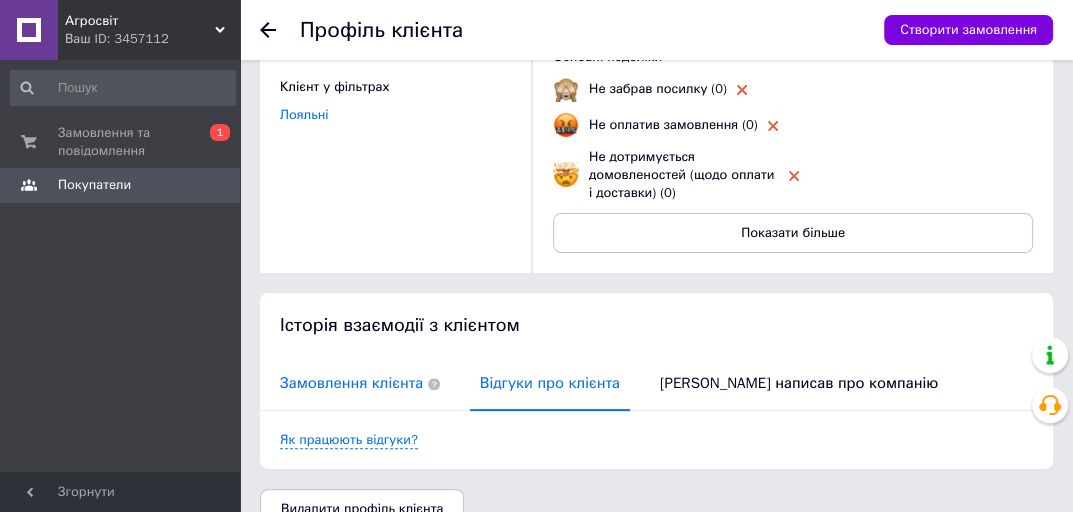 click on "Замовлення клієнта" at bounding box center (360, 383) 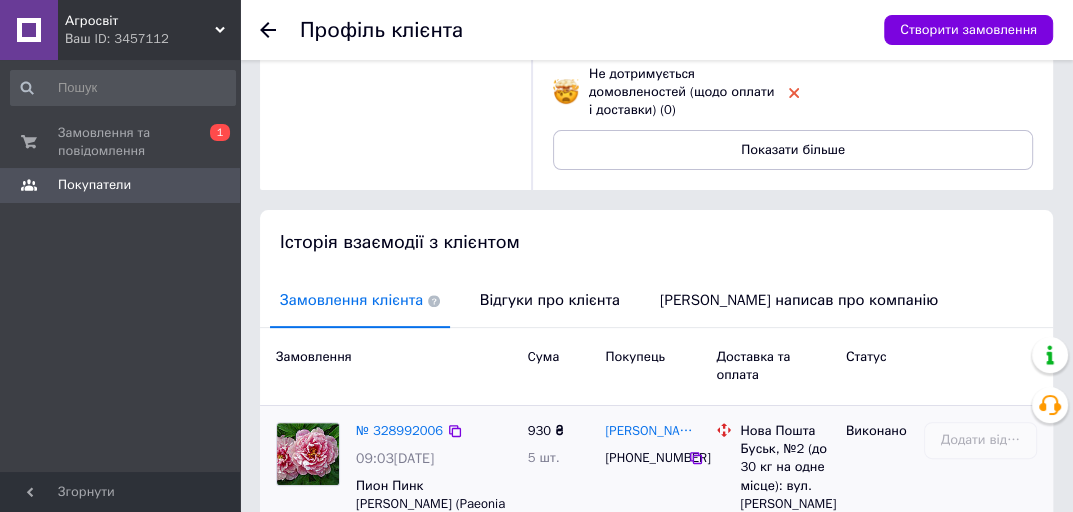 scroll, scrollTop: 640, scrollLeft: 0, axis: vertical 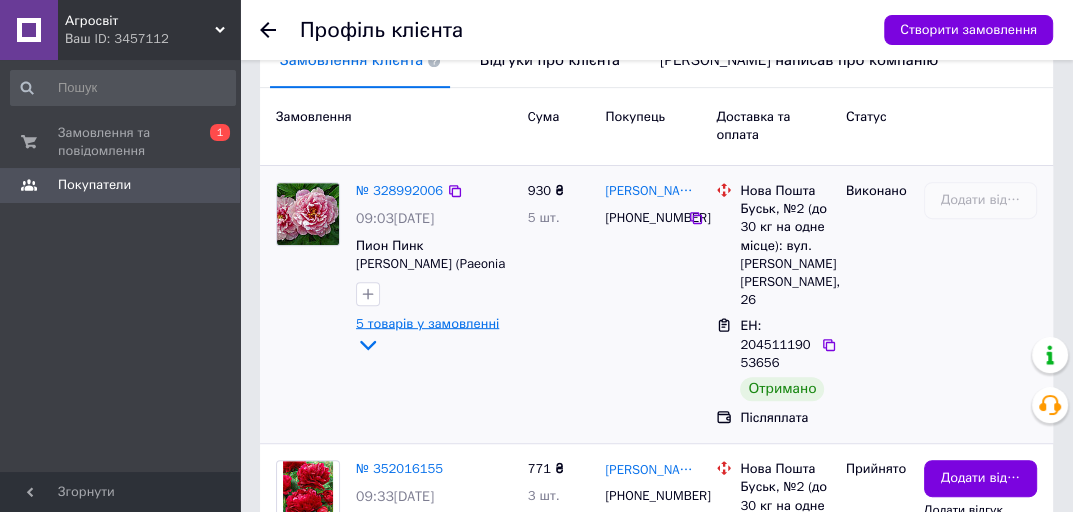 click on "5 товарів у замовленні" at bounding box center (427, 322) 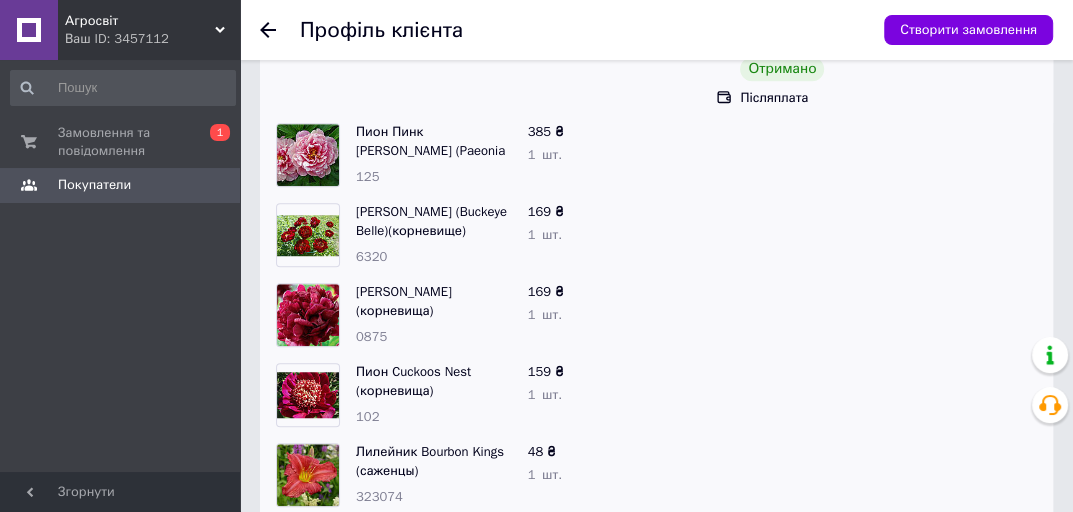 scroll, scrollTop: 640, scrollLeft: 0, axis: vertical 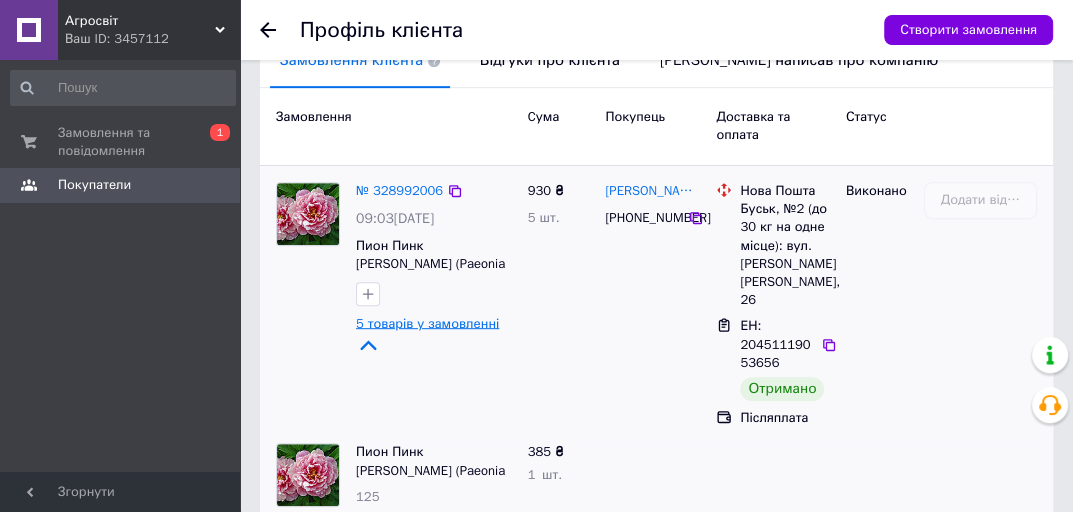 click on "5 товарів у замовленні" at bounding box center [427, 322] 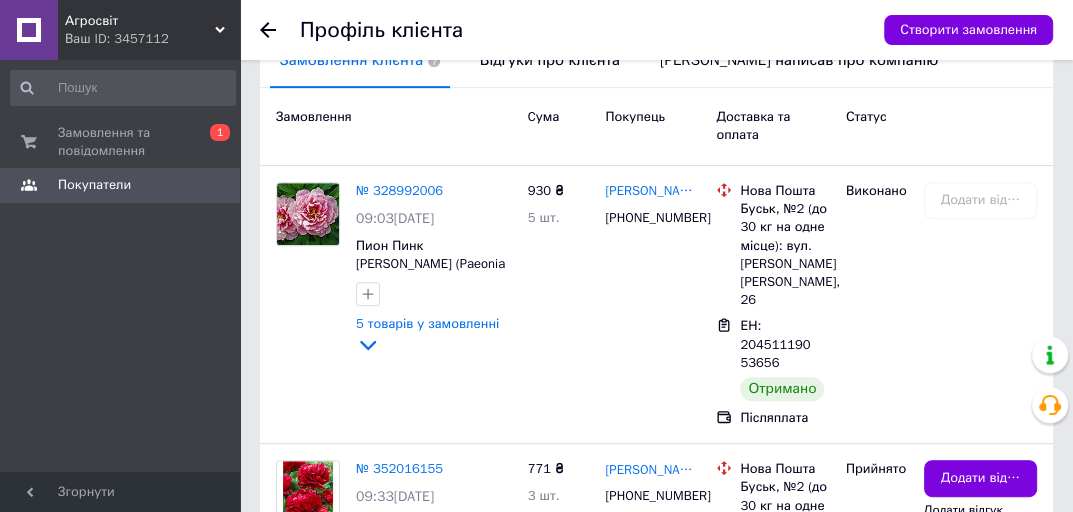 click 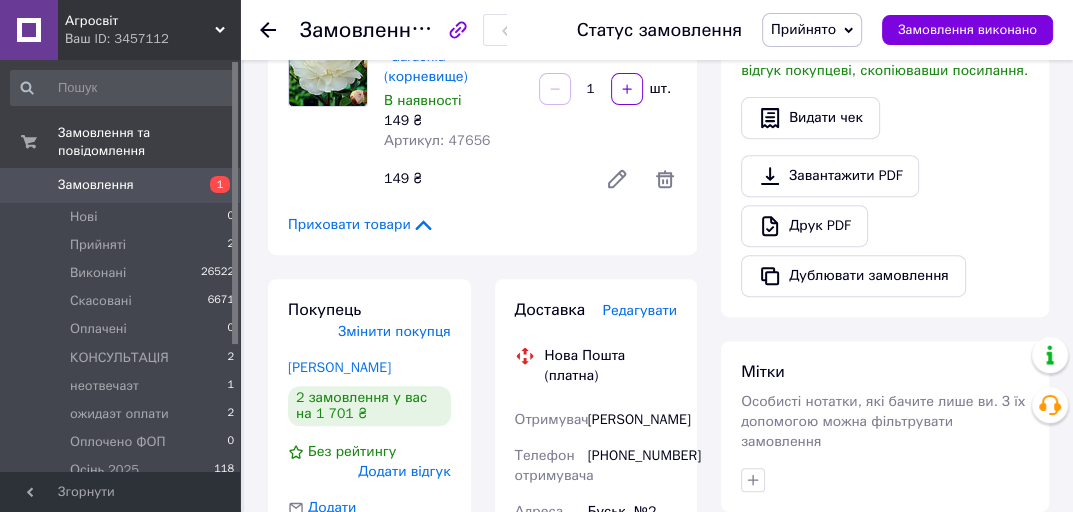 scroll, scrollTop: 640, scrollLeft: 0, axis: vertical 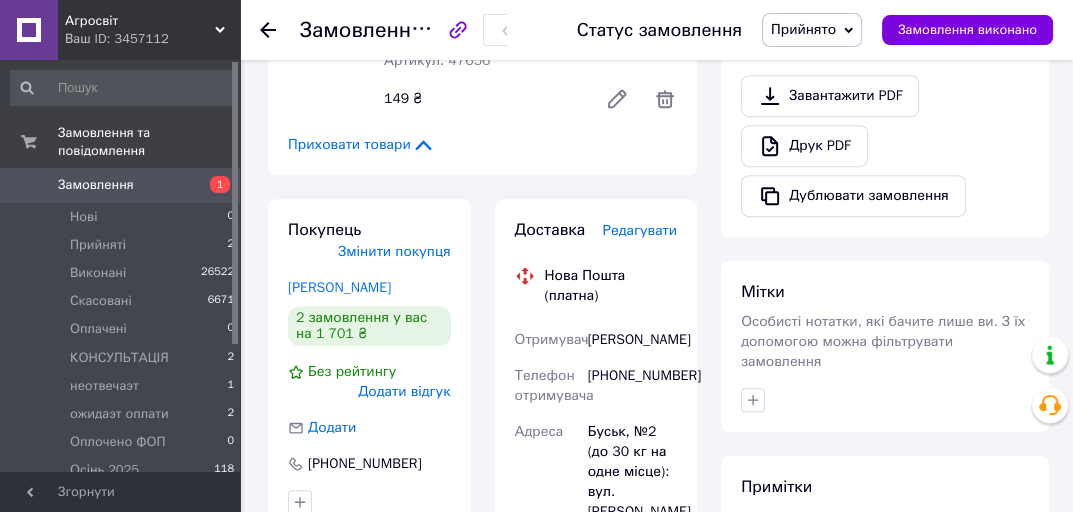 click on "Прийнято" at bounding box center [803, 29] 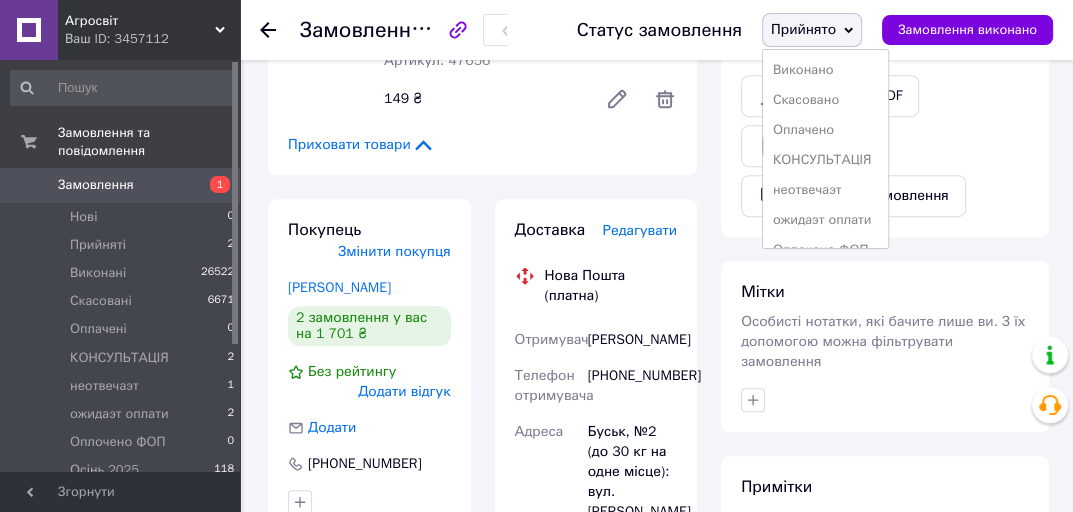 scroll, scrollTop: 172, scrollLeft: 0, axis: vertical 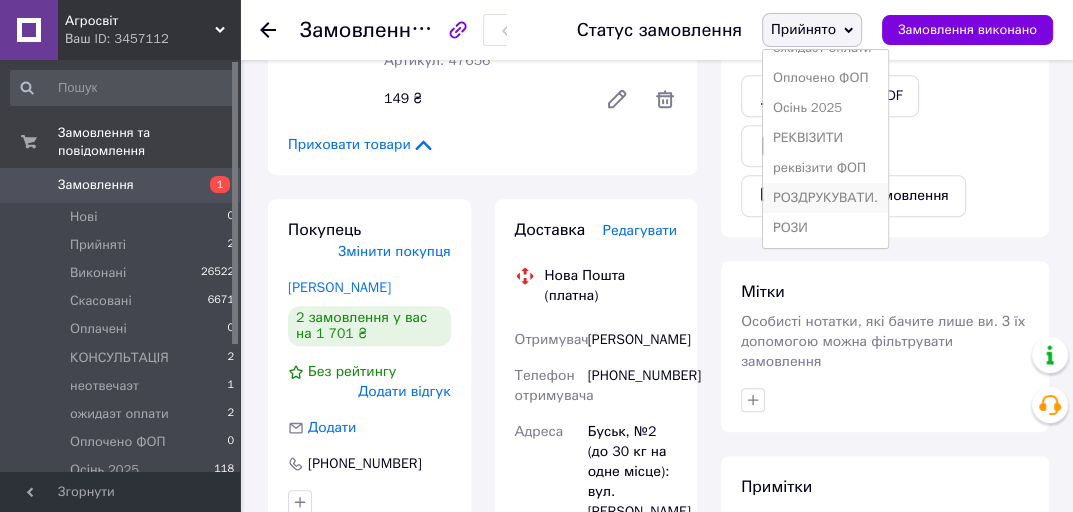 click on "РОЗДРУКУВАТИ." at bounding box center (825, 198) 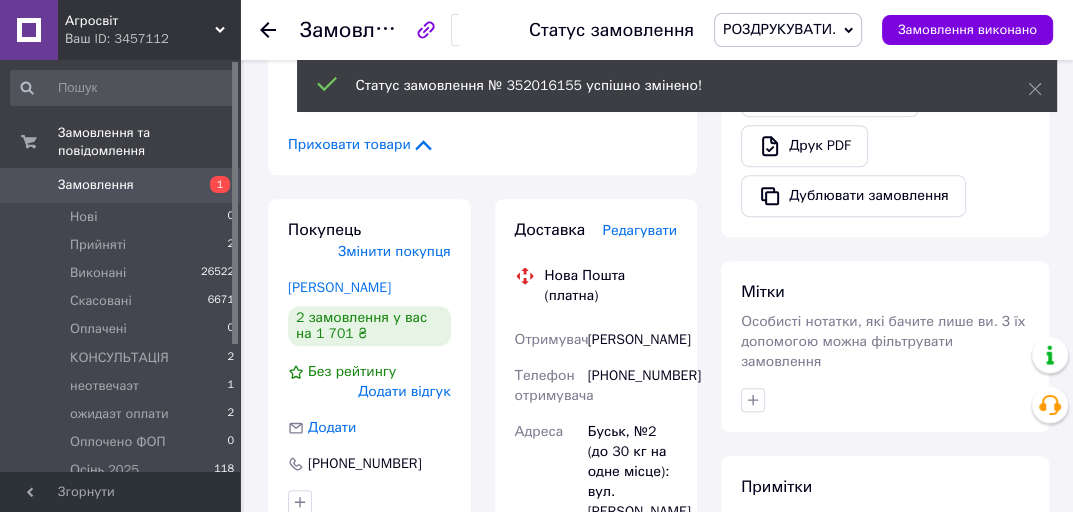 scroll, scrollTop: 184, scrollLeft: 0, axis: vertical 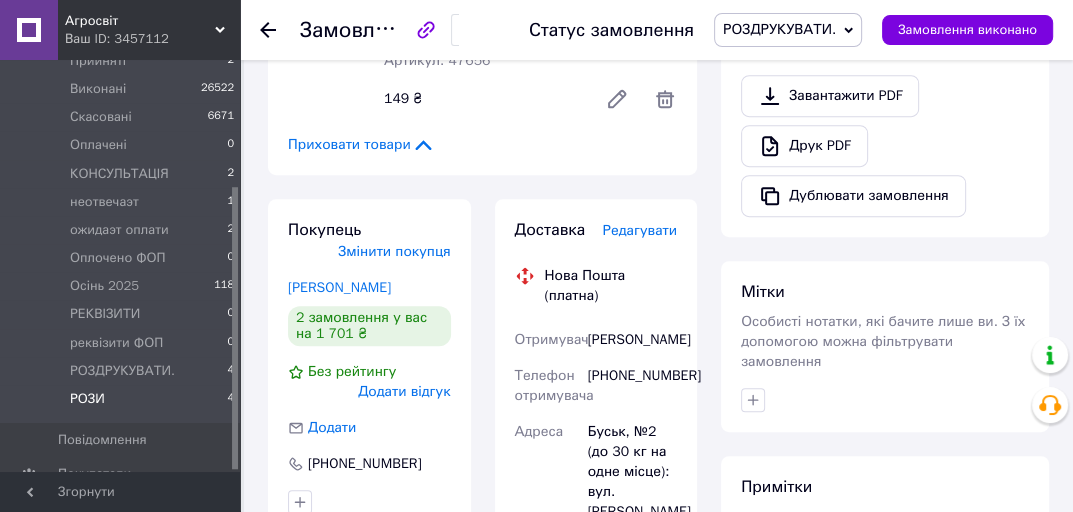 click on "РОЗИ 4" at bounding box center (123, 404) 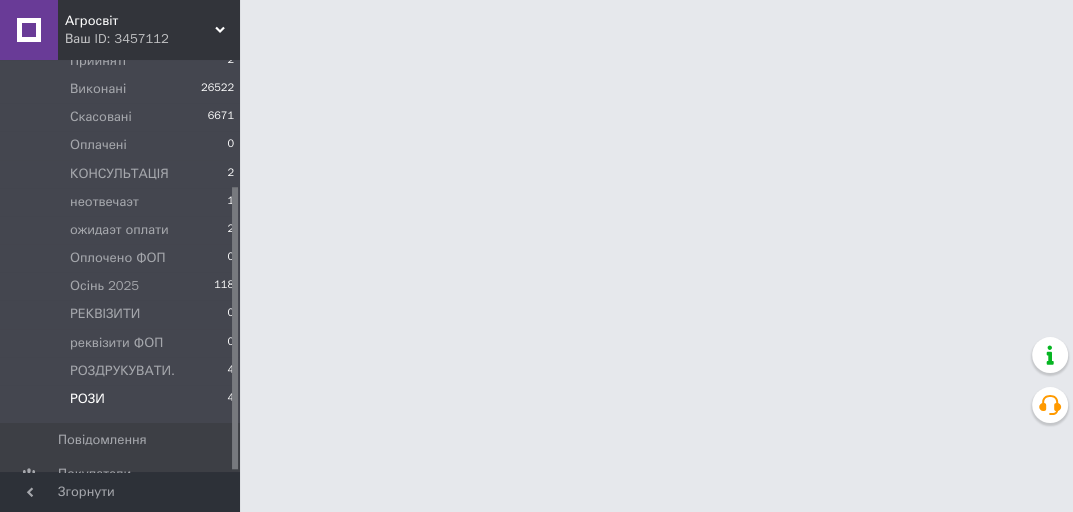 scroll, scrollTop: 0, scrollLeft: 0, axis: both 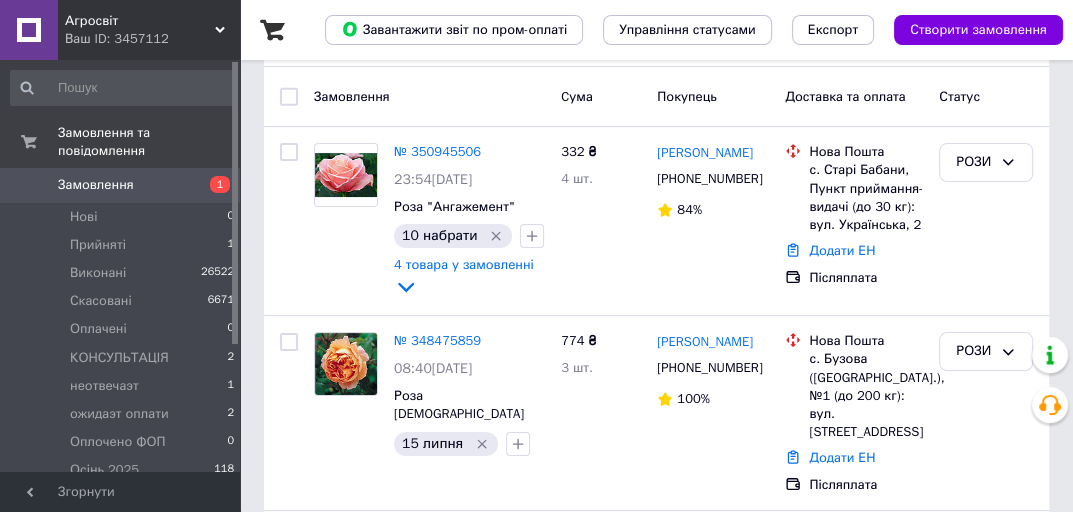 click on "Замовлення" at bounding box center [121, 185] 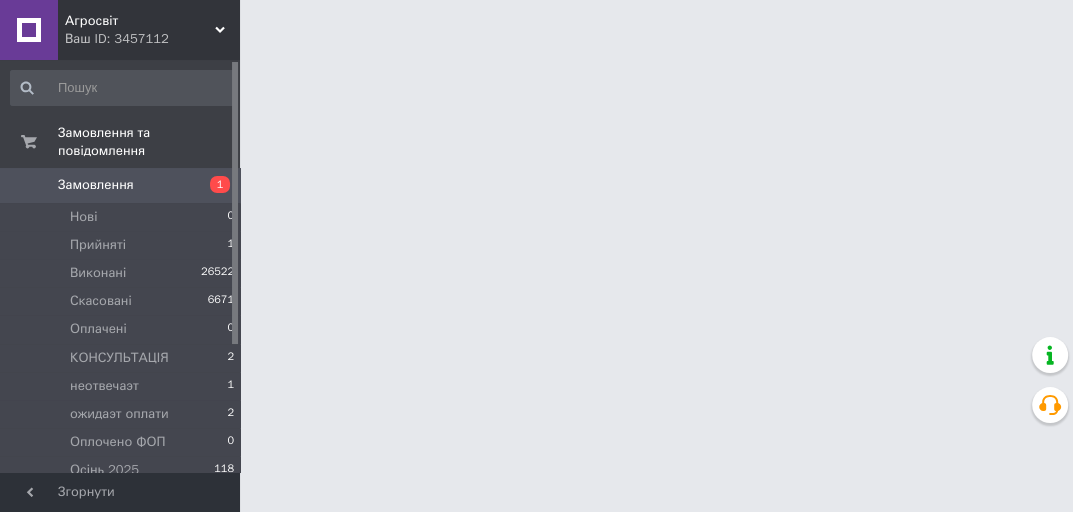 scroll, scrollTop: 0, scrollLeft: 0, axis: both 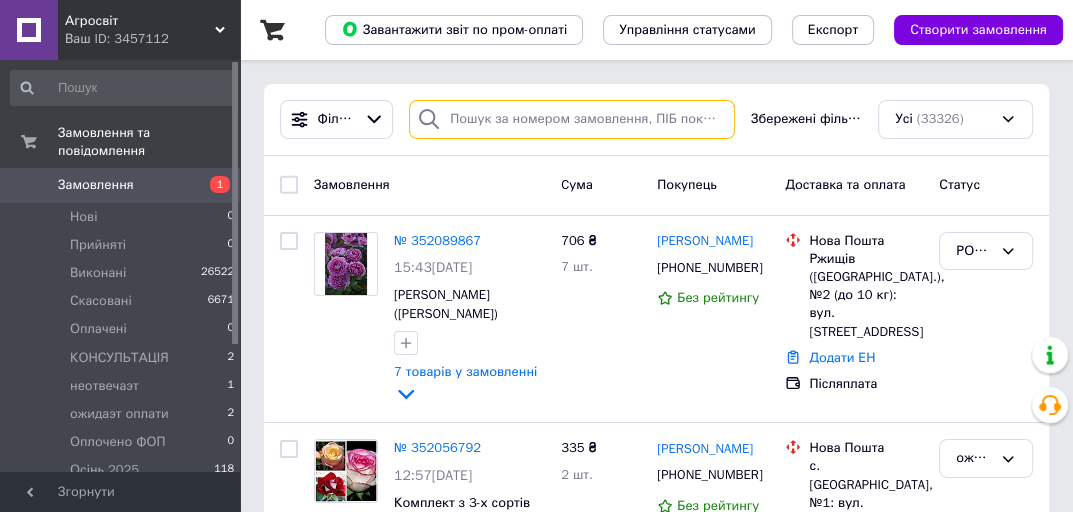 click at bounding box center [572, 119] 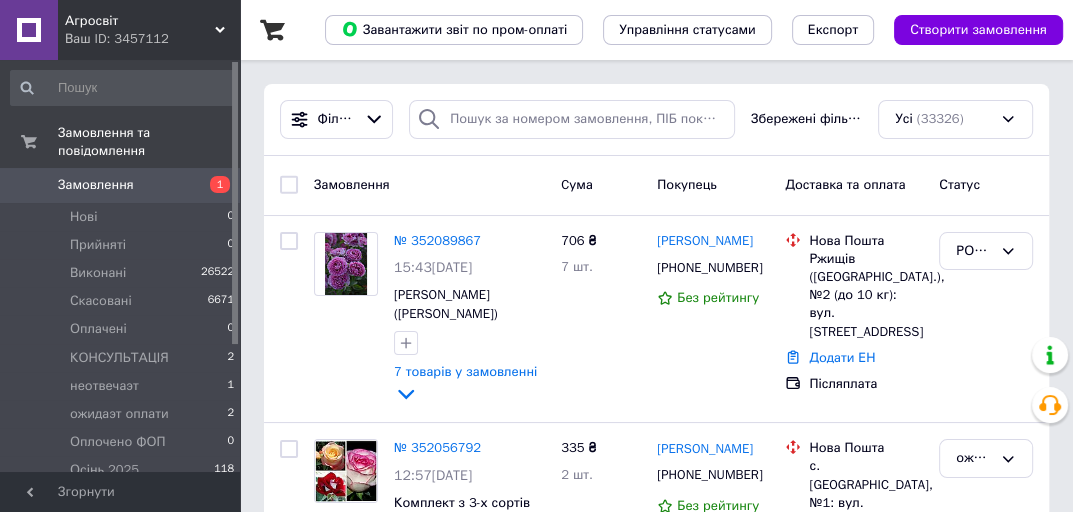 click on "Список замовлень   Завантажити звіт по пром-оплаті Управління статусами Експорт Створити замовлення Фільтри Збережені фільтри: Усі (33326) Замовлення Cума Покупець Доставка та оплата Статус № 352089867 15:43, 10.07.2025 Роза Шахерезада (Sheherazade) 7 товарів у замовленні 706 ₴ 7 шт. Марина Тимчук +380669586364 Без рейтингу Нова Пошта Ржищів (Київська обл.), №2 (до 10 кг): вул. Соборна, 47 Додати ЕН Післяплата РОЗДРУКУВАТИ. № 352056792 12:57, 10.07.2025 Комплект з 3-х сортів троянди 2 товара у замовленні 335 ₴ 2 шт. Наталія  Маслєннікова  +380956167553 Без рейтингу Нова Пошта Додати ЕН Переказ на картку № 352041512 1" at bounding box center [656, 2564] 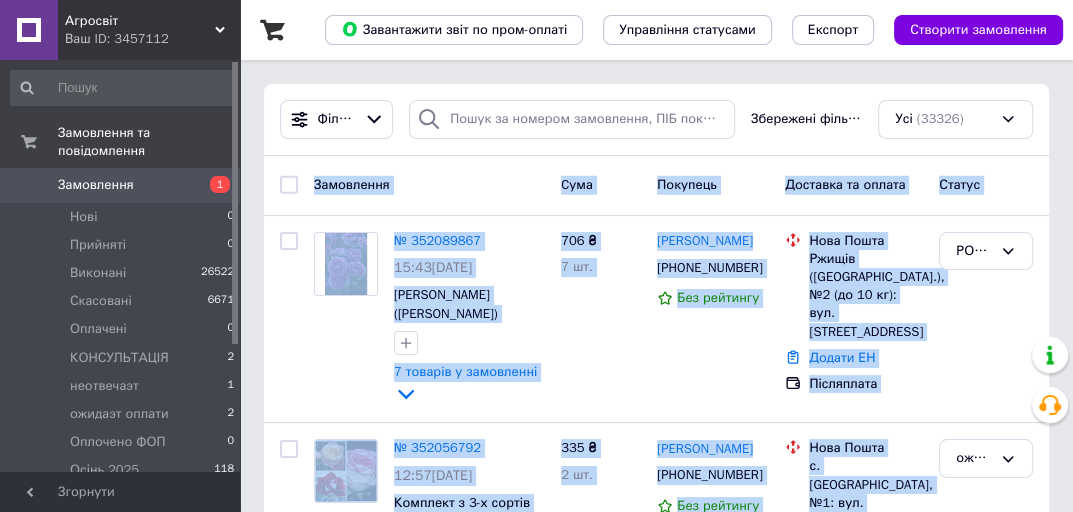 drag, startPoint x: 316, startPoint y: 180, endPoint x: 1067, endPoint y: 516, distance: 822.7375 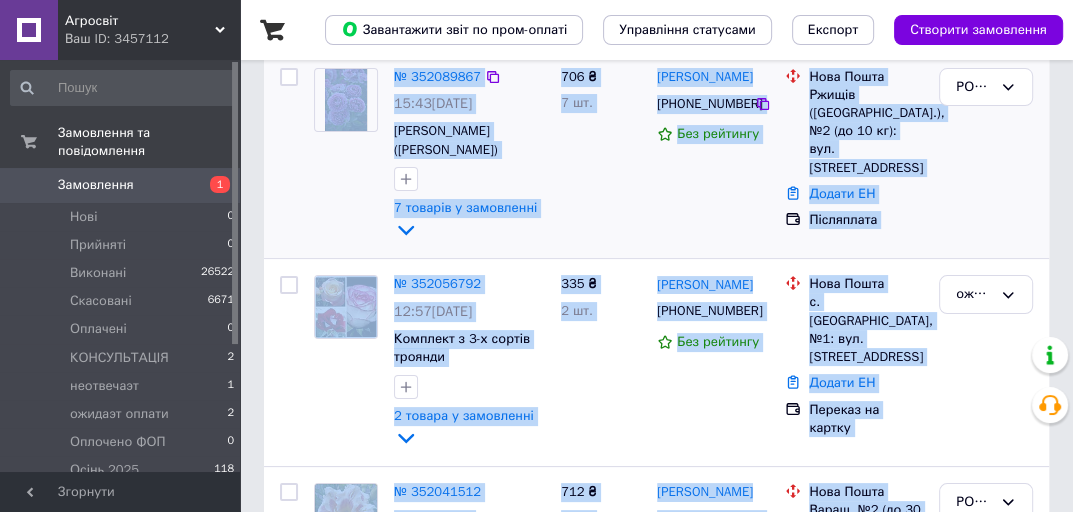 click on "706 ₴ 7 шт." at bounding box center [601, 155] 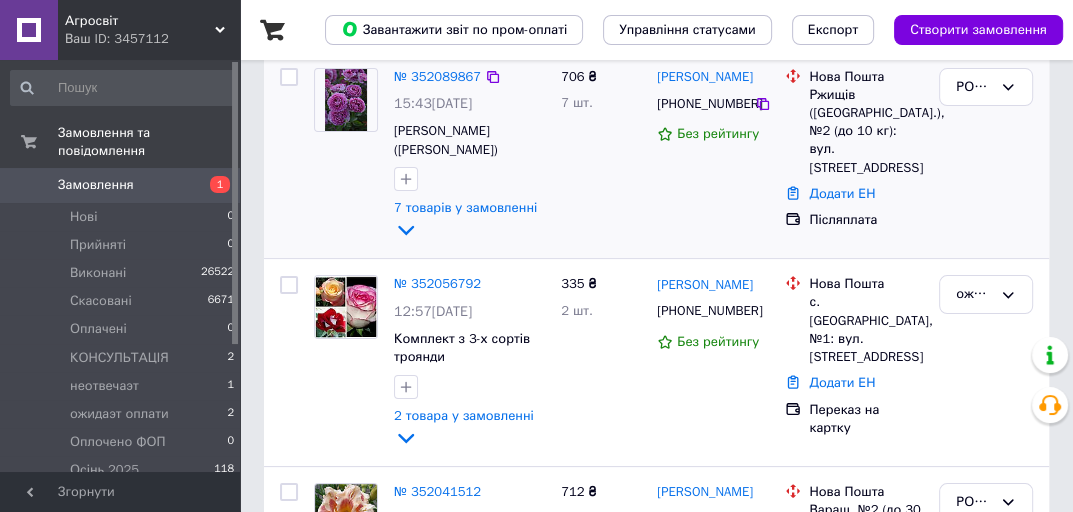scroll, scrollTop: 0, scrollLeft: 0, axis: both 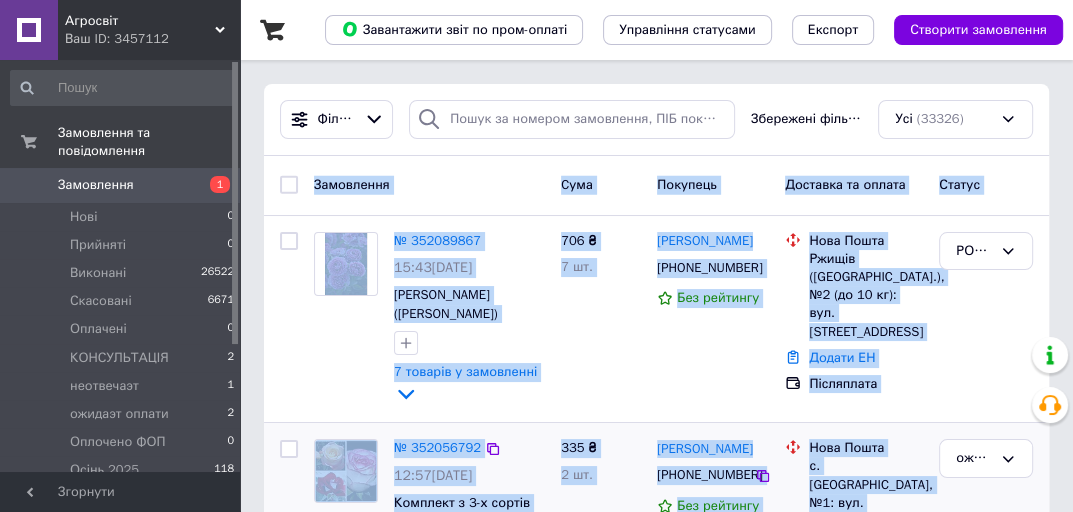 drag, startPoint x: 311, startPoint y: 181, endPoint x: 917, endPoint y: 416, distance: 649.97 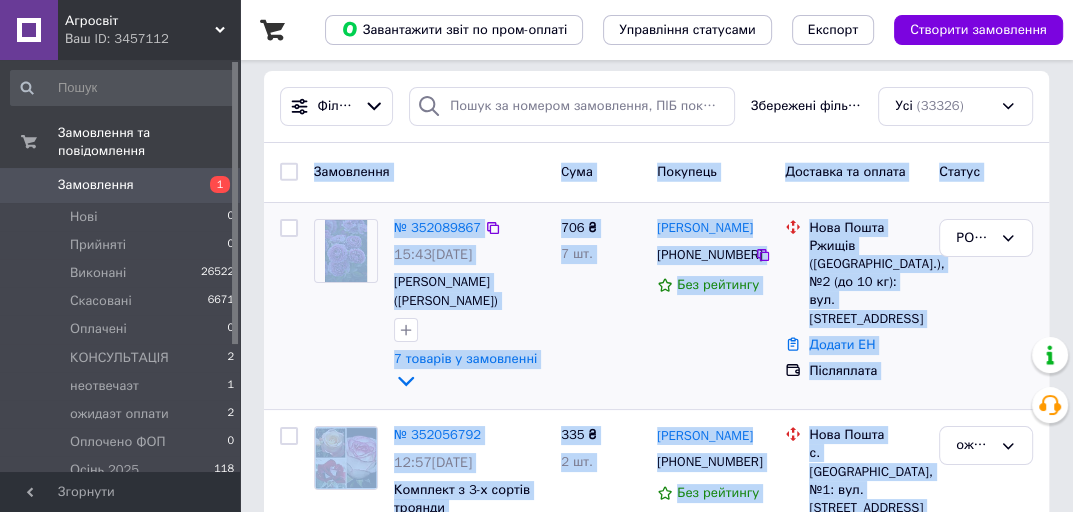 click on "706 ₴ 7 шт." at bounding box center [601, 306] 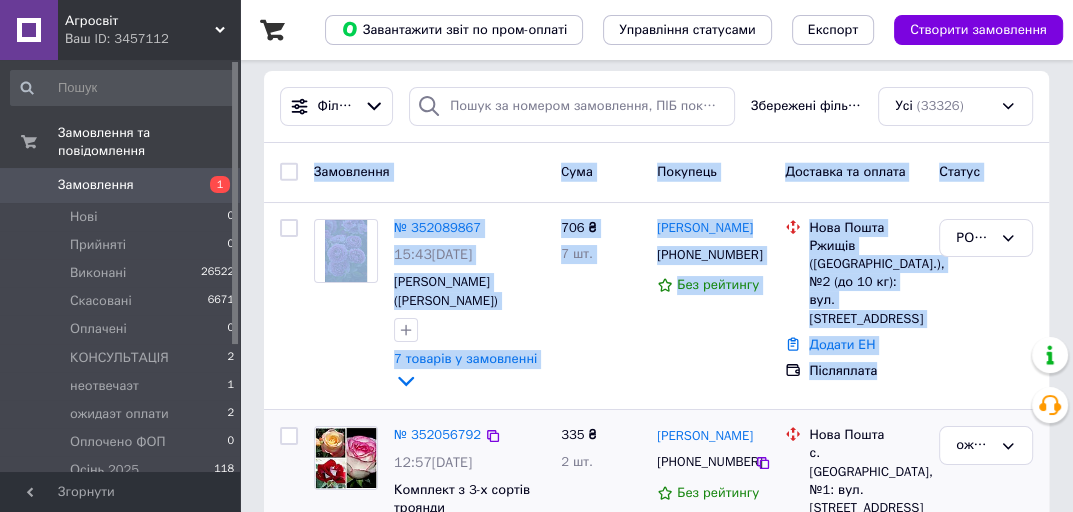drag, startPoint x: 308, startPoint y: 172, endPoint x: 929, endPoint y: 412, distance: 665.7635 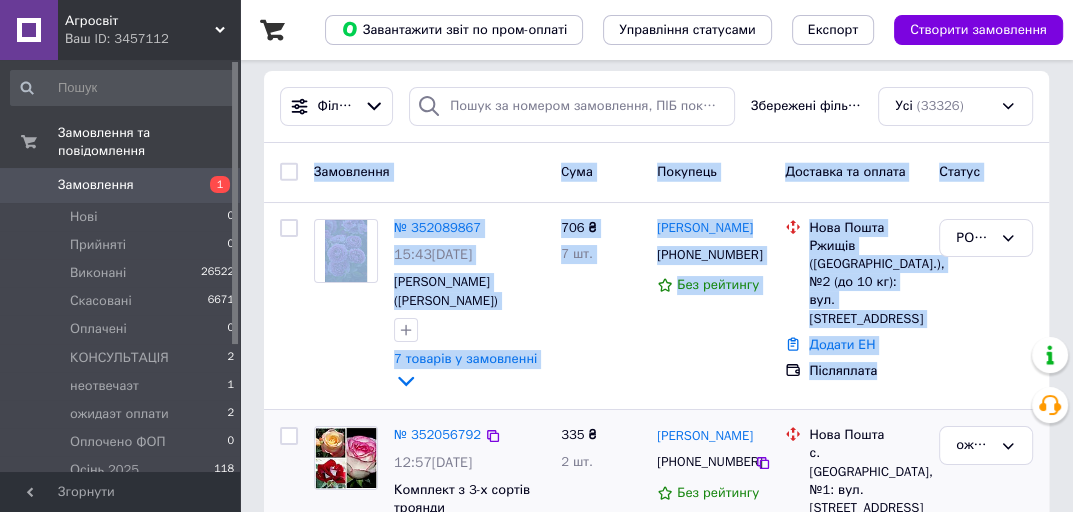 click on "Замовлення Cума Покупець Доставка та оплата Статус № 352089867 15:43, 10.07.2025 Роза Шахерезада (Sheherazade) 7 товарів у замовленні 706 ₴ 7 шт. Марина Тимчук +380669586364 Без рейтингу Нова Пошта Ржищів (Київська обл.), №2 (до 10 кг): вул. Соборна, 47 Додати ЕН Післяплата РОЗДРУКУВАТИ. № 352056792 12:57, 10.07.2025 Комплект з 3-х сортів троянди 2 товара у замовленні 335 ₴ 2 шт. Наталія  Маслєннікова  +380956167553 Без рейтингу Нова Пошта с. Кароліно-Бугаз, №1: вул. Приморська, 23 Додати ЕН Переказ на картку ожидаэт оплати № 352041512 11:44, 10.07.2025 Лійник Forty Second Street (сажінці) 7 товарів у замовленні 712 ₴ 7 шт. Галина Боса 100%" at bounding box center (656, 2586) 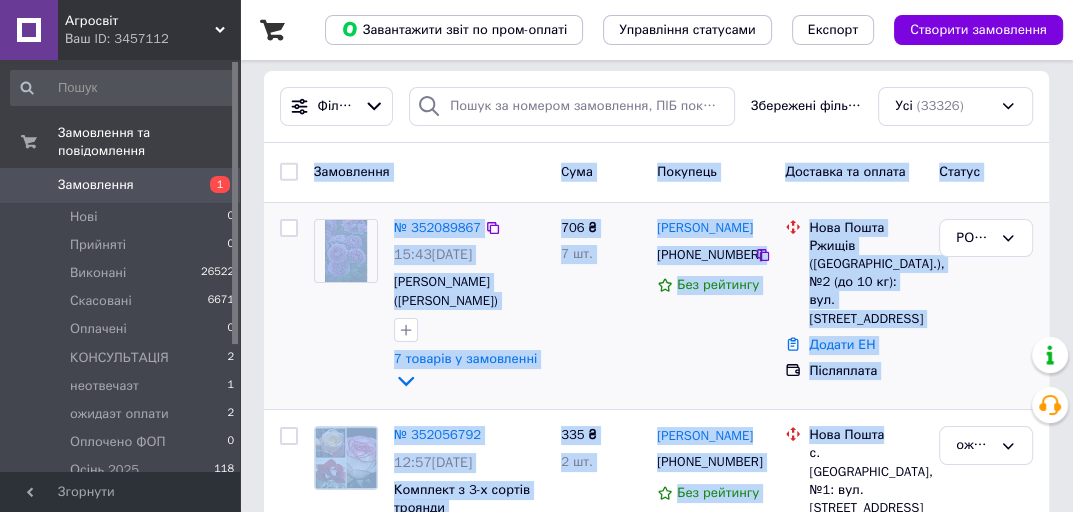 click on "№ 352089867 15:43, 10.07.2025 Роза Шахерезада (Sheherazade) 7 товарів у замовленні" at bounding box center (469, 306) 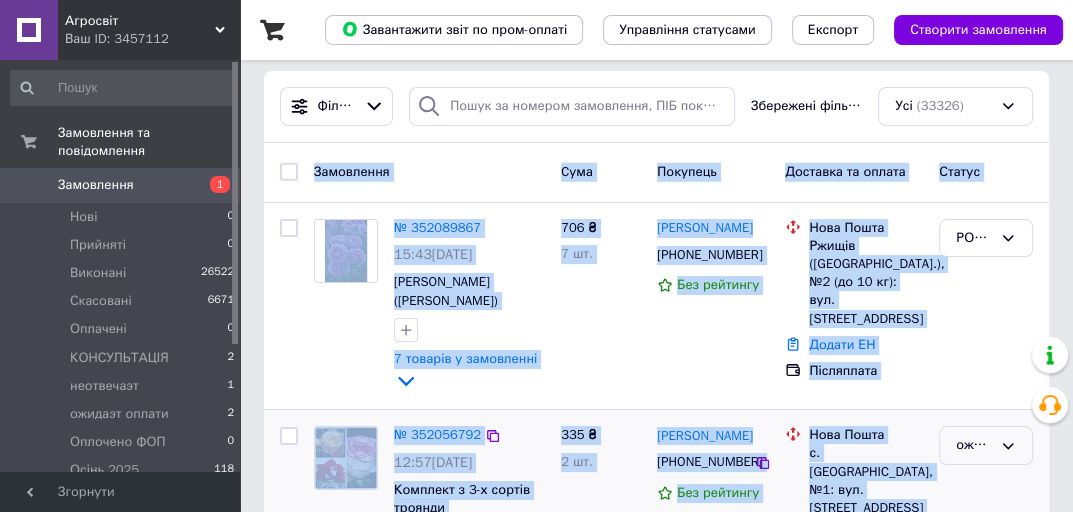 drag, startPoint x: 312, startPoint y: 165, endPoint x: 1026, endPoint y: 439, distance: 764.7692 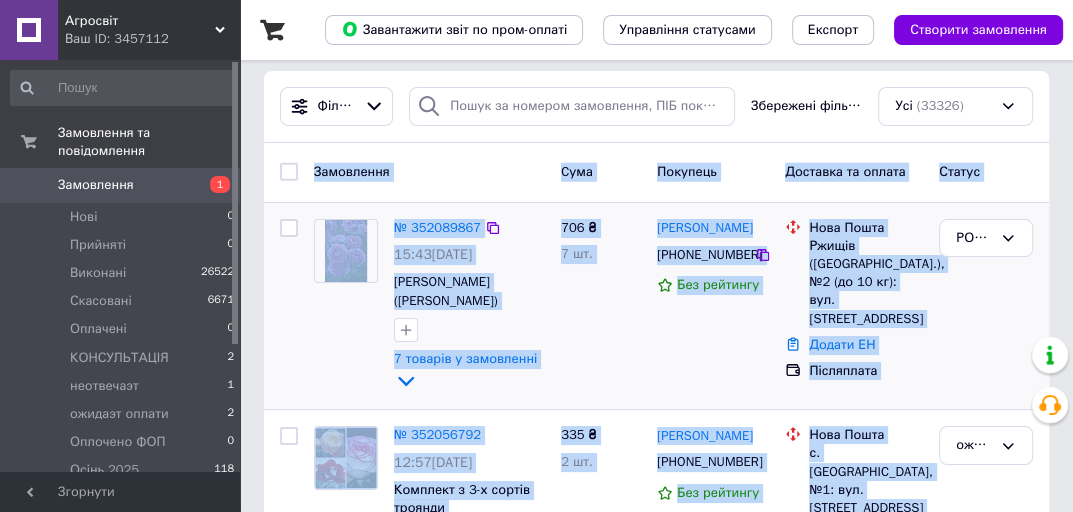 click on "706 ₴ 7 шт." at bounding box center (601, 306) 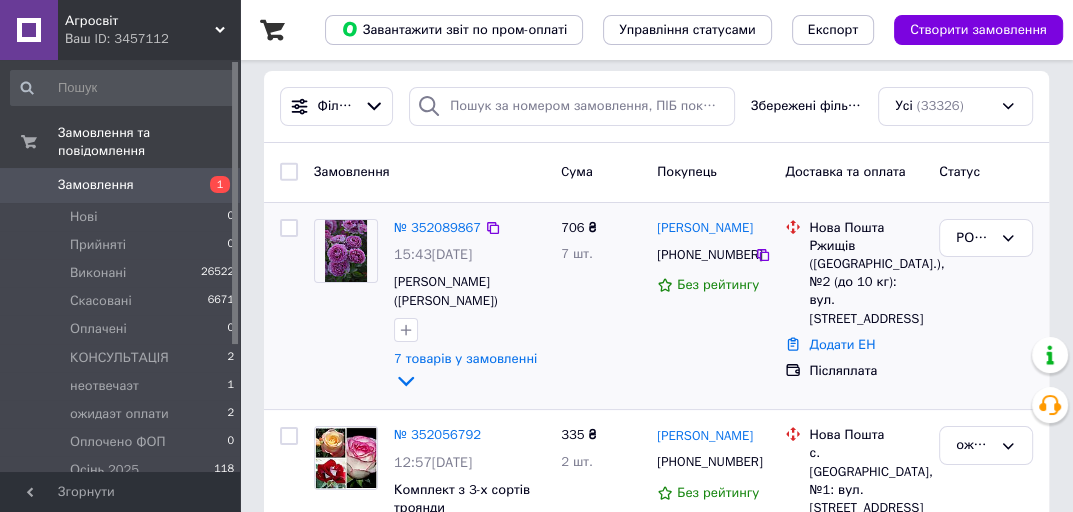 click on "706 ₴ 7 шт." at bounding box center (601, 306) 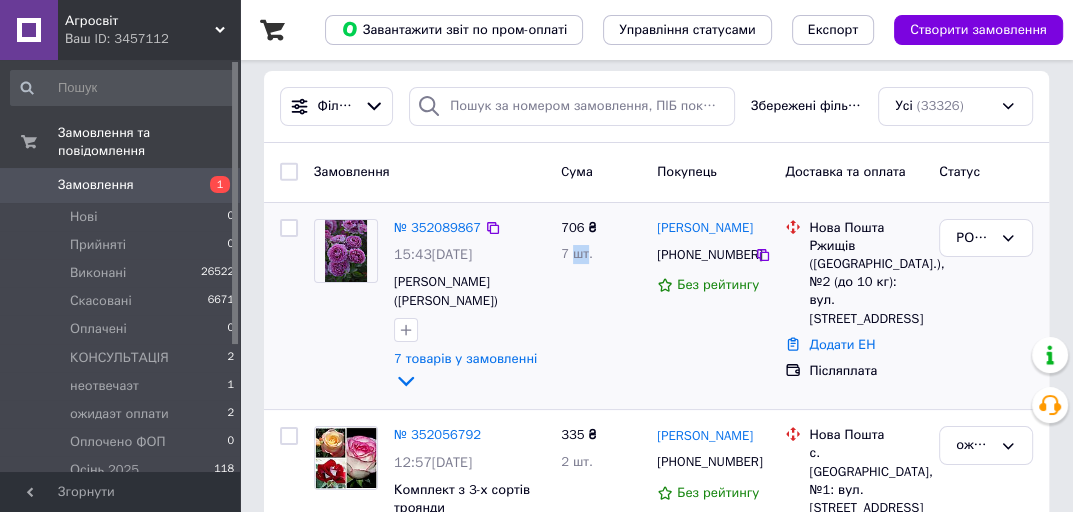 click on "706 ₴ 7 шт." at bounding box center (601, 306) 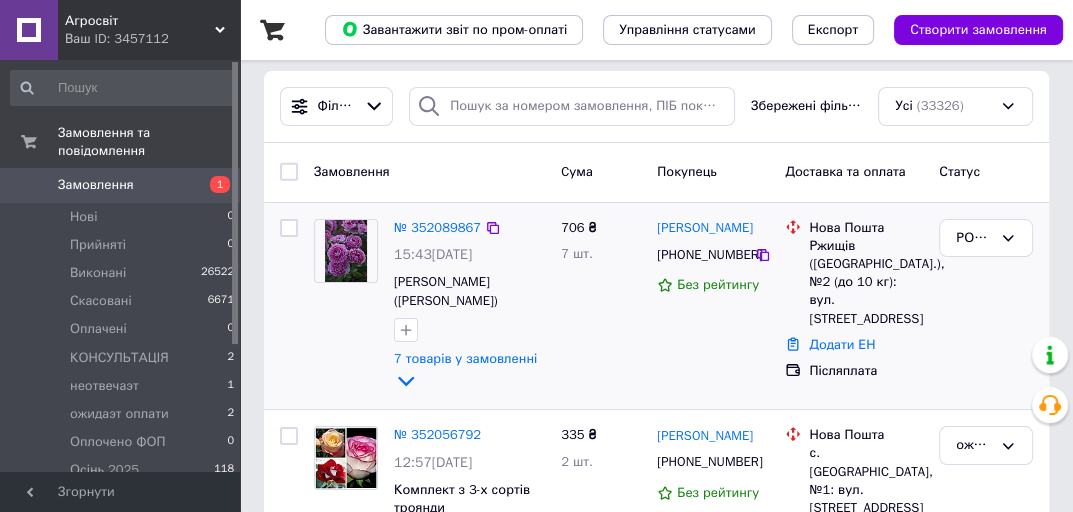 scroll, scrollTop: 93, scrollLeft: 0, axis: vertical 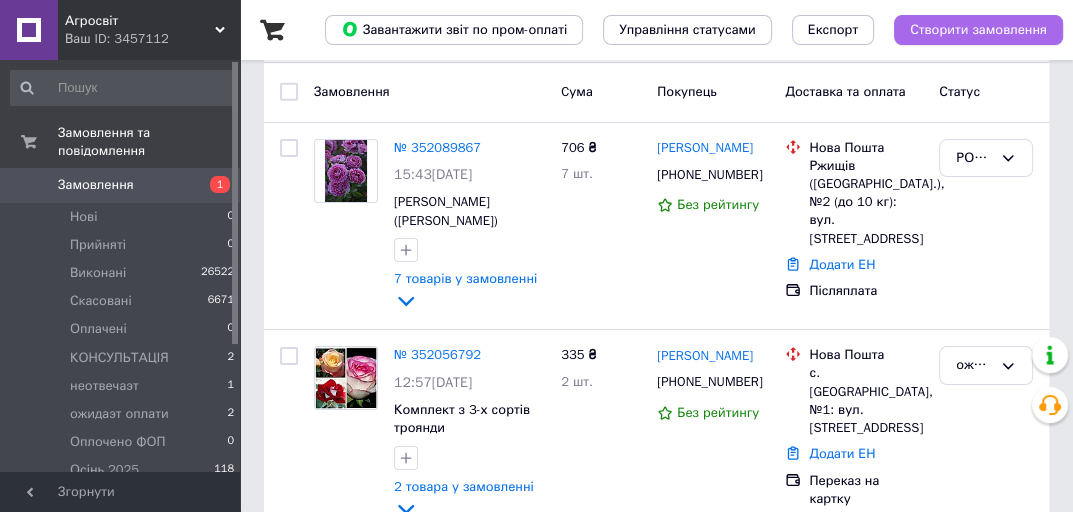 click on "Створити замовлення" at bounding box center [978, 30] 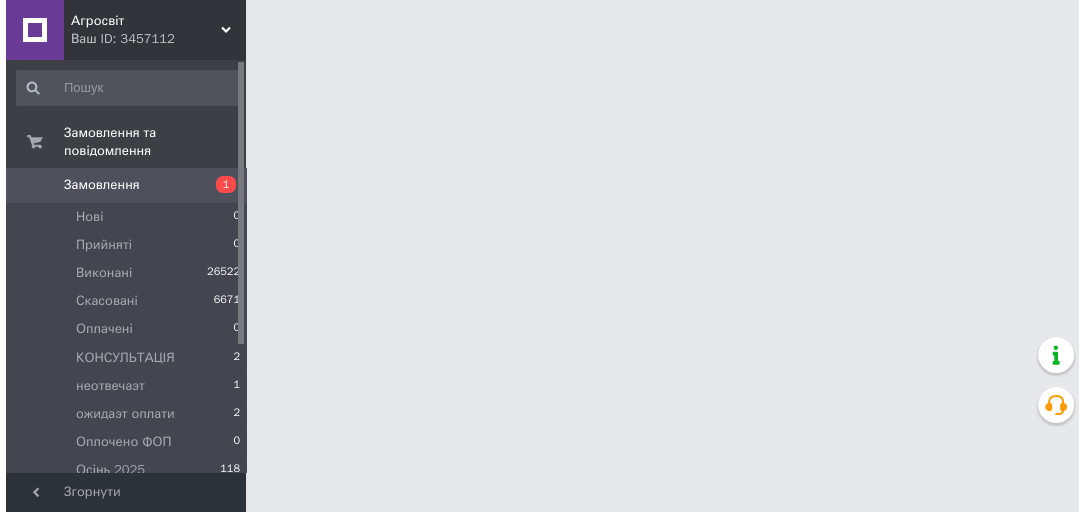 scroll, scrollTop: 0, scrollLeft: 0, axis: both 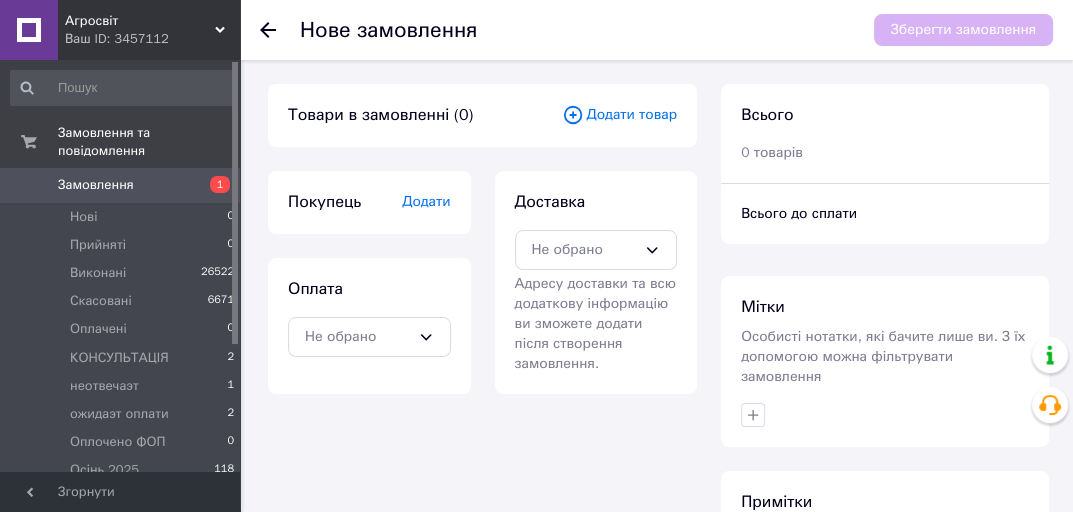 click on "Додати товар" at bounding box center (619, 115) 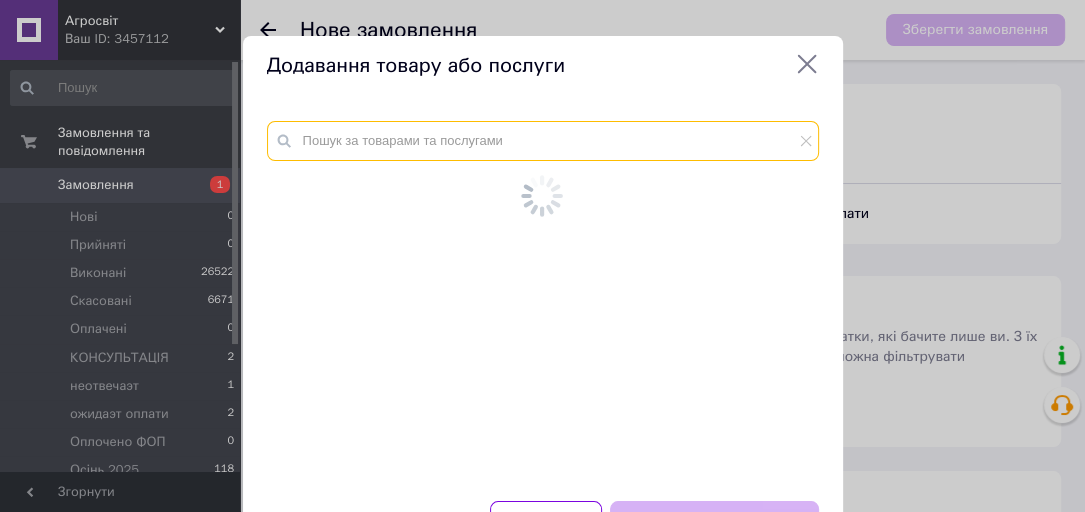 click at bounding box center (543, 141) 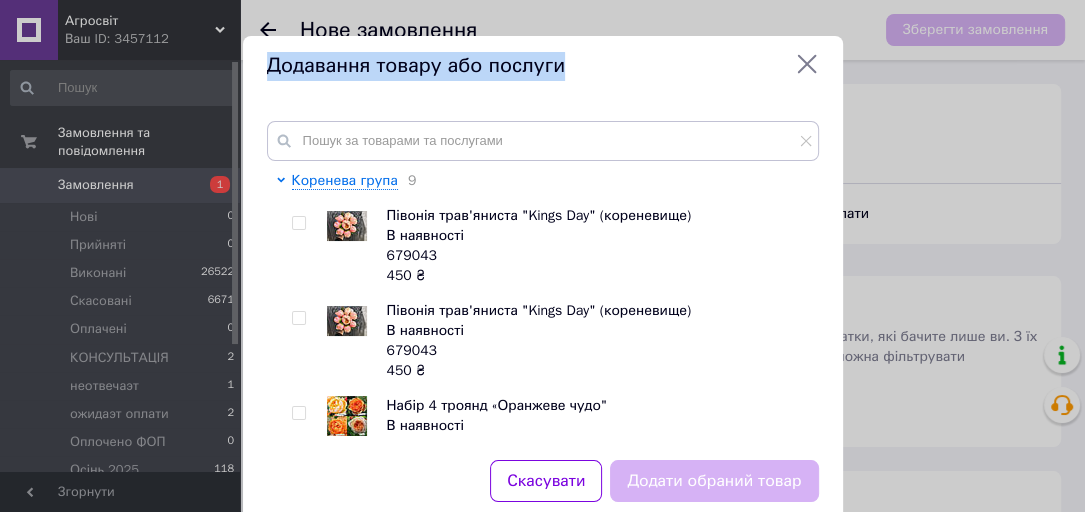 drag, startPoint x: 280, startPoint y: 71, endPoint x: 709, endPoint y: 84, distance: 429.19693 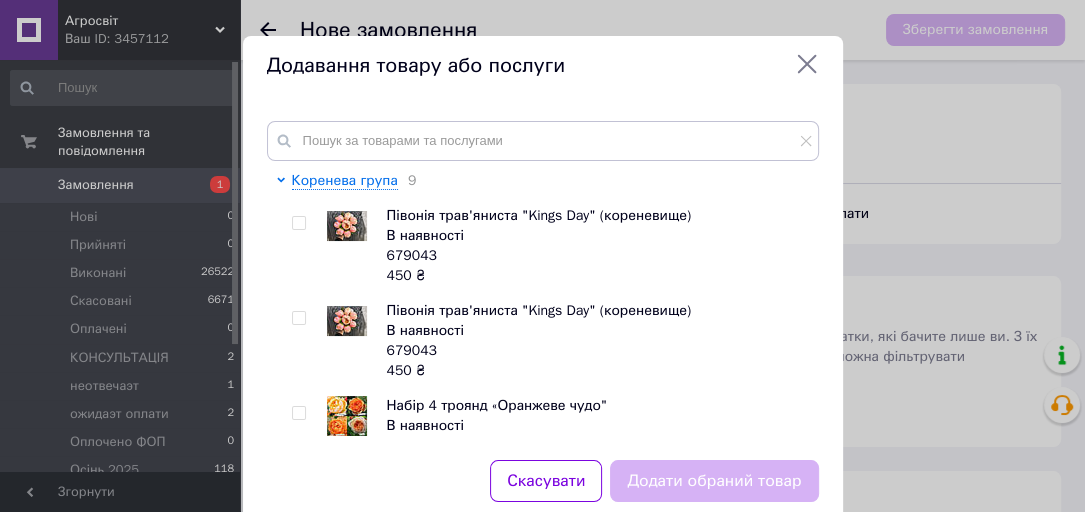 click on "Додавання товару або послуги" at bounding box center [527, 66] 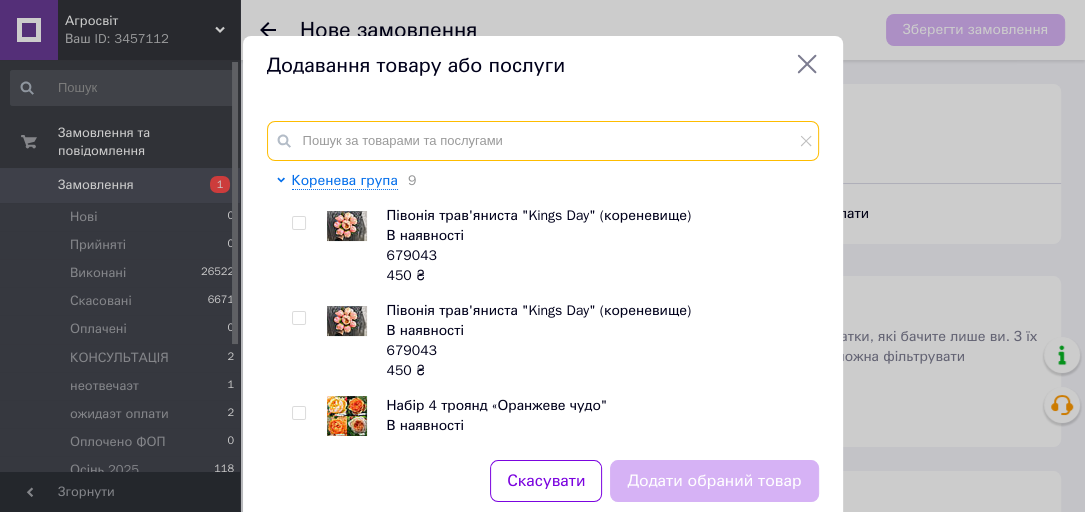 click at bounding box center (543, 141) 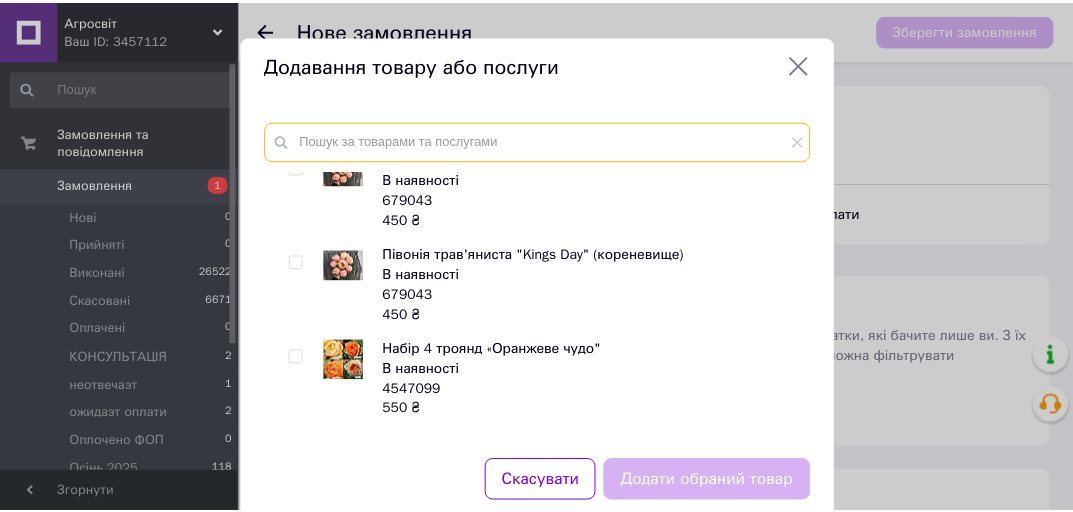 scroll, scrollTop: 0, scrollLeft: 0, axis: both 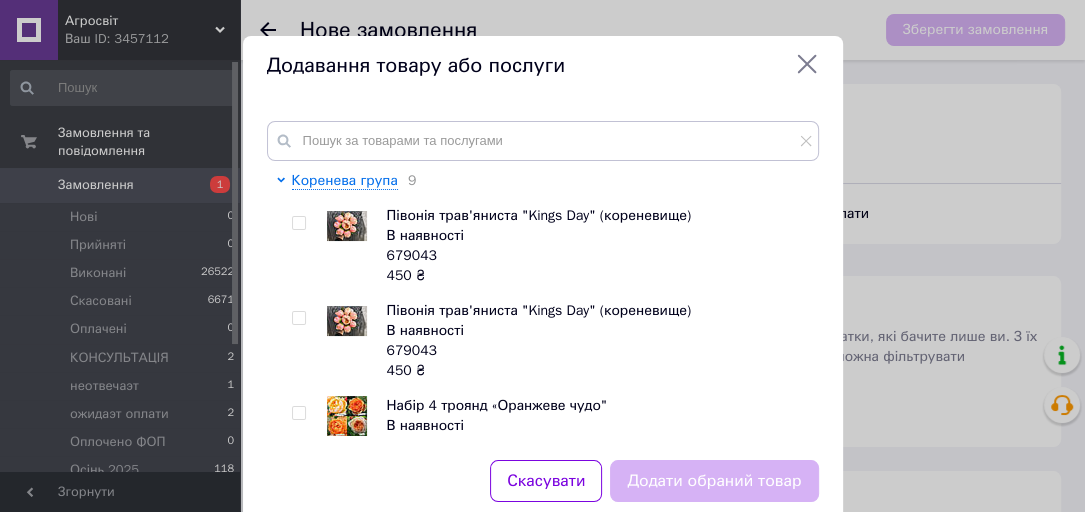 click on "Додавання товару або послуги Коренева група 9 Півонія трав'яниста "Kings Day" (кореневище) В наявності 679043 450   ₴ Півонія трав'яниста "Kings Day" (кореневище) В наявності 679043 450   ₴ Набір 4 троянд «Оранжеве чудо" В наявності 4547099 550   ₴ Лавровишня лекарственная "Etna" (вечнозеленый кустарник) Немає в наявності 735680 350   ₴ Азиатская груша "Шин Ли" (осенний сорт) Немає в наявності 35467 345   ₴ Эксклюзив! Азиатская груша "Секуи" Немає в наявності 735756 350   ₴ Горіх Пекан "Barton" 4-річний саджанець Немає в наявності 758480 425   ₴ Горіх Пекан "Barton" 4-річний саджанець Немає в наявності 758480 425   ₴ 575857 450" at bounding box center (542, 281) 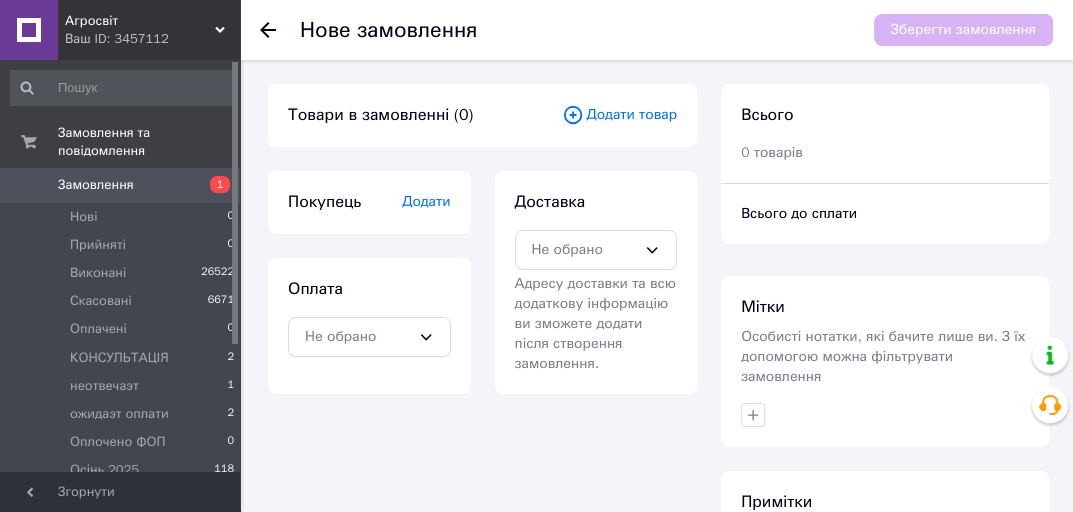 click on "Замовлення та повідомлення Замовлення 1 Нові 0 Прийняті 0 Виконані 26522 Скасовані 6671 Оплачені 0 КОНСУЛЬТАЦІЯ 2 неотвечаэт 1 ожидаэт оплати 2 Оплочено ФОП 0 Осінь 2025 118 РЕКВІЗИТИ 0 реквізити ФОП 0 РОЗДРУКУВАТИ. 6 РОЗИ 4 Повідомлення 0 Покупатели" at bounding box center (123, 269) 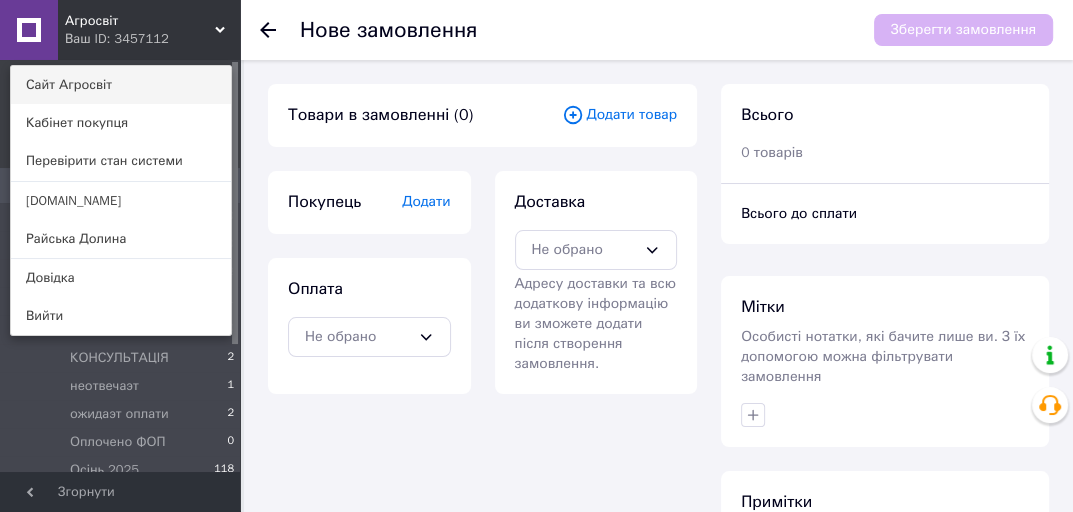 click on "Сайт Агросвіт" at bounding box center [121, 85] 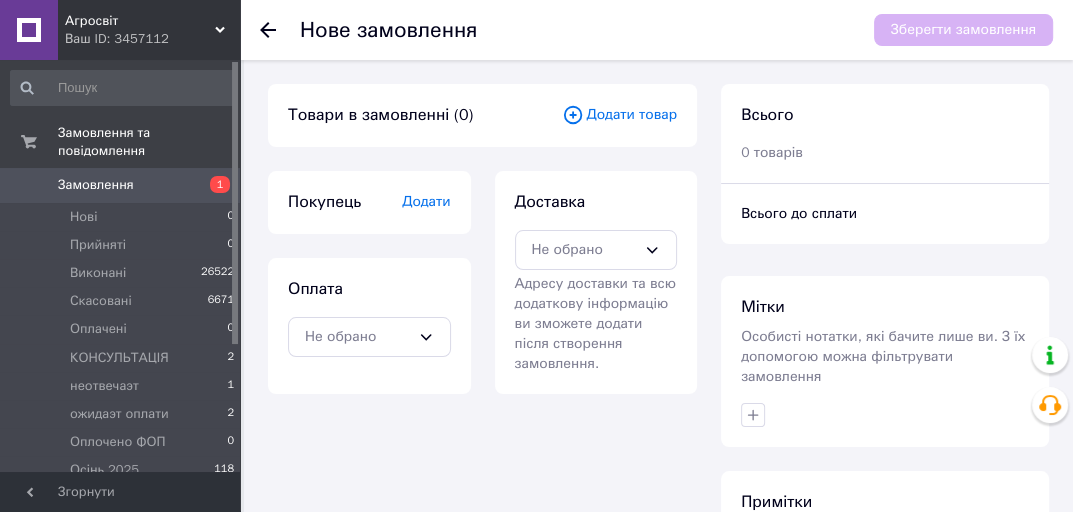 click on "Агросвіт" at bounding box center (140, 21) 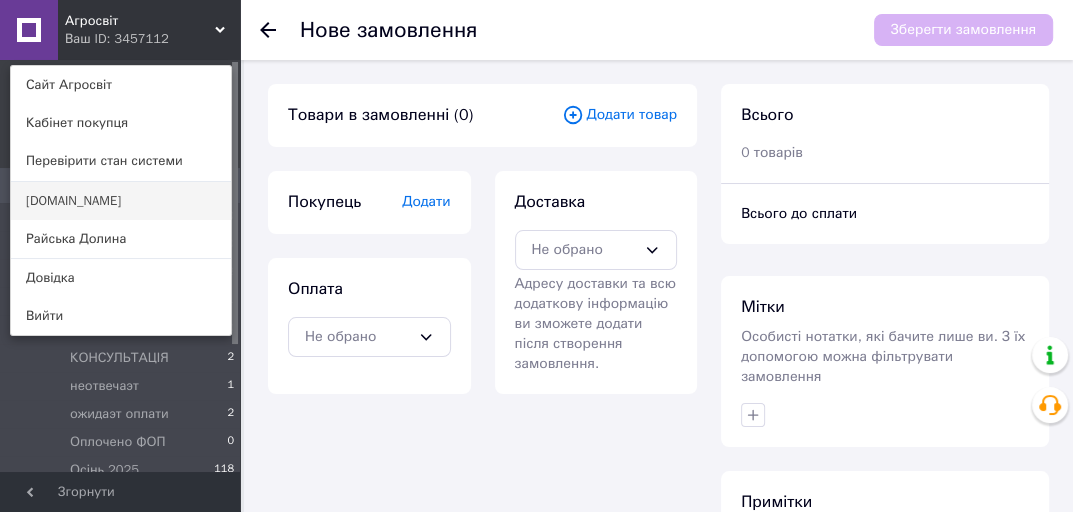 click on "Сади.UA" at bounding box center [121, 201] 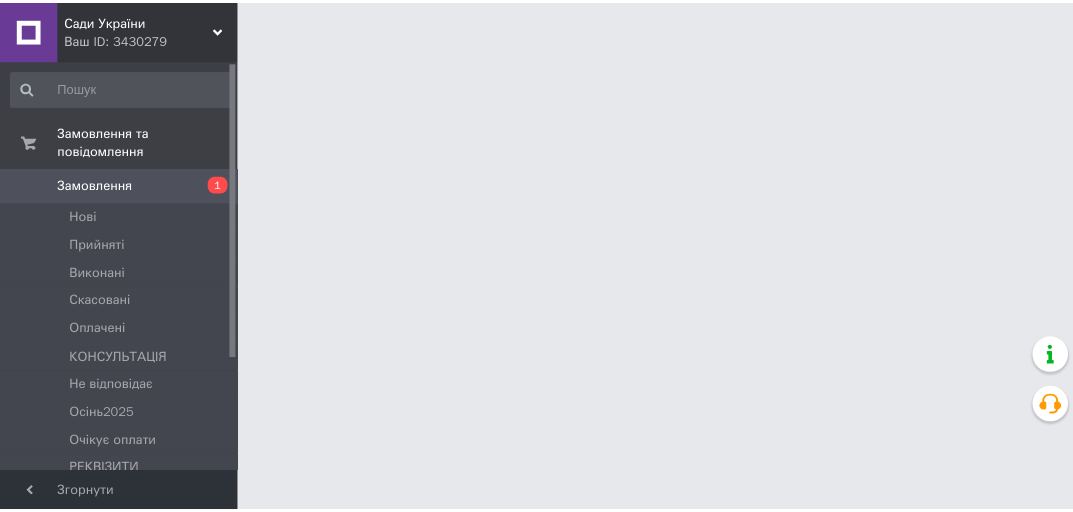 scroll, scrollTop: 0, scrollLeft: 0, axis: both 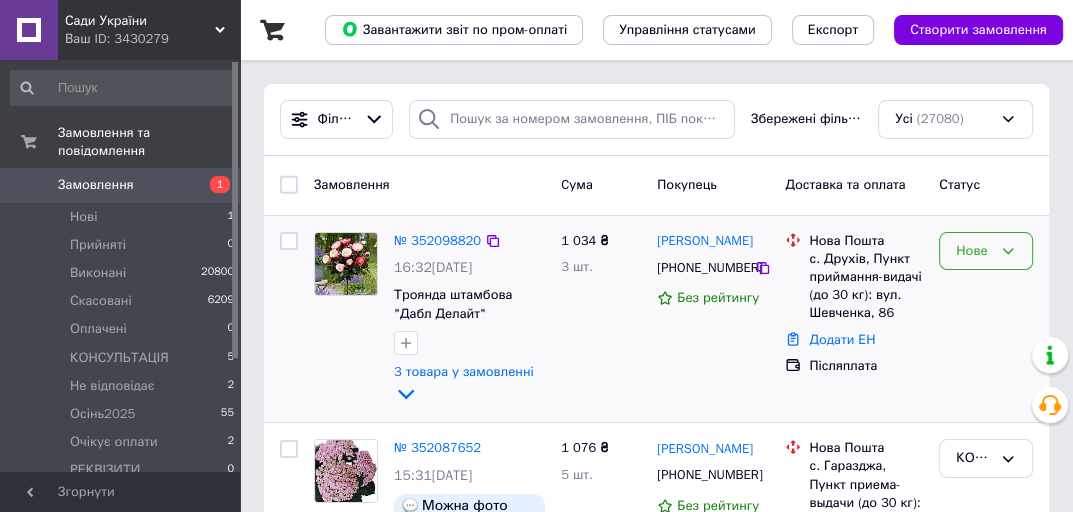 click on "Нове" at bounding box center (986, 251) 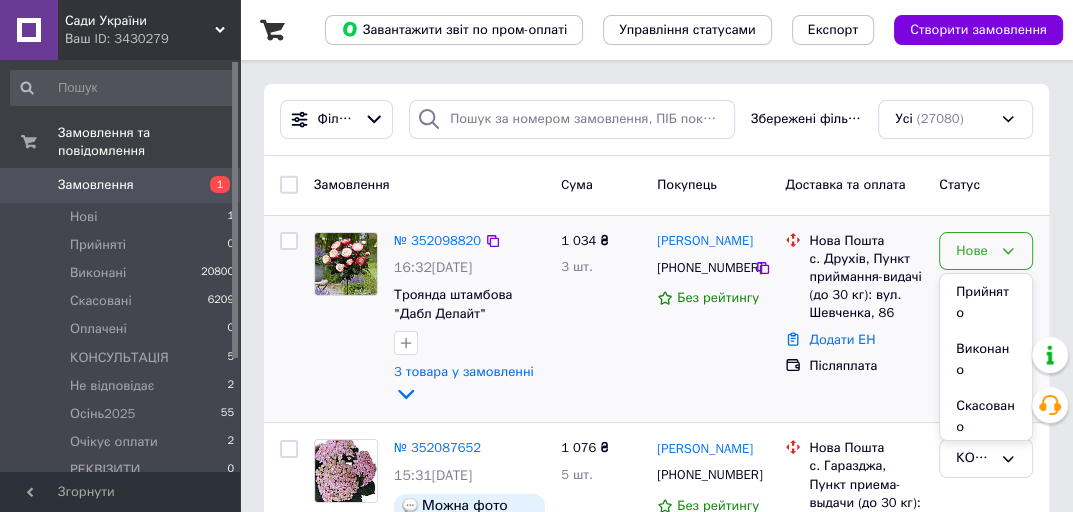 click on "Прийнято" at bounding box center [986, 302] 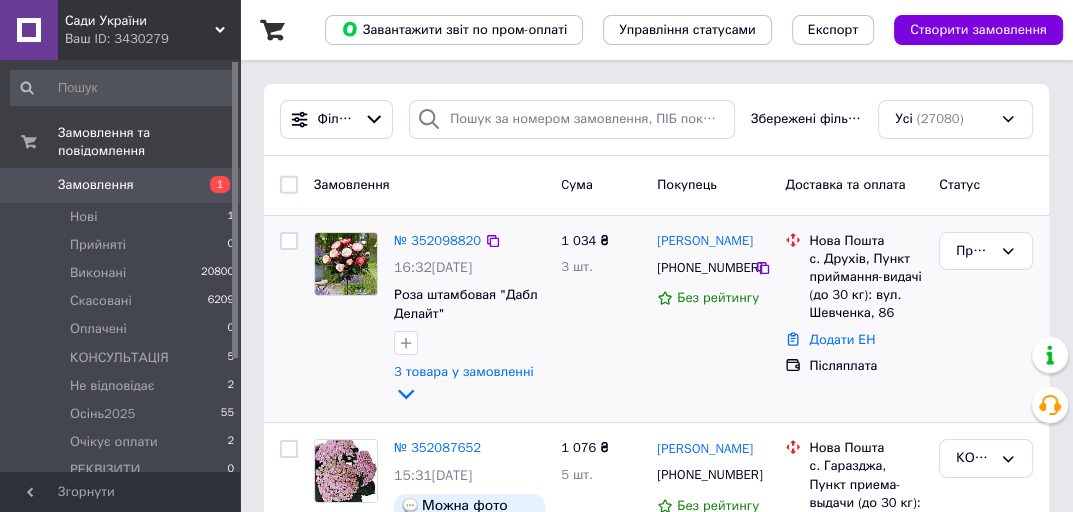 click on "Замовлення 1" at bounding box center [123, 185] 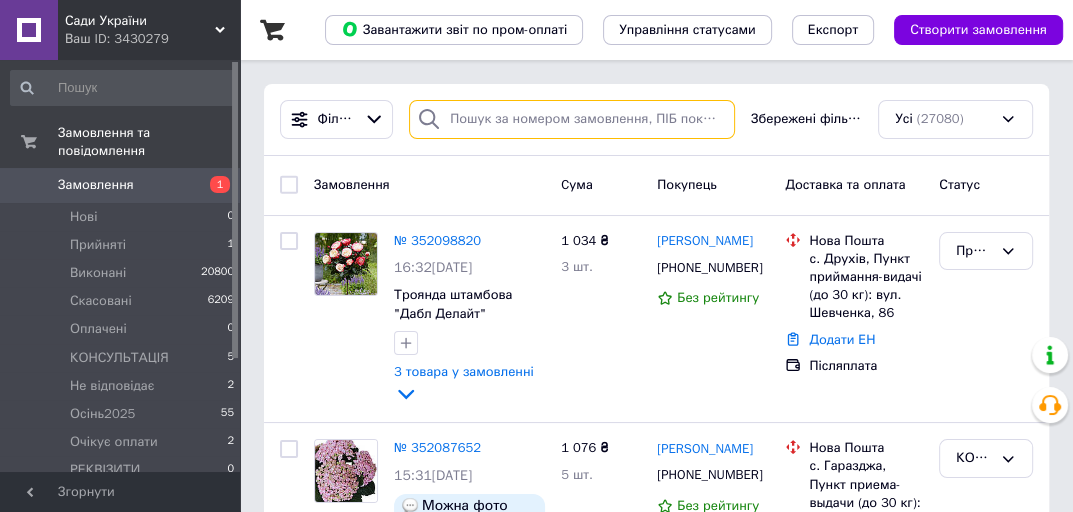 click at bounding box center [572, 119] 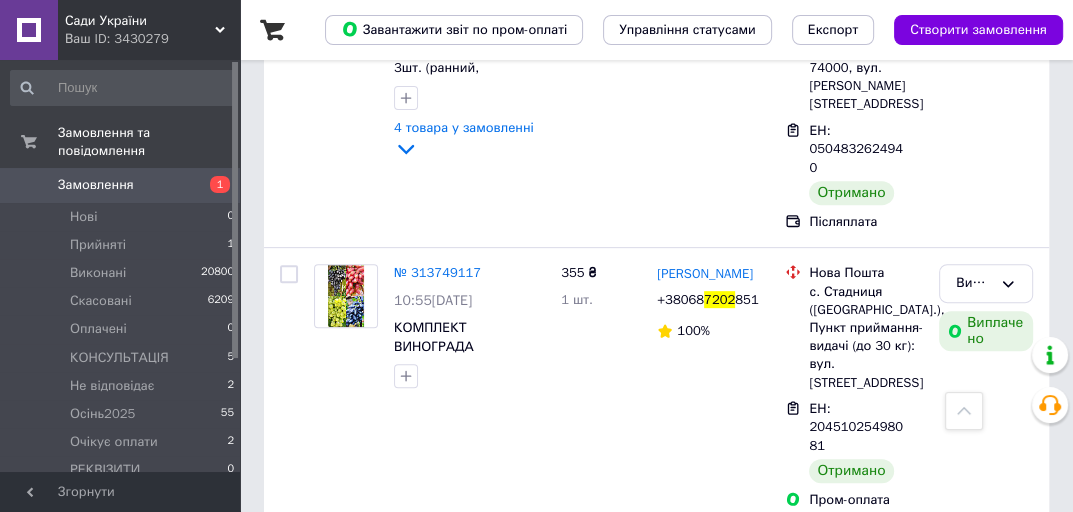 scroll, scrollTop: 0, scrollLeft: 0, axis: both 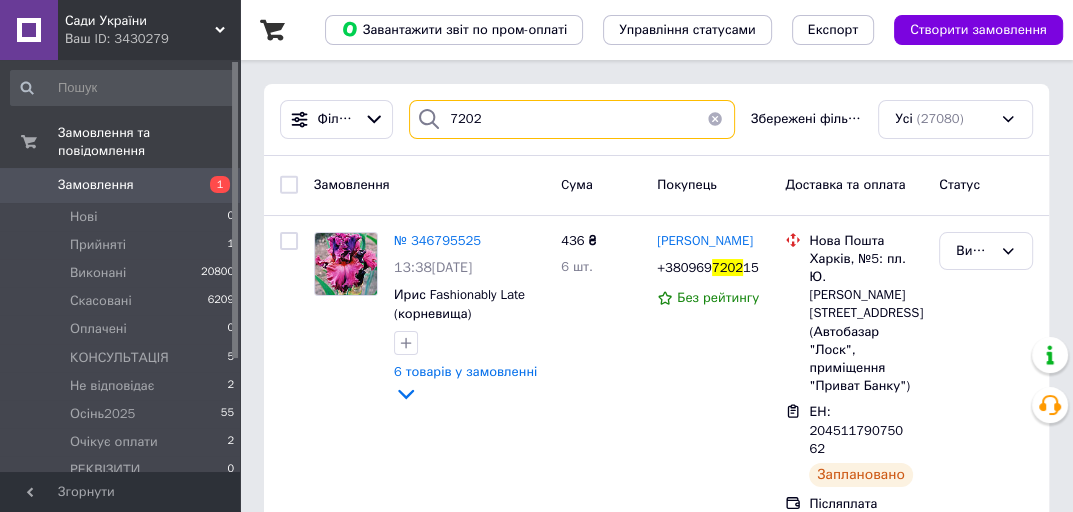 type on "7202" 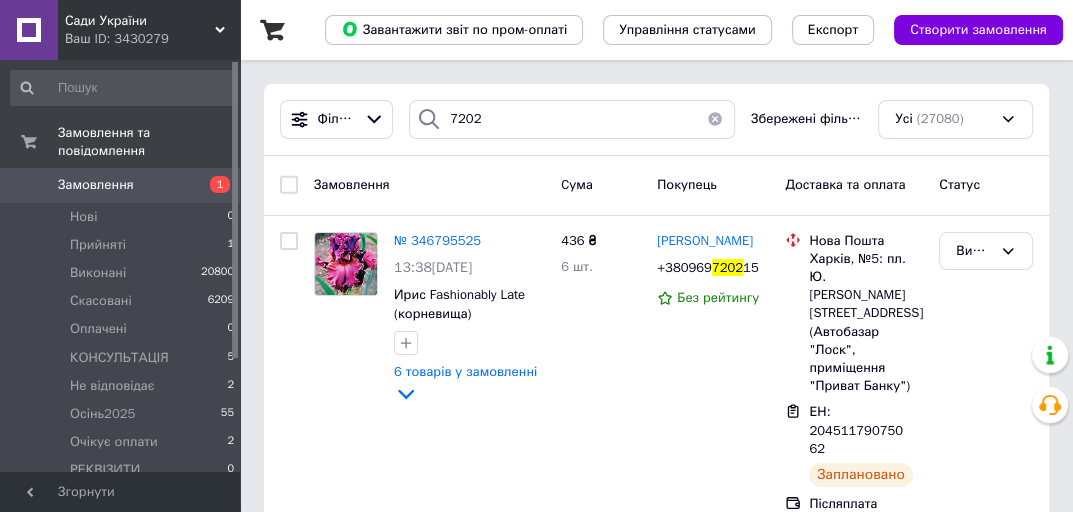 click at bounding box center (715, 119) 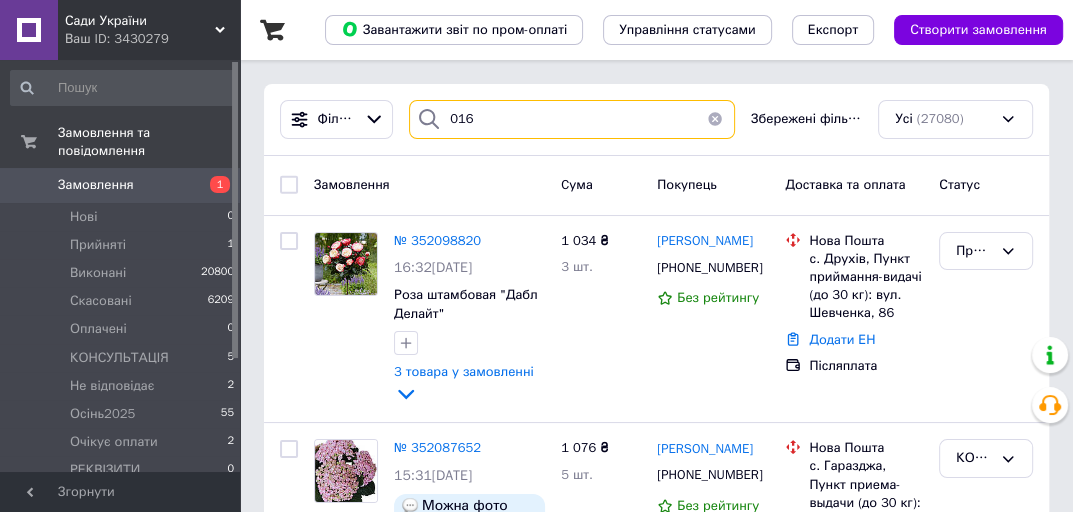 type on "0167" 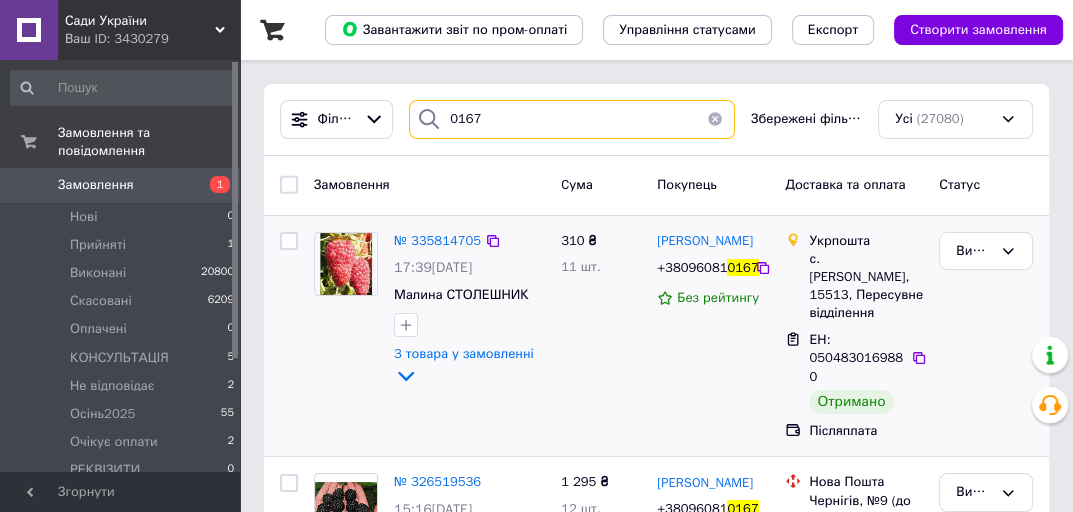 scroll, scrollTop: 80, scrollLeft: 0, axis: vertical 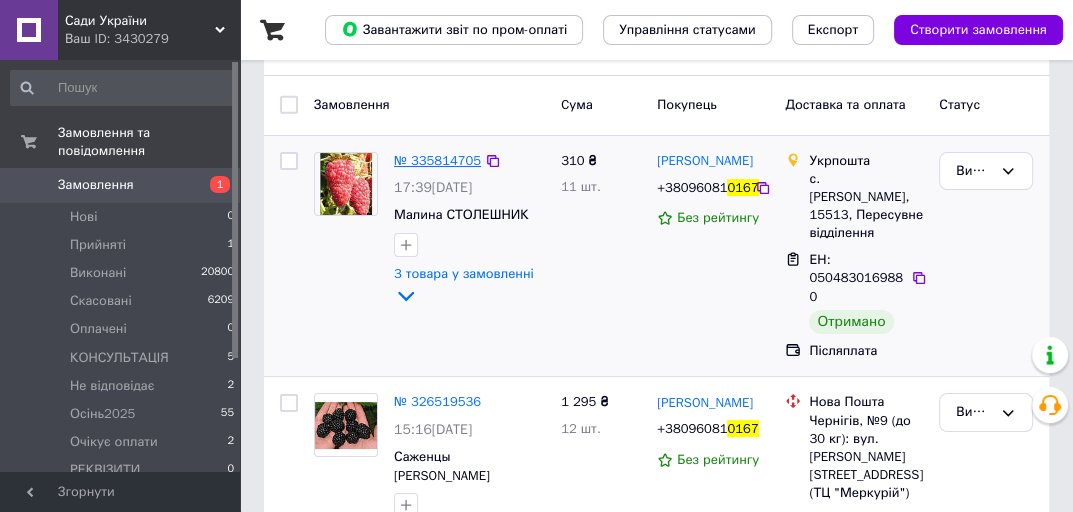 click on "№ 335814705" at bounding box center [437, 160] 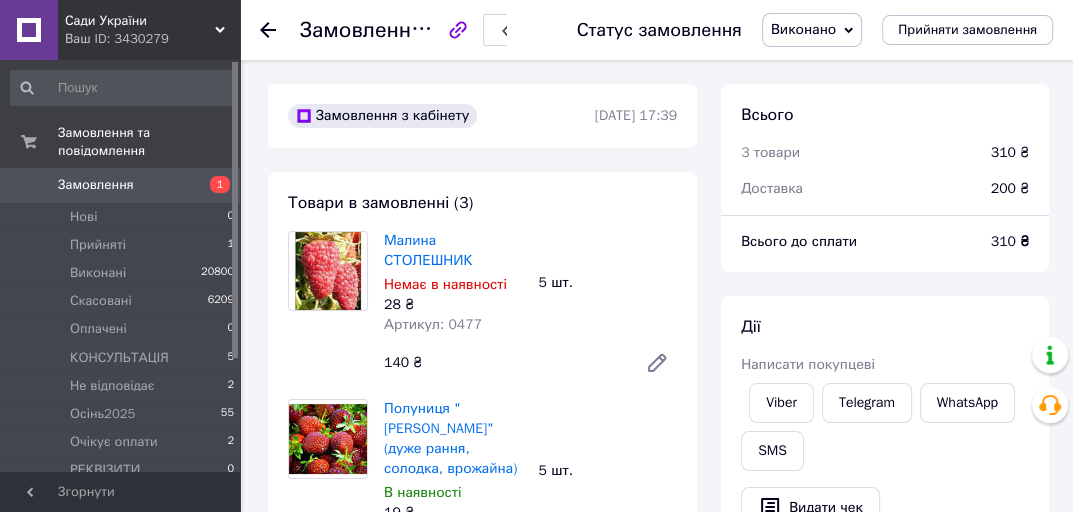 scroll, scrollTop: 480, scrollLeft: 0, axis: vertical 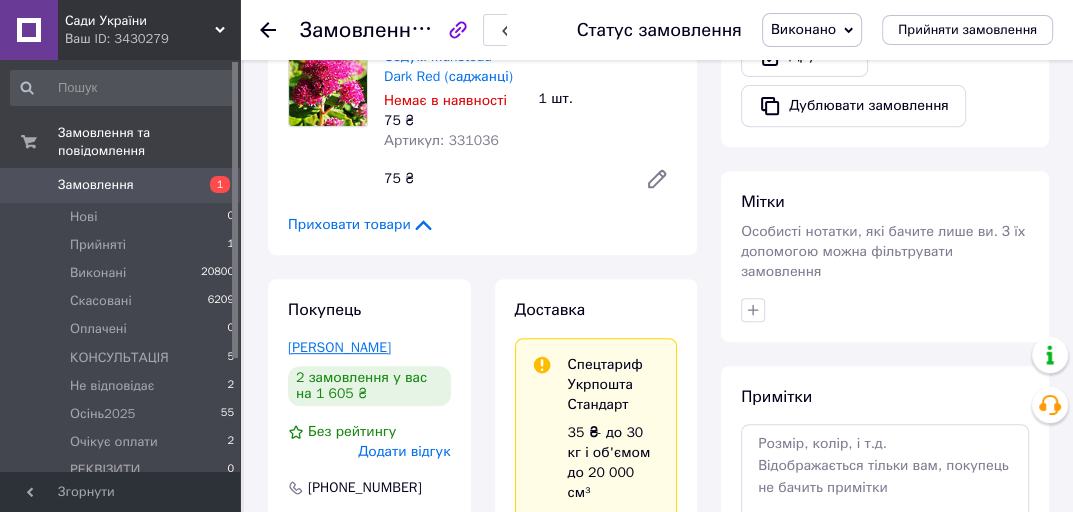 click on "Єфіменко Світлана" at bounding box center (339, 347) 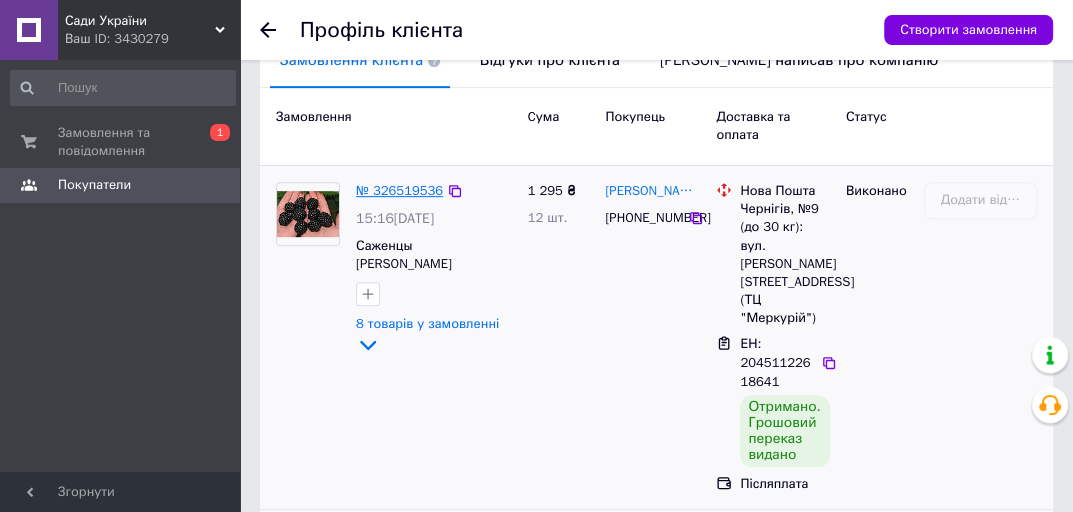 scroll, scrollTop: 889, scrollLeft: 0, axis: vertical 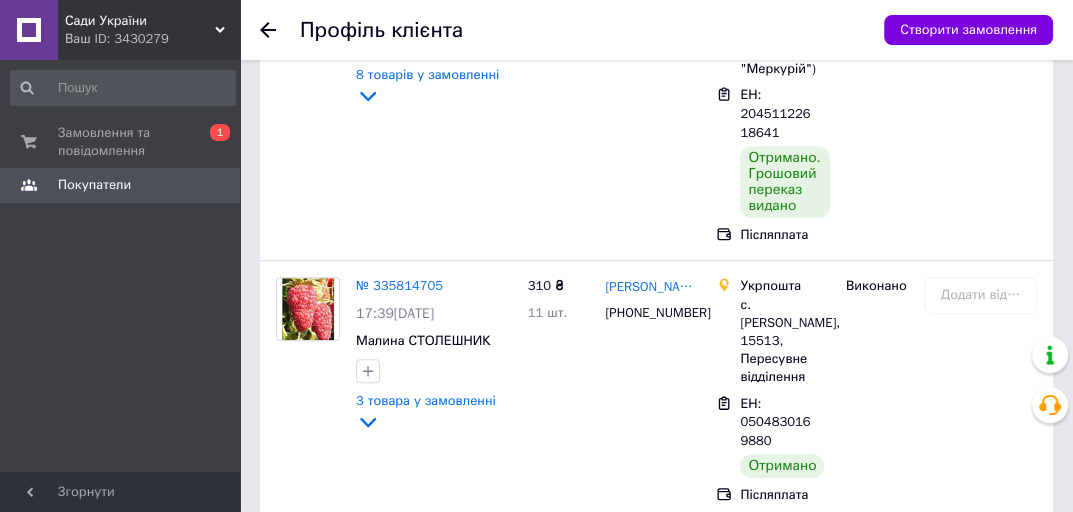 click 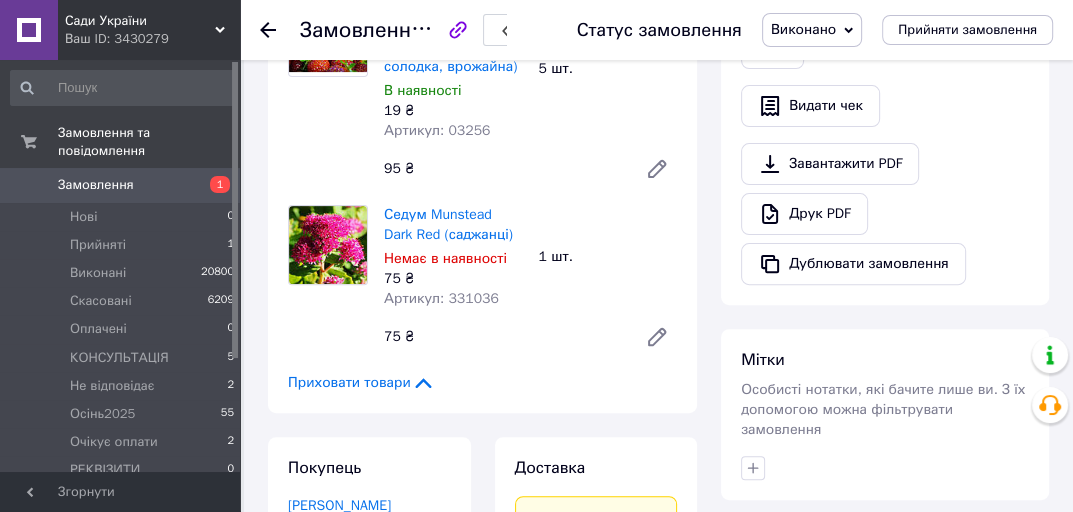 scroll, scrollTop: 95, scrollLeft: 0, axis: vertical 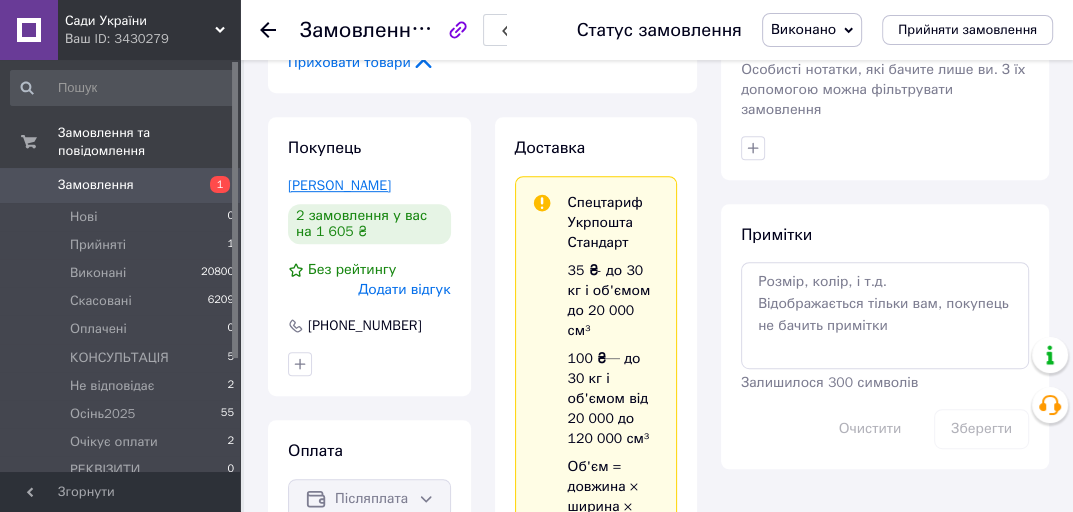 click on "Єфіменко Світлана" at bounding box center (339, 185) 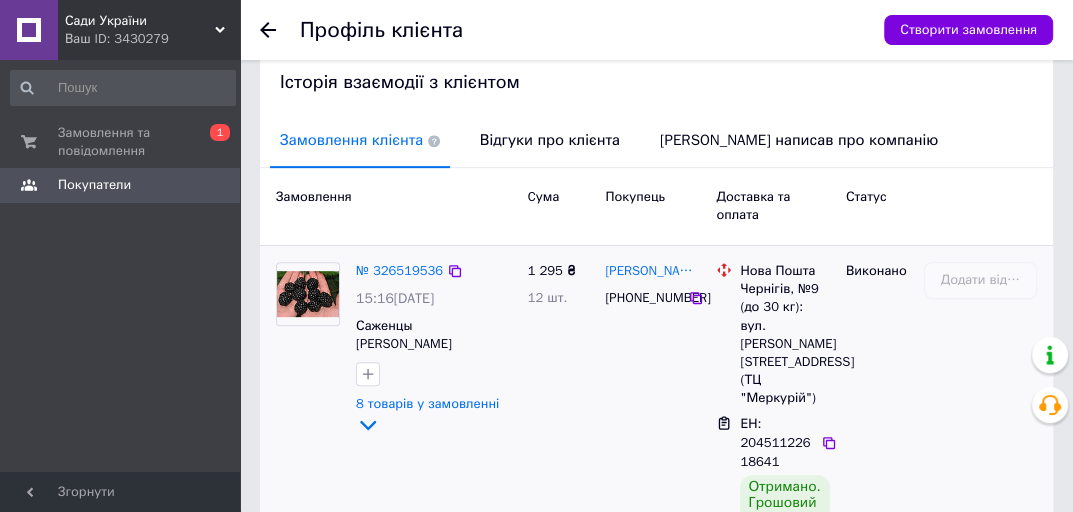 scroll, scrollTop: 800, scrollLeft: 0, axis: vertical 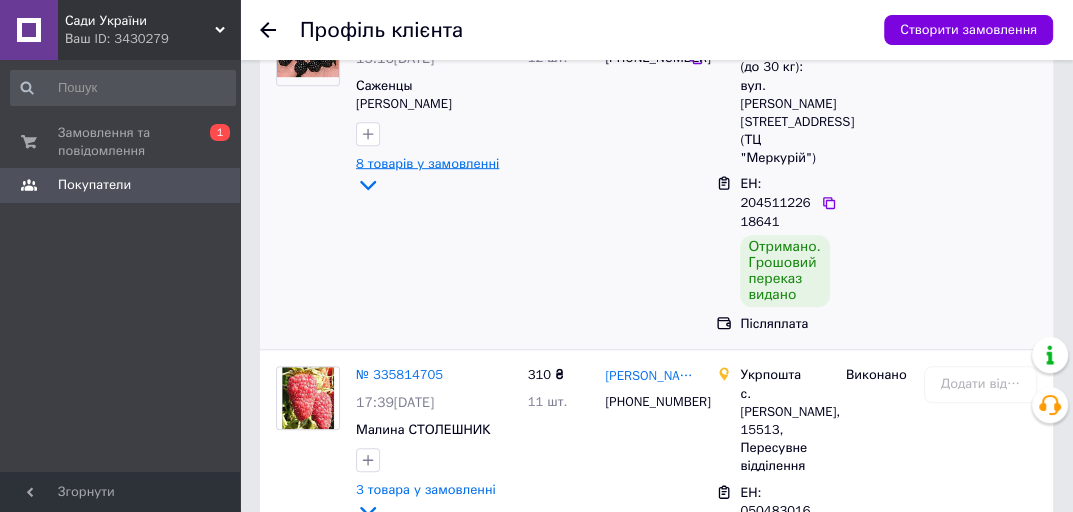 click on "8 товарів у замовленні" at bounding box center [427, 162] 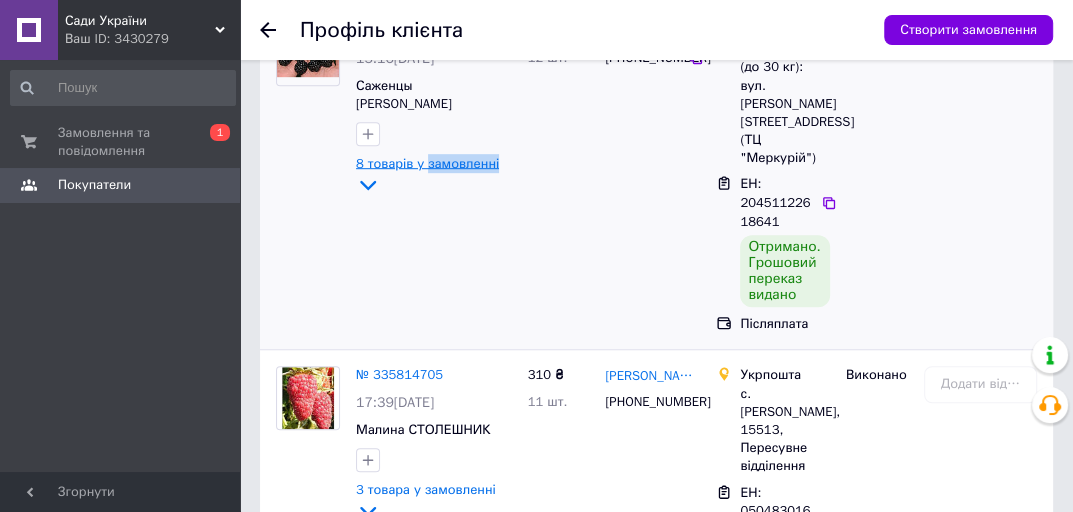 click on "8 товарів у замовленні" at bounding box center (427, 162) 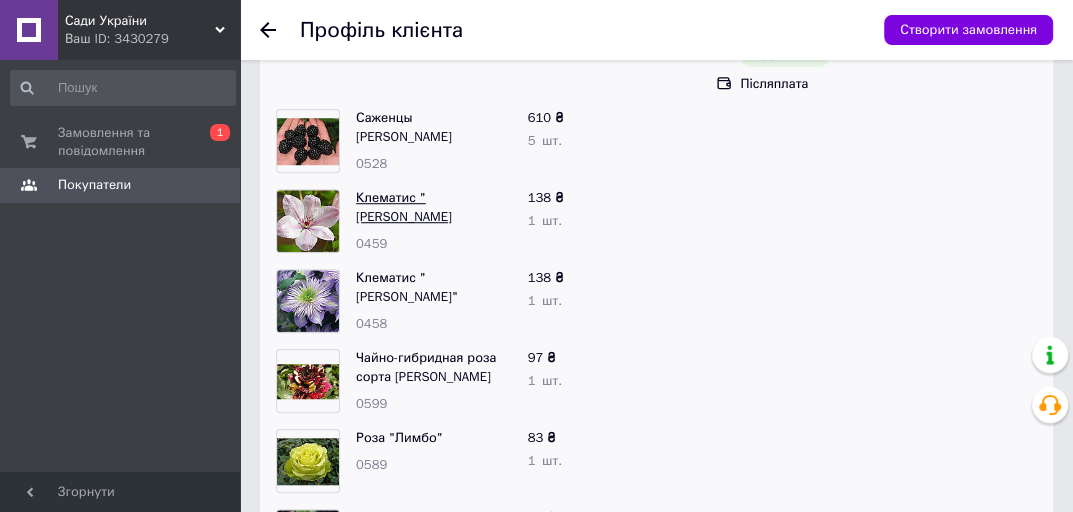 scroll, scrollTop: 960, scrollLeft: 0, axis: vertical 